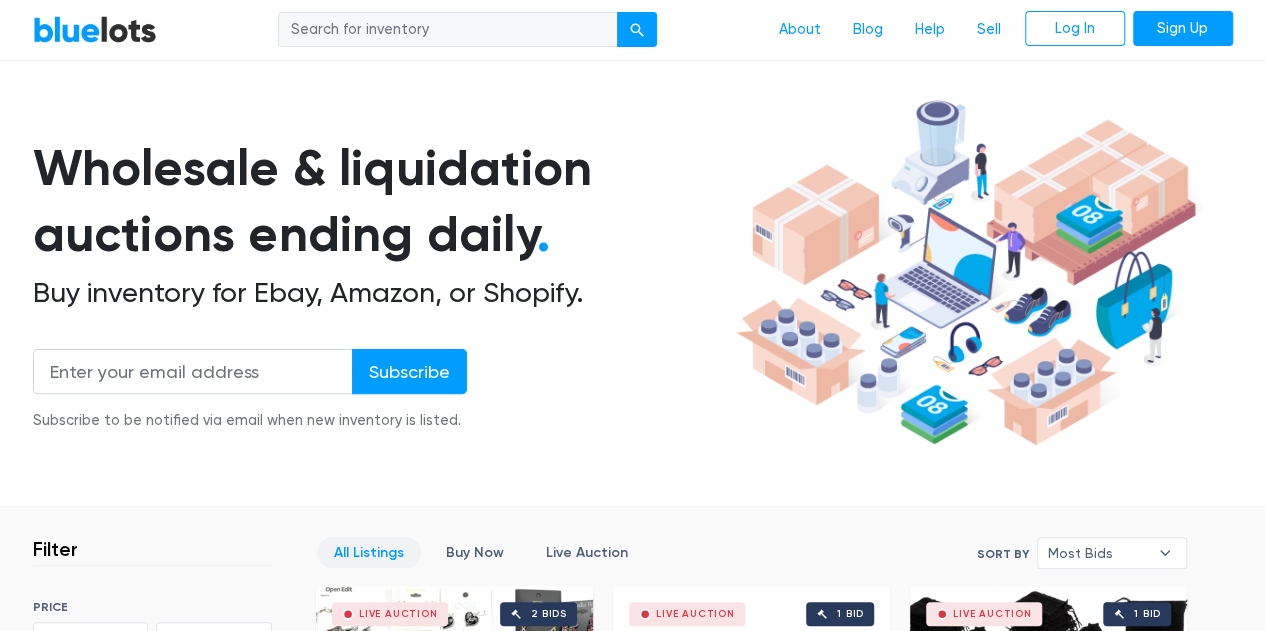 scroll, scrollTop: 0, scrollLeft: 0, axis: both 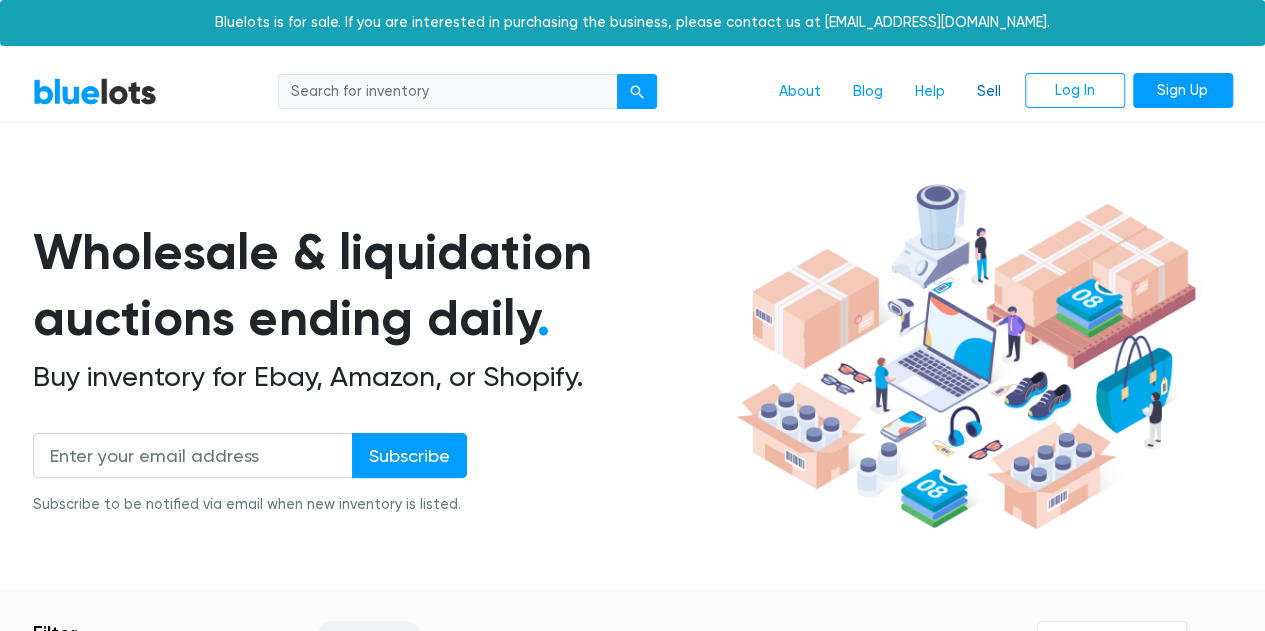 click on "Sell" at bounding box center (989, 92) 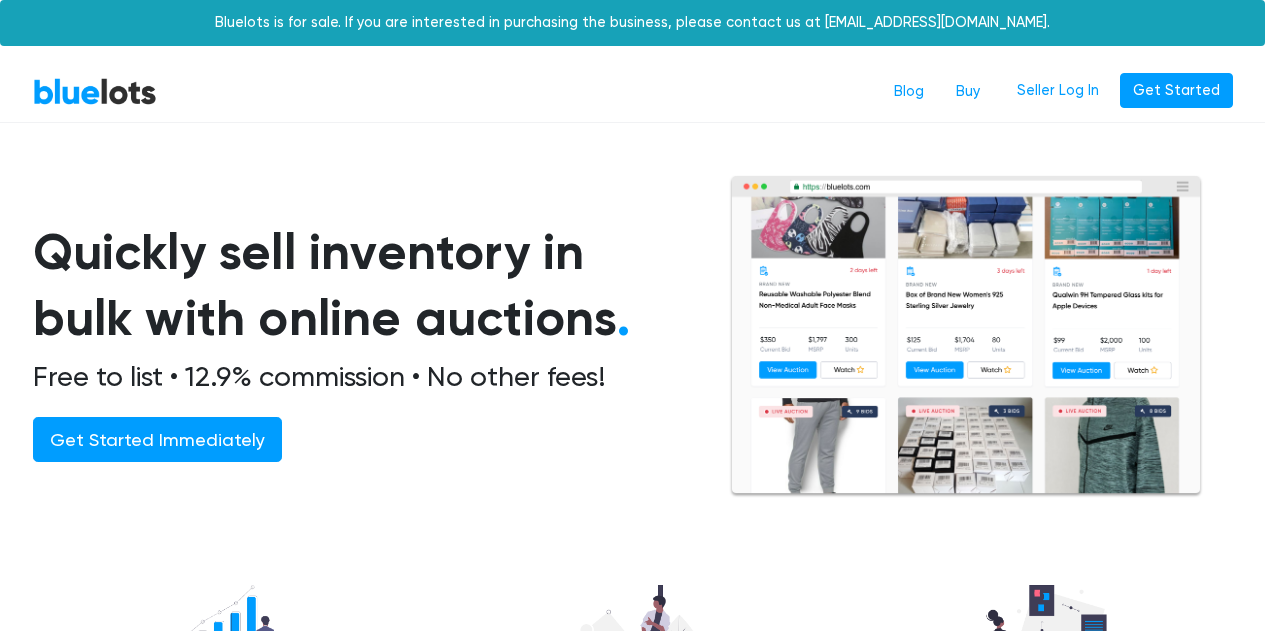 scroll, scrollTop: 0, scrollLeft: 0, axis: both 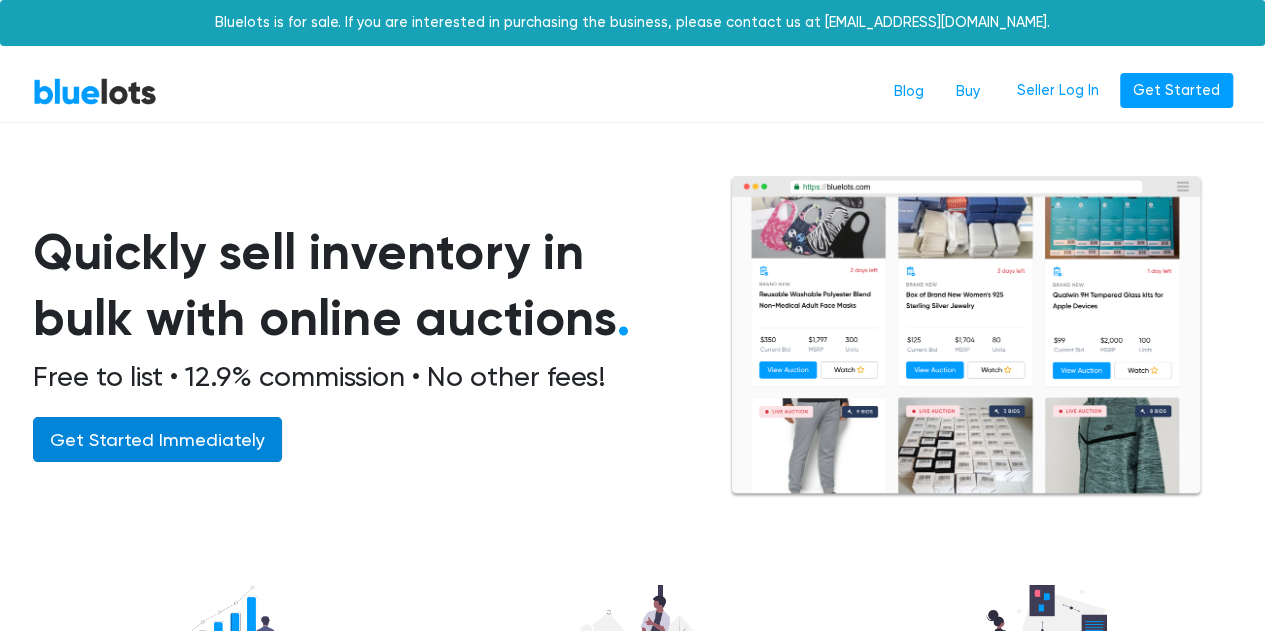 click on "Get Started Immediately" at bounding box center (157, 439) 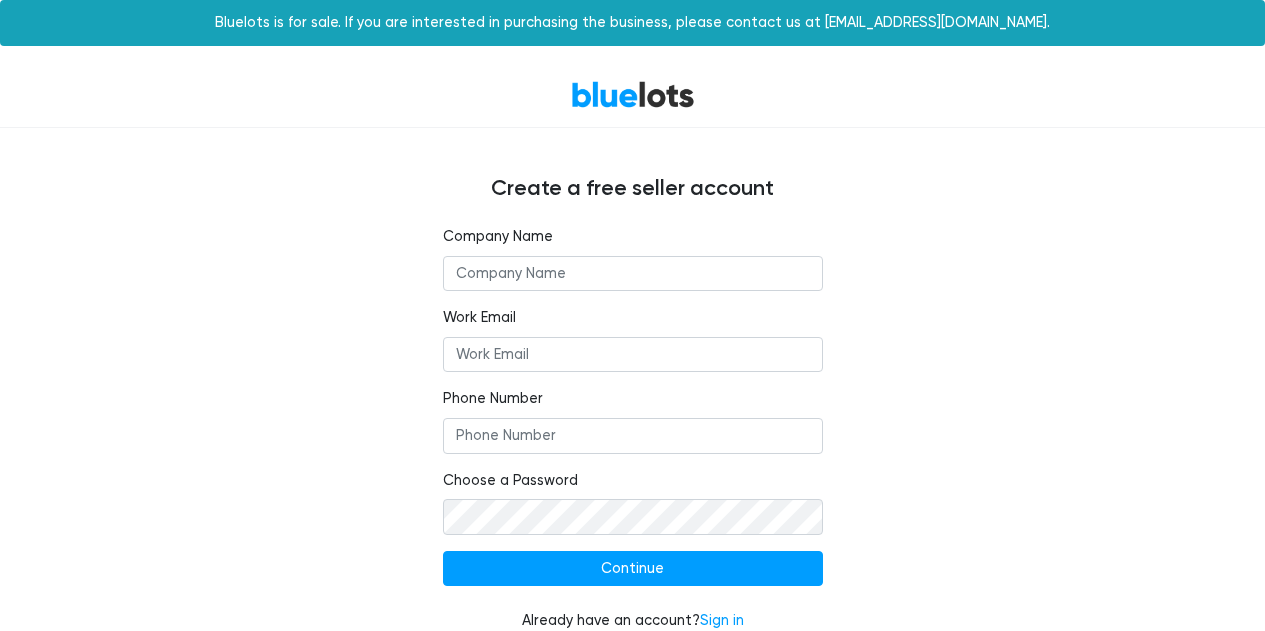 scroll, scrollTop: 0, scrollLeft: 0, axis: both 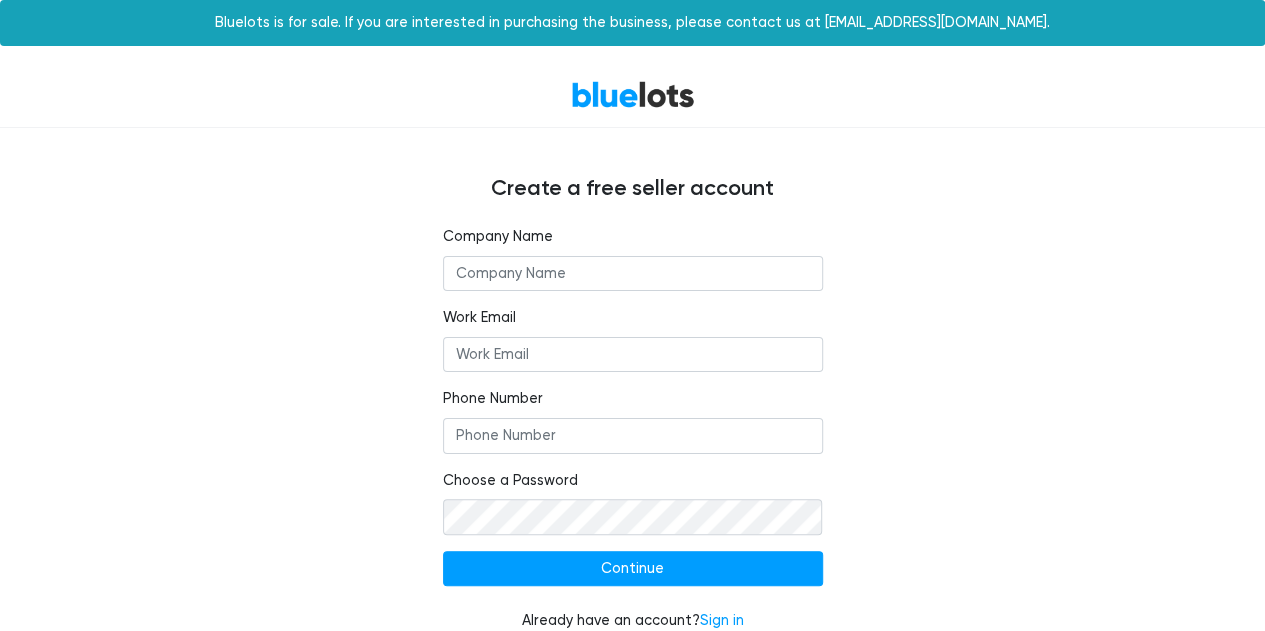 click at bounding box center (633, 274) 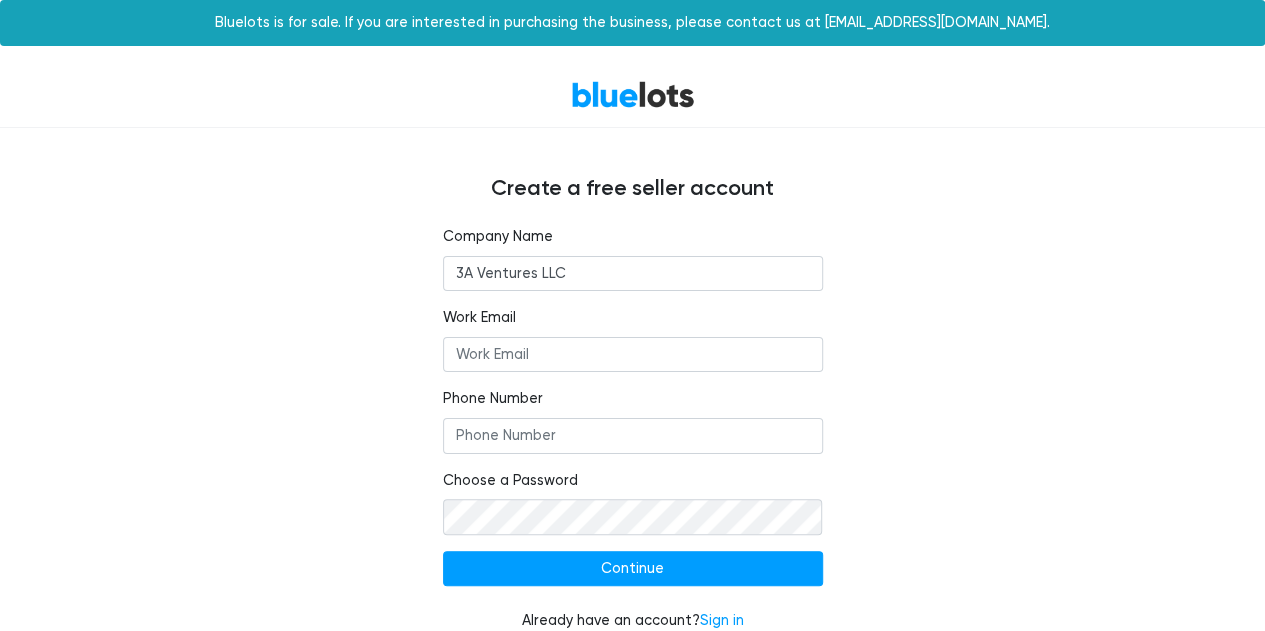 type on "3A Ventures LLC" 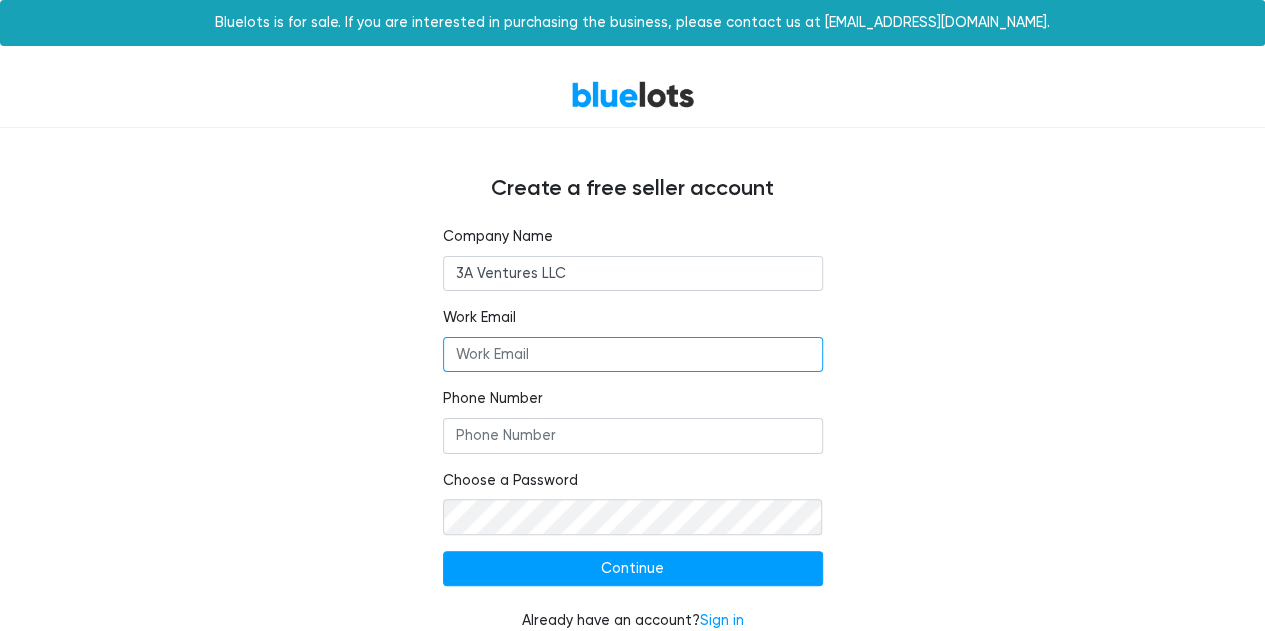 click on "Work Email" at bounding box center [633, 355] 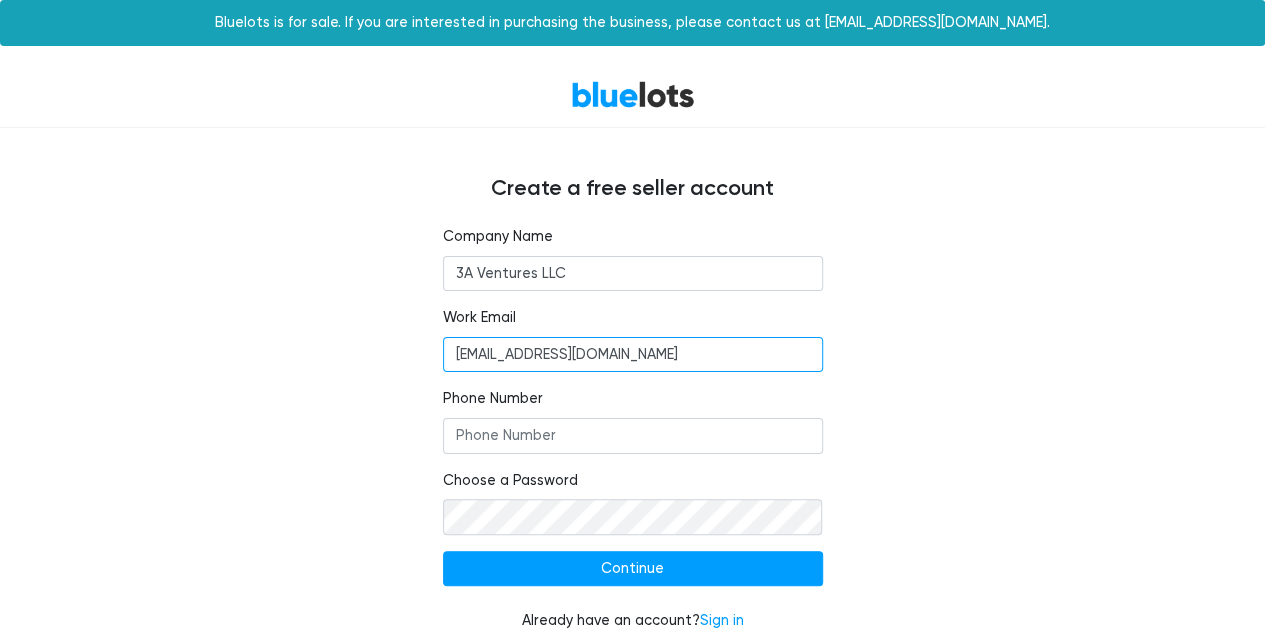 type on "trustmark.onlinestore@gmail.com" 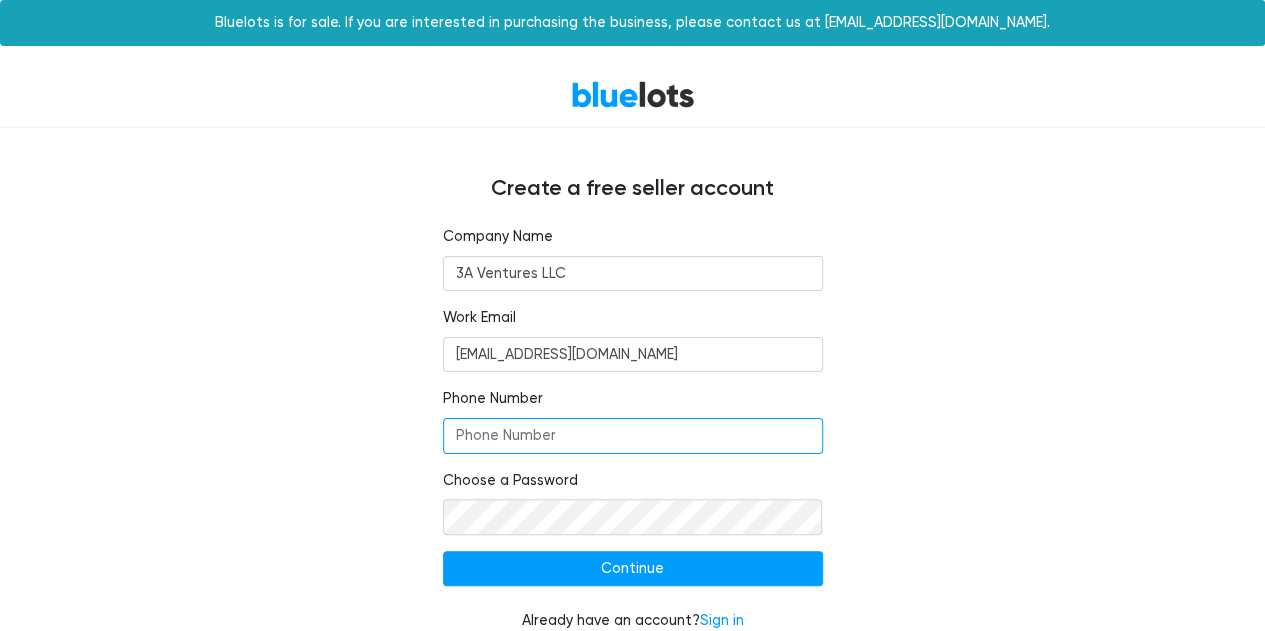 click on "Phone Number" at bounding box center (633, 436) 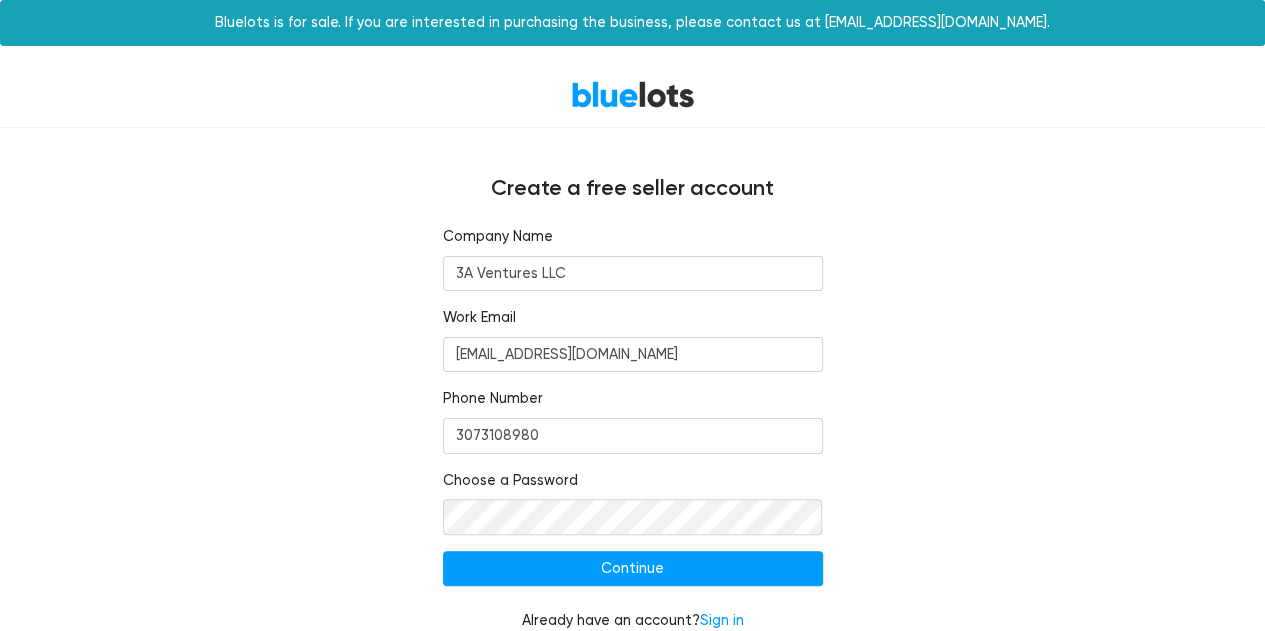 click on "Company Name
3A Ventures LLC
Work Email
trustmark.onlinestore@gmail.com
Phone Number
3073108980
Choose a Password
Continue
Already have an account?  Sign in" at bounding box center [633, 441] 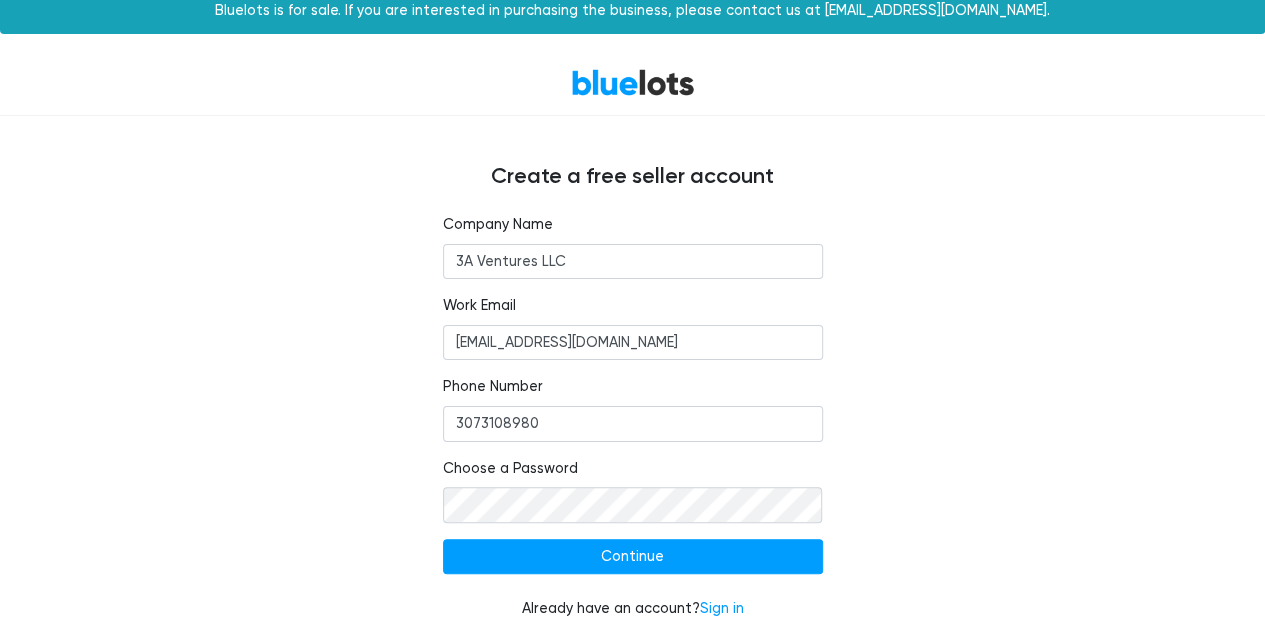 scroll, scrollTop: 23, scrollLeft: 0, axis: vertical 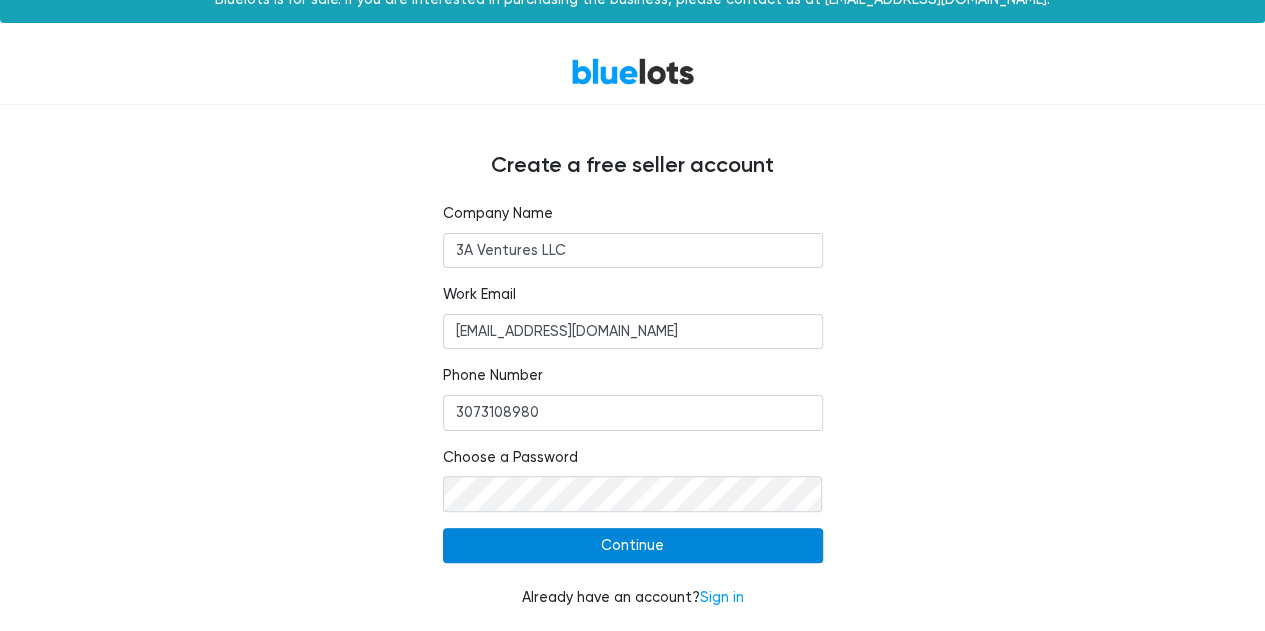 click on "Continue" at bounding box center [633, 546] 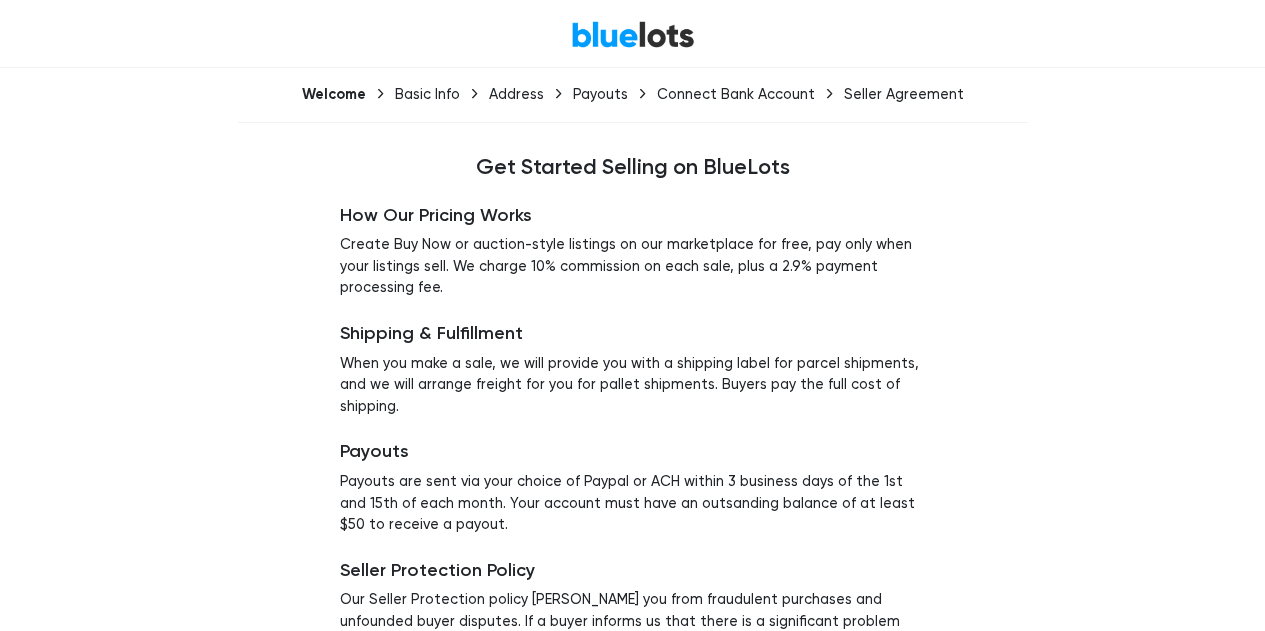 scroll, scrollTop: 164, scrollLeft: 0, axis: vertical 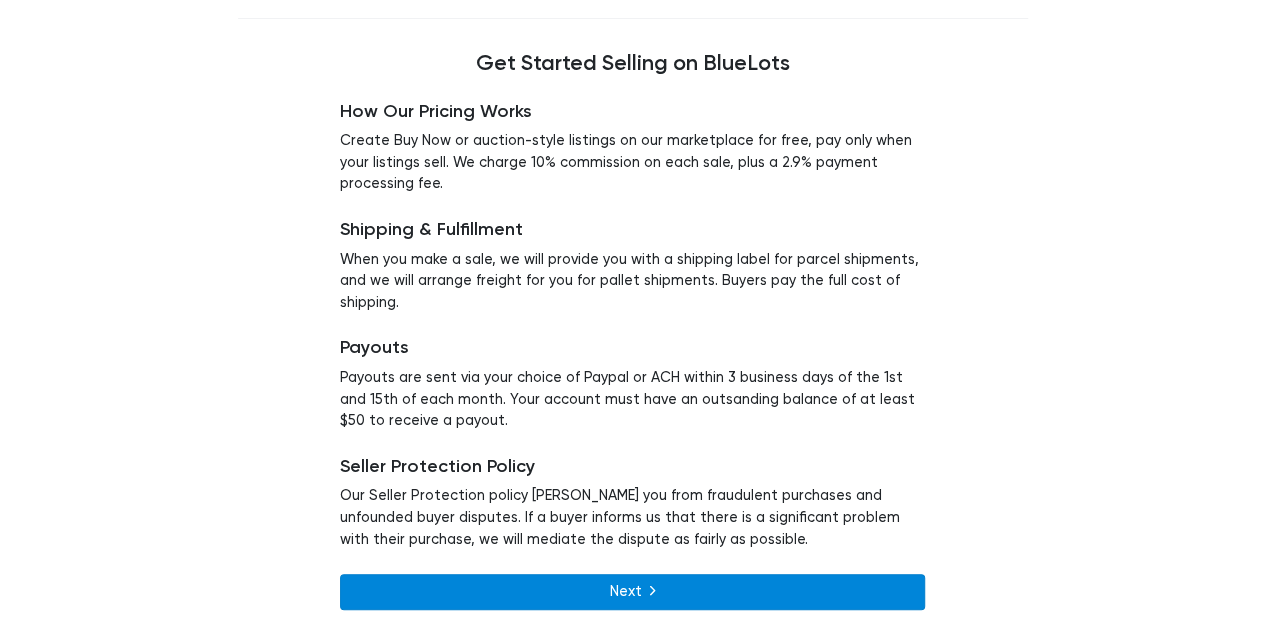 click on "Next" at bounding box center [632, 592] 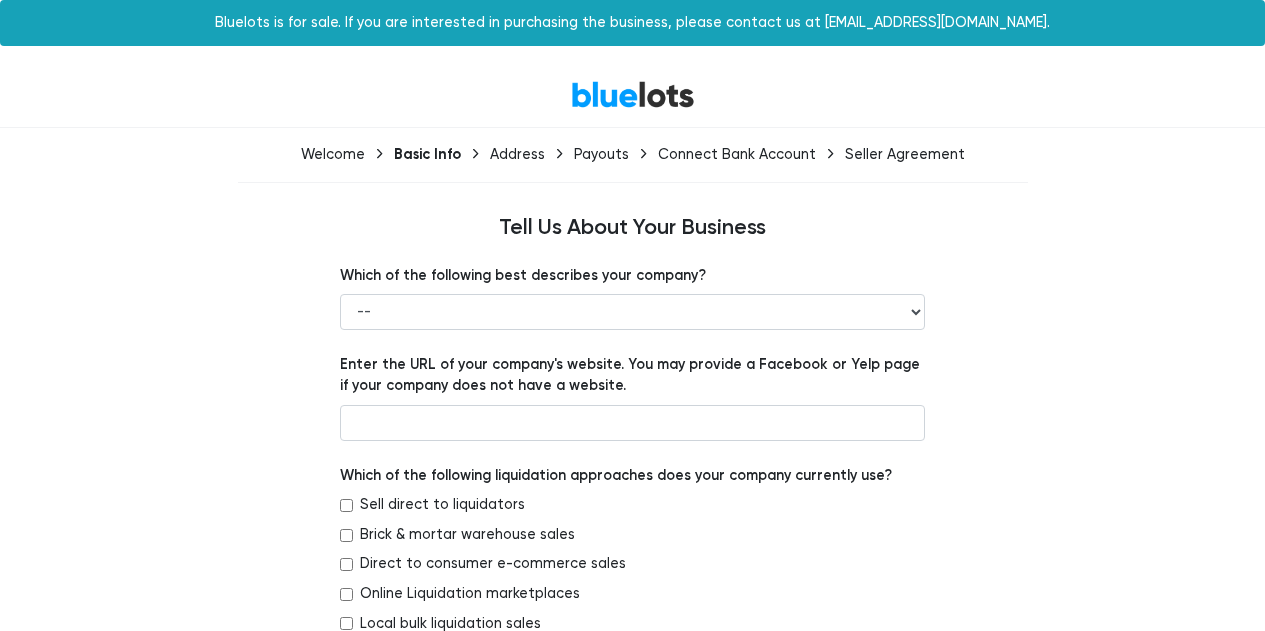 scroll, scrollTop: 0, scrollLeft: 0, axis: both 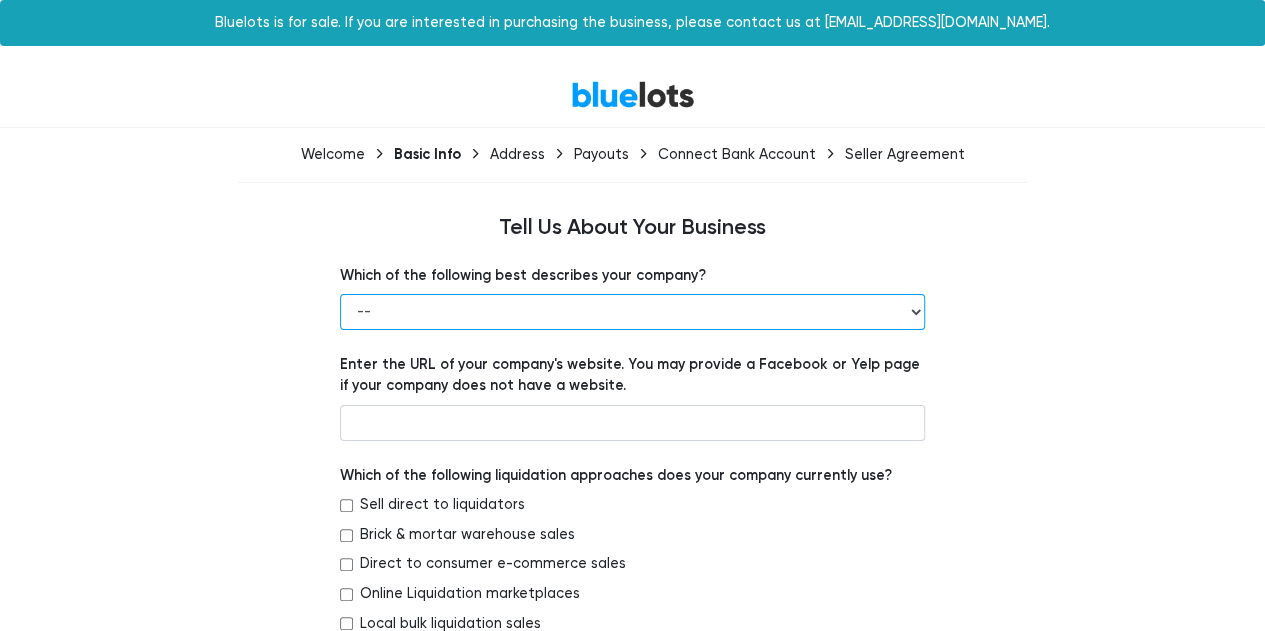 click on "--
Retailer
Wholesaler
Brand or Manufacturer
Liquidator
3PL
Other" at bounding box center (632, 312) 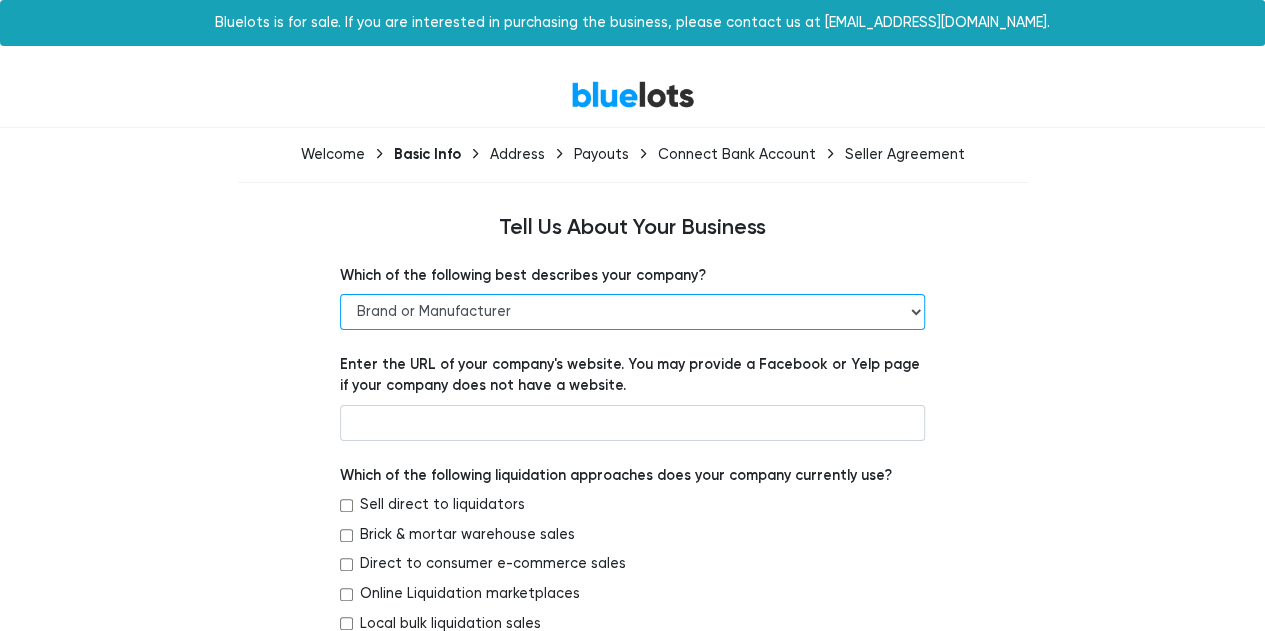 click on "--
Retailer
Wholesaler
Brand or Manufacturer
Liquidator
3PL
Other" at bounding box center (632, 312) 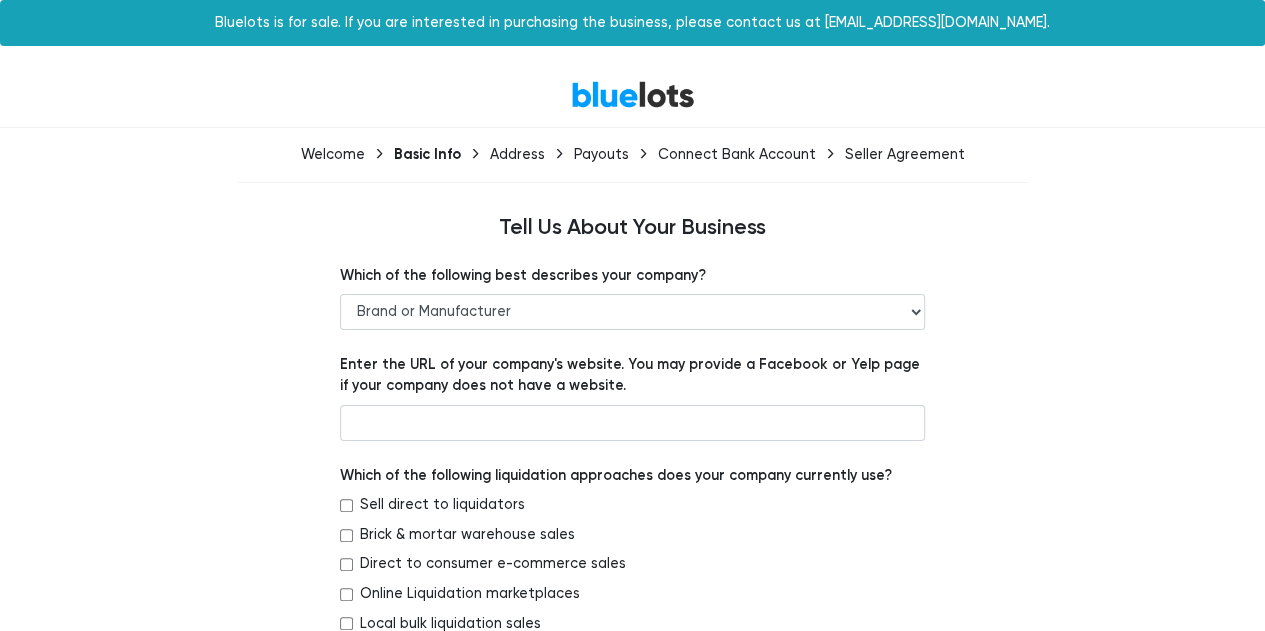click on "Which of the following best describes your company?
--
Retailer
Wholesaler
Brand or Manufacturer
Liquidator
3PL
Other
Enter the URL of your company's website. You may provide a Facebook or Yelp page if your company does not have a website.
Which of the following liquidation approaches does your company currently use?
Sell direct to liquidators
Brick & mortar warehouse sales
Direct to consumer e-commerce sales
--" at bounding box center (633, 1111) 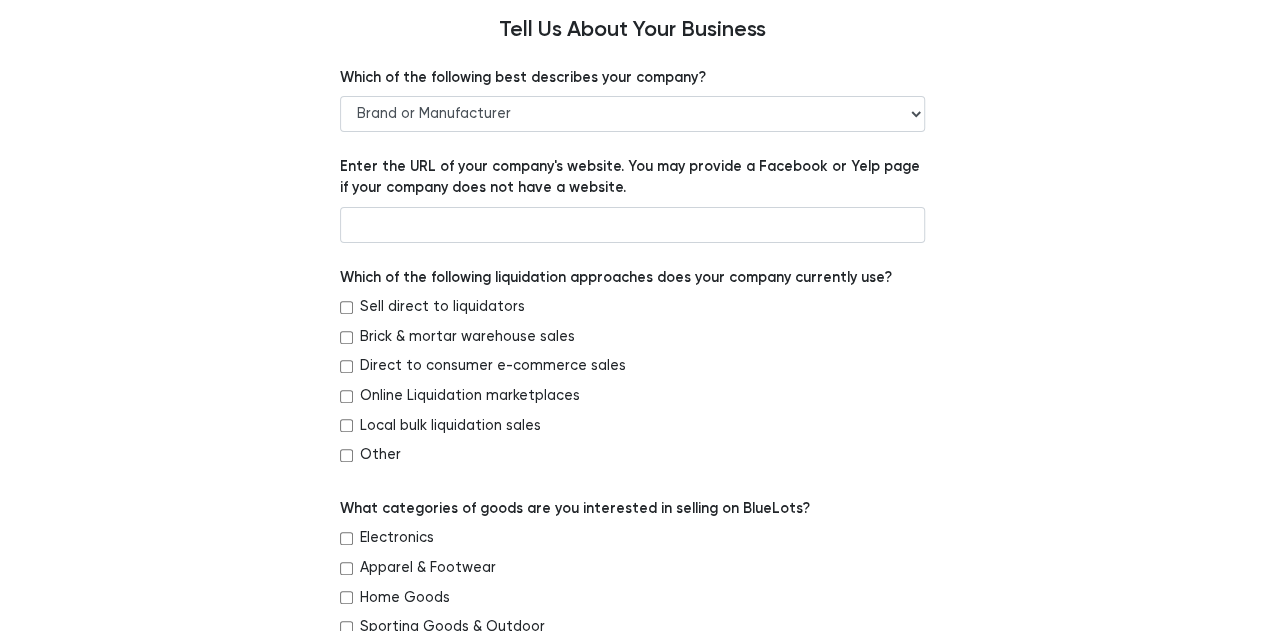 scroll, scrollTop: 200, scrollLeft: 0, axis: vertical 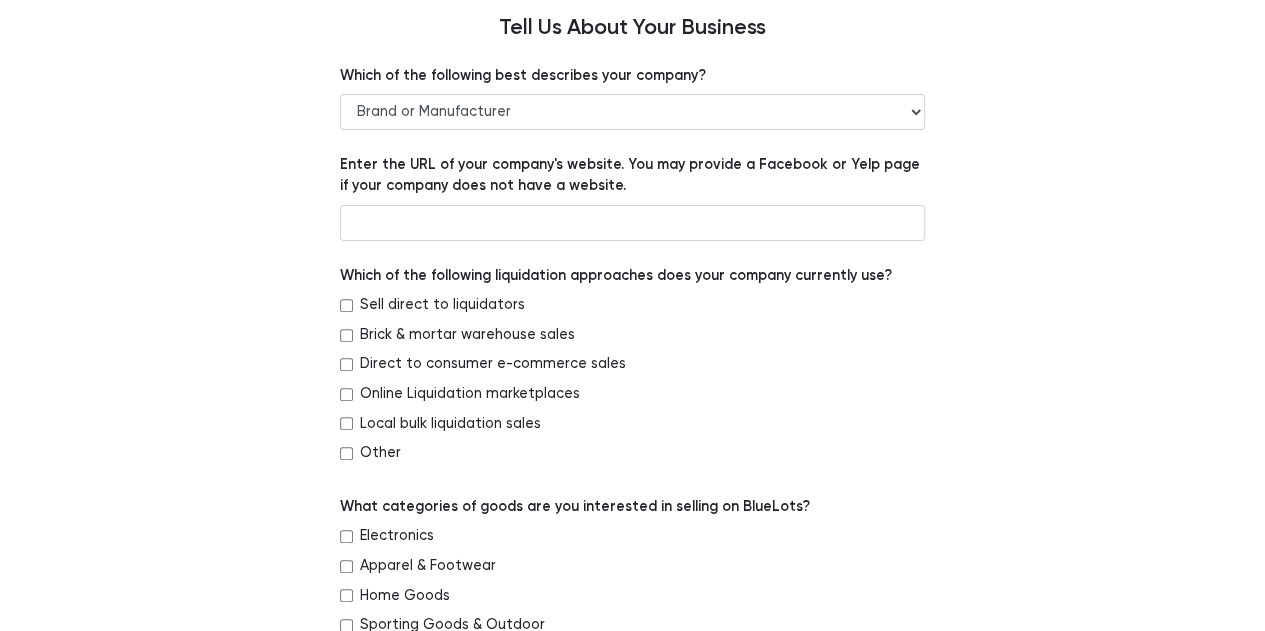 click on "Sell direct to liquidators" at bounding box center [346, 305] 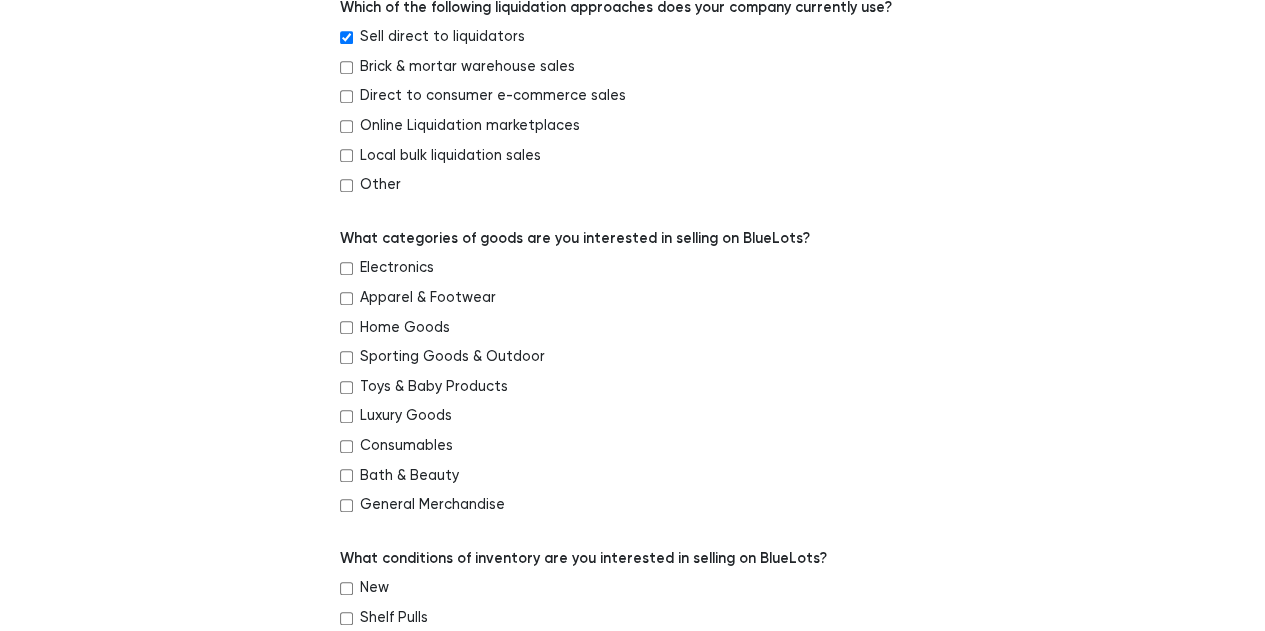 scroll, scrollTop: 500, scrollLeft: 0, axis: vertical 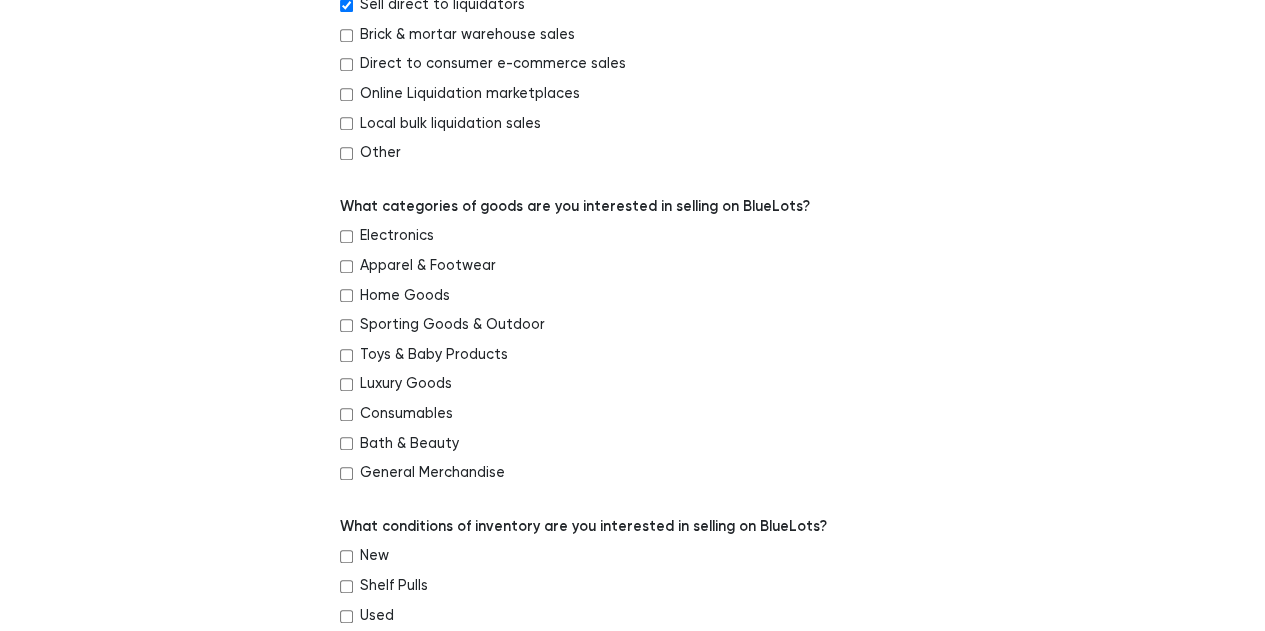 click on "Home Goods" at bounding box center (346, 295) 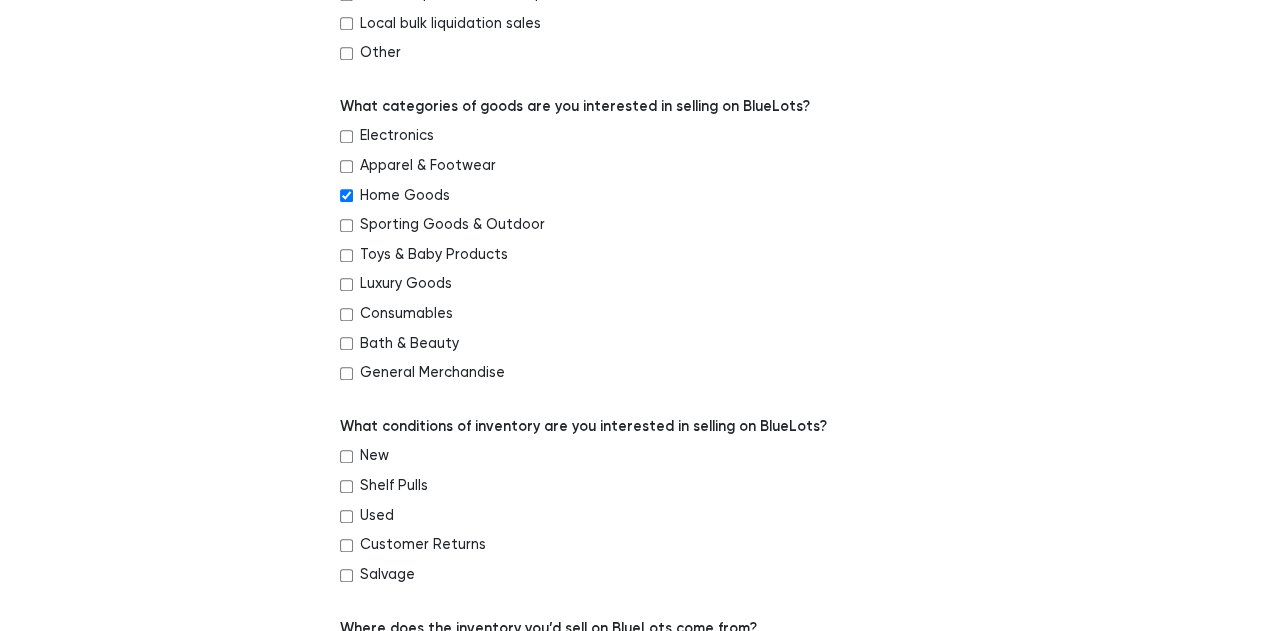 scroll, scrollTop: 700, scrollLeft: 0, axis: vertical 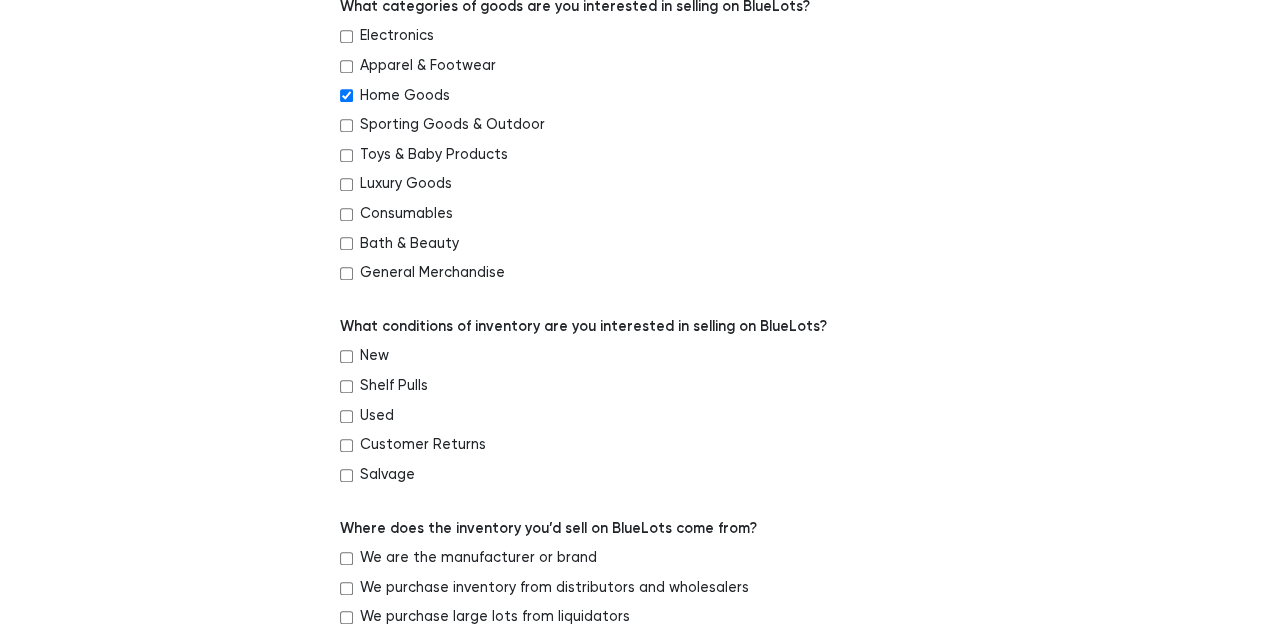 click on "Which of the following best describes your company?
--
Retailer
Wholesaler
Brand or Manufacturer
Liquidator
3PL
Other
Enter the URL of your company's website. You may provide a Facebook or Yelp page if your company does not have a website.
Which of the following liquidation approaches does your company currently use?
Sell direct to liquidators
Brick & mortar warehouse sales
Direct to consumer e-commerce sales
--" at bounding box center [632, 411] 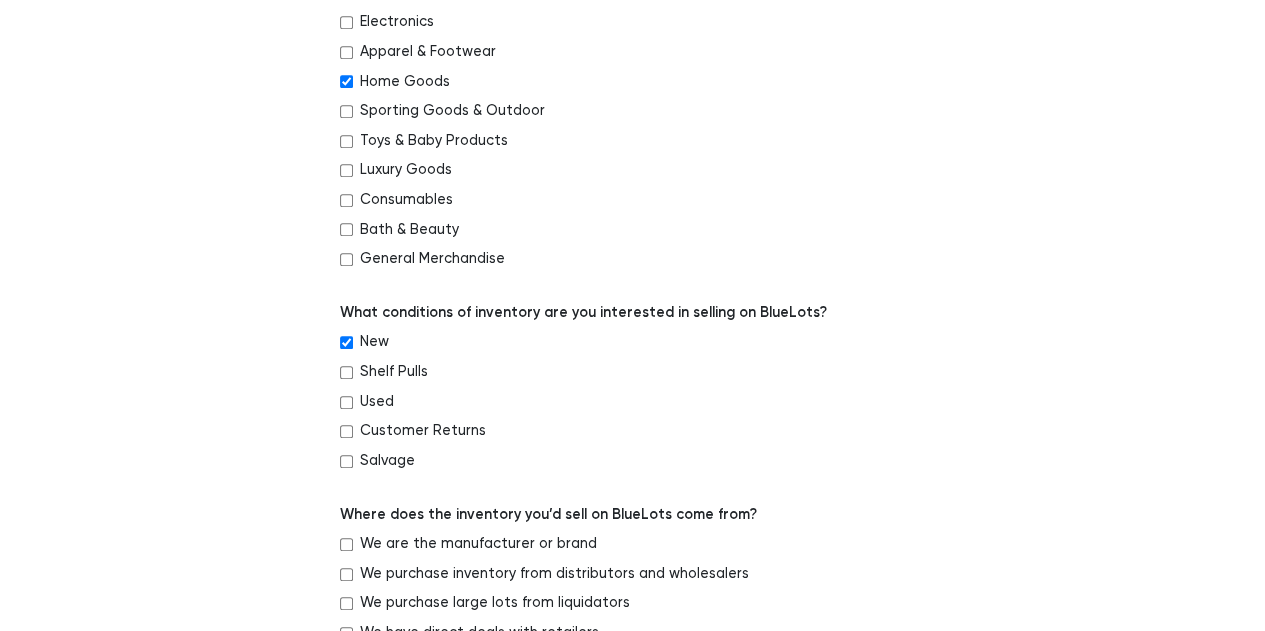 scroll, scrollTop: 900, scrollLeft: 0, axis: vertical 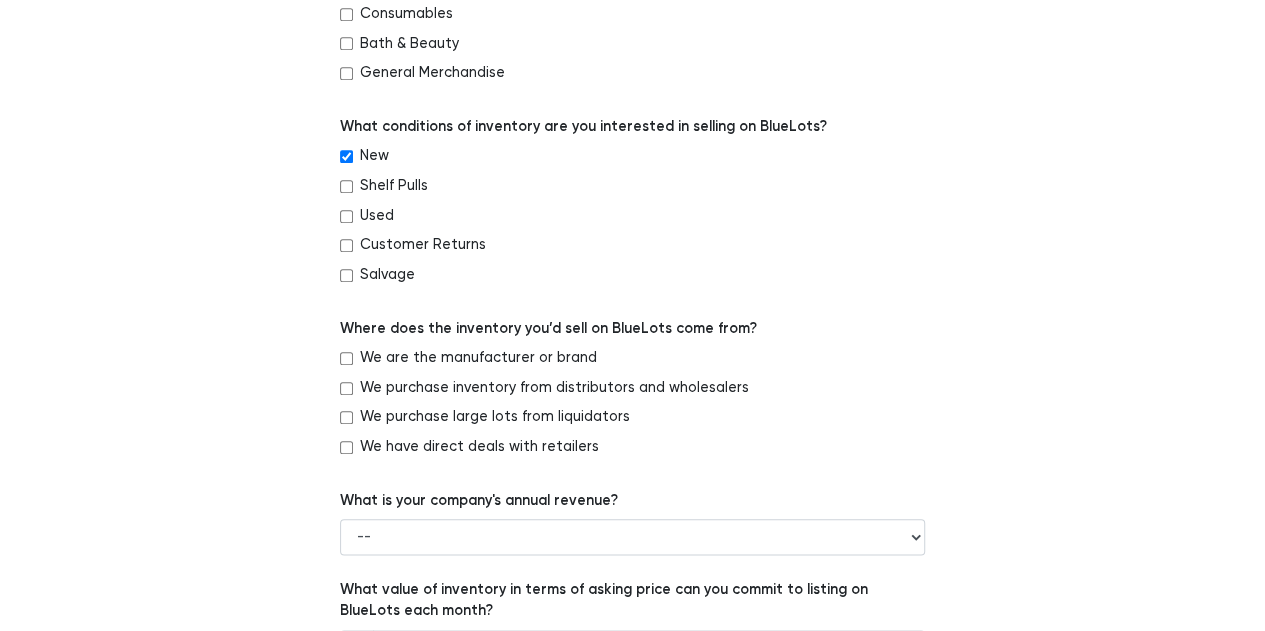click on "We are the manufacturer or brand" at bounding box center [346, 358] 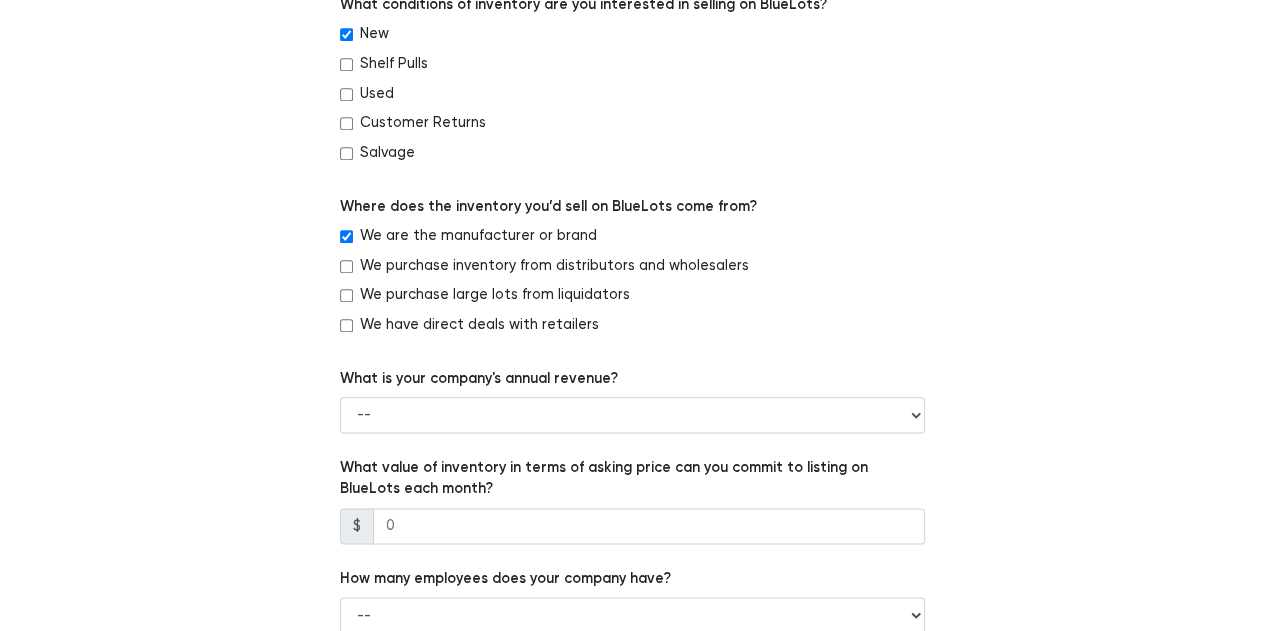 scroll, scrollTop: 1100, scrollLeft: 0, axis: vertical 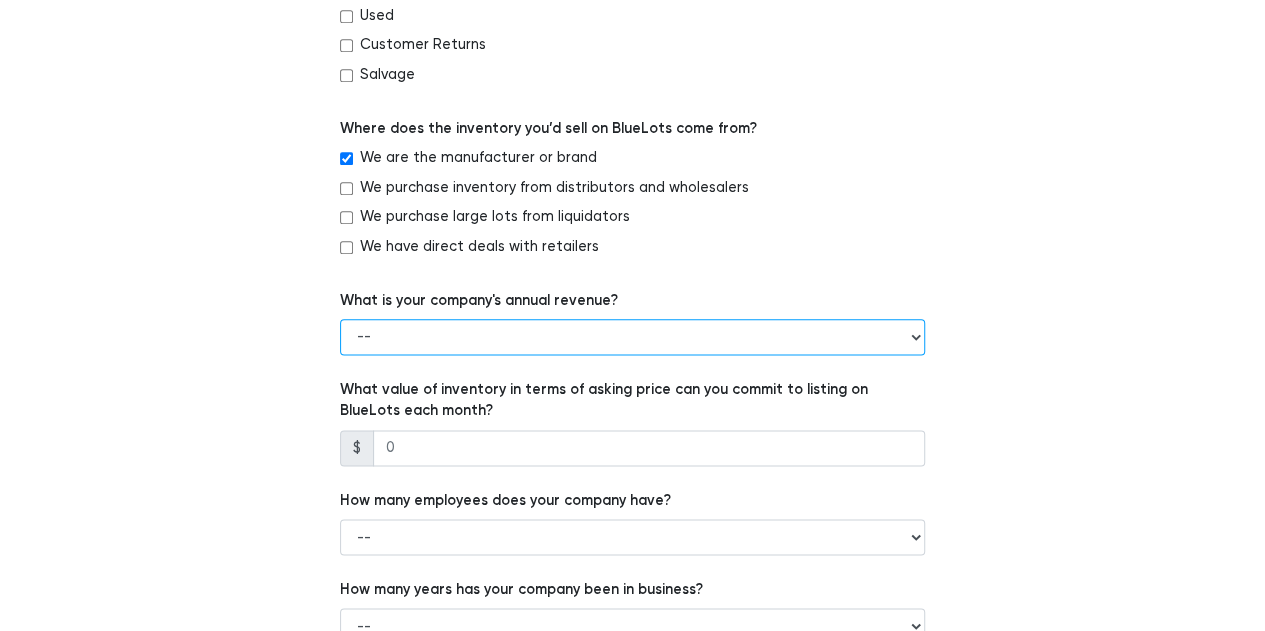 click on "--
Less than $100,000
$100,000 to $500,000
$500,000 to $1,000,000
$1,000,000 to $5,000,000
$5,000,000 to $10,000,000
More than $10,000,000" at bounding box center [632, 337] 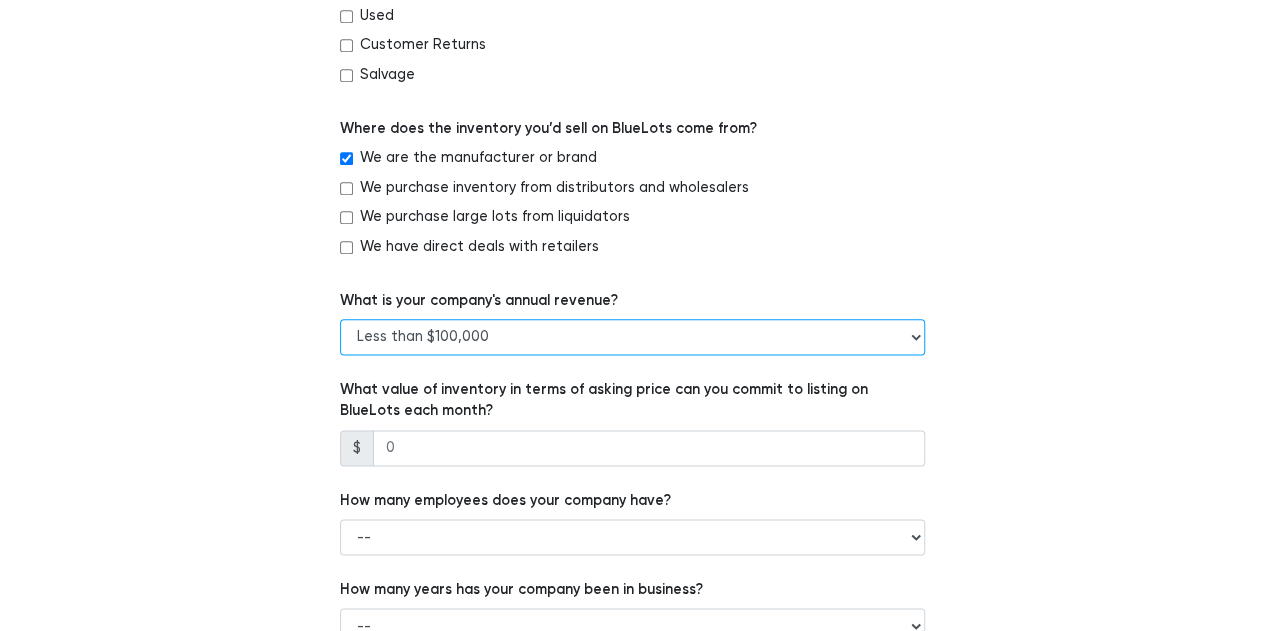 click on "--
Less than $100,000
$100,000 to $500,000
$500,000 to $1,000,000
$1,000,000 to $5,000,000
$5,000,000 to $10,000,000
More than $10,000,000" at bounding box center (632, 337) 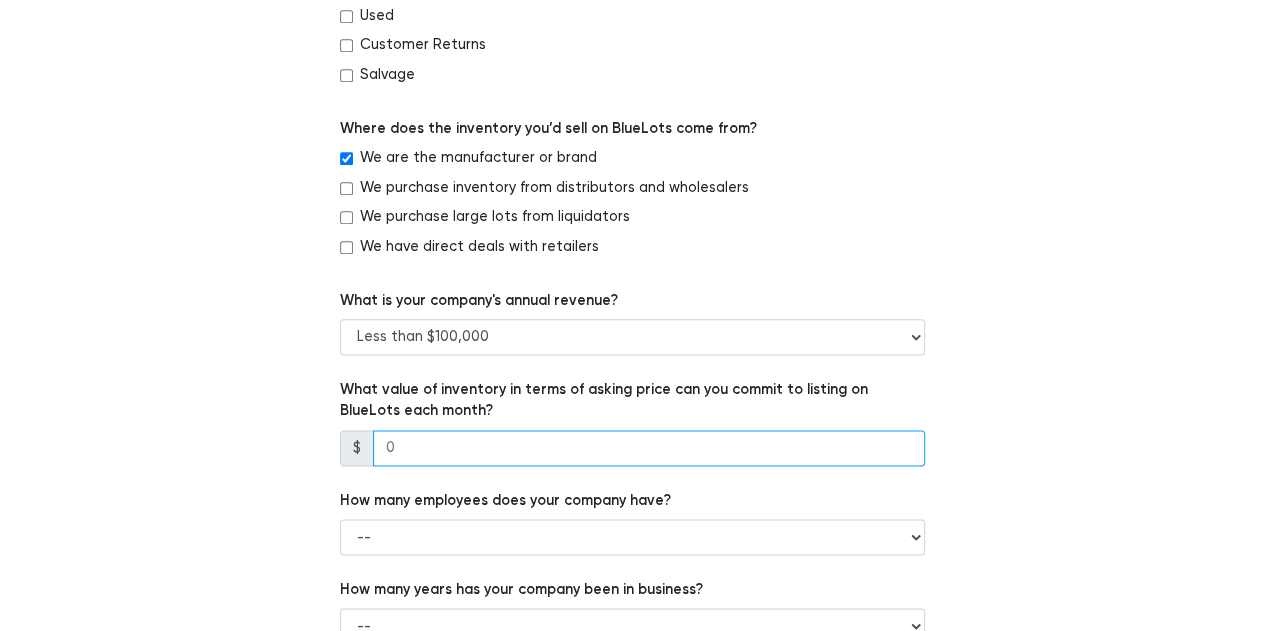 click at bounding box center (649, 448) 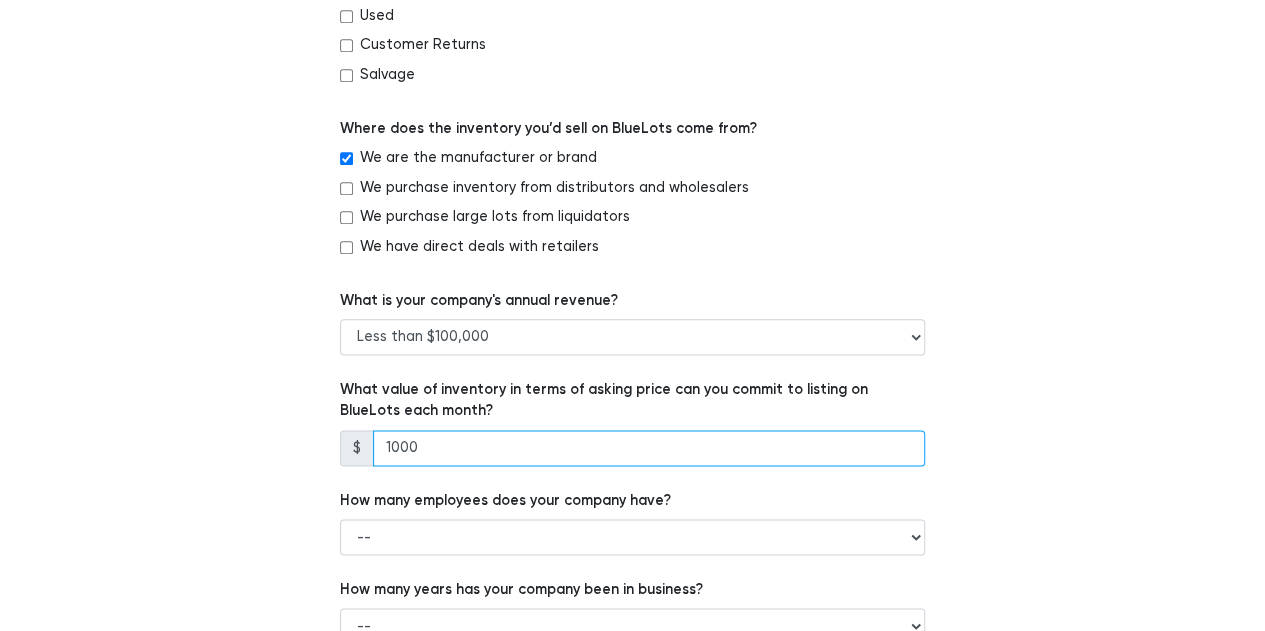 type on "1000" 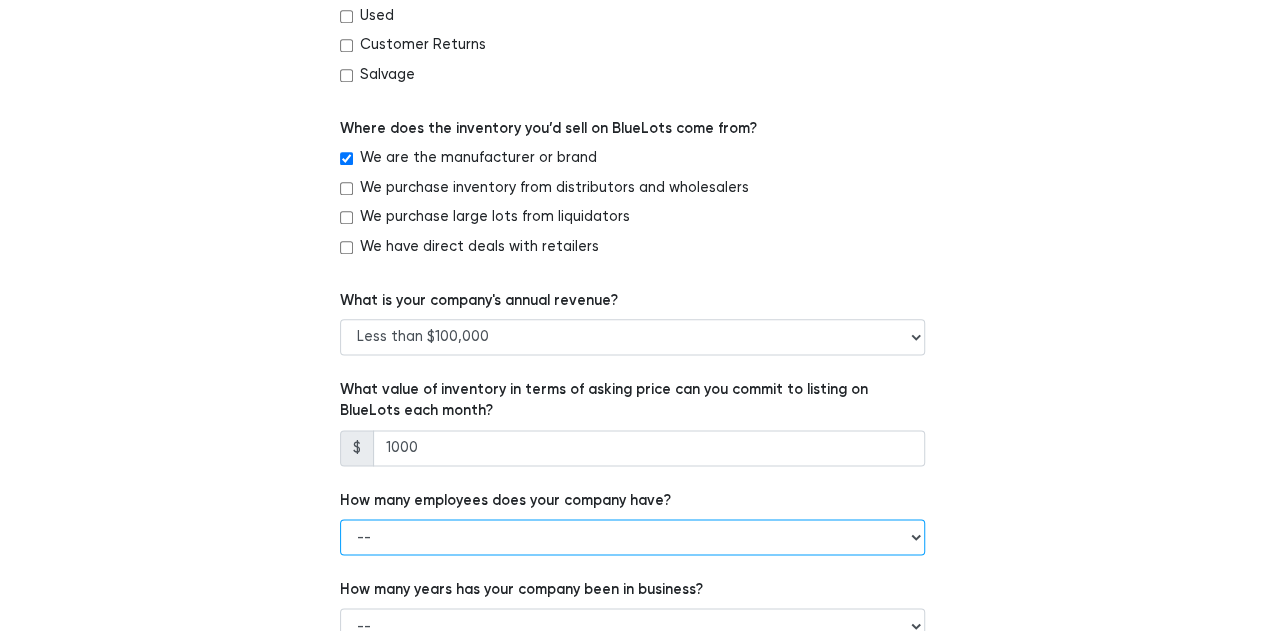 click on "--
1 - 5
6 - 20
21 - 50
More than 50" at bounding box center (632, 537) 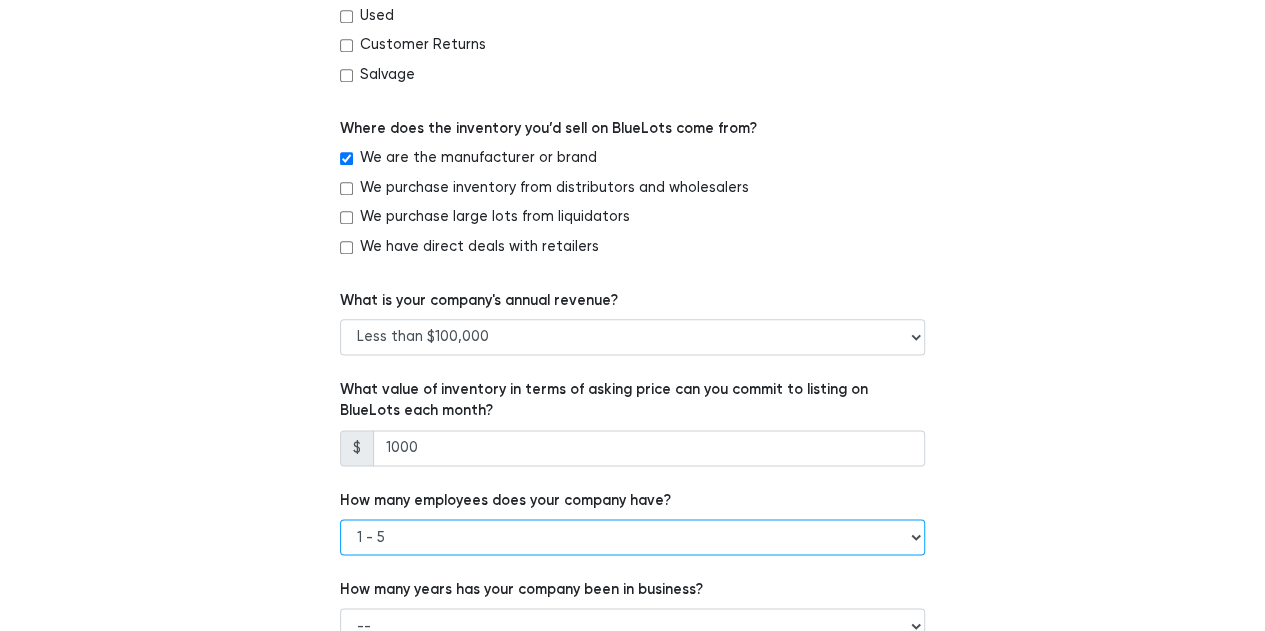 click on "--
1 - 5
6 - 20
21 - 50
More than 50" at bounding box center [632, 537] 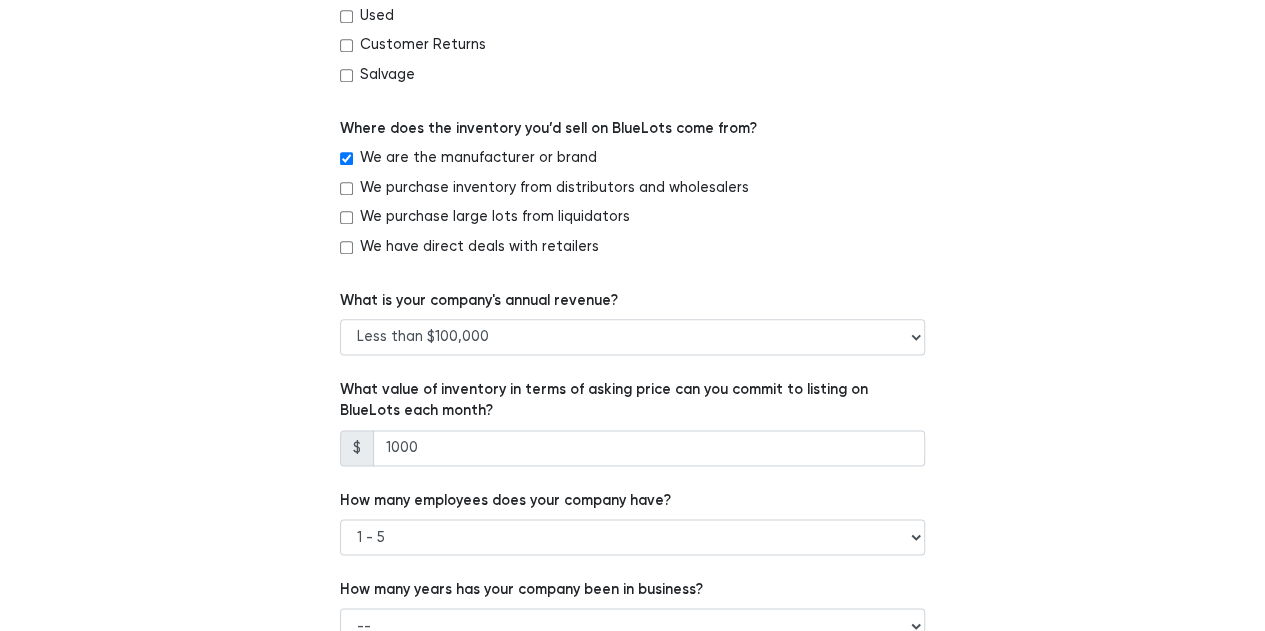 click on "Which of the following best describes your company?
--
Retailer
Wholesaler
Brand or Manufacturer
Liquidator
3PL
Other
Enter the URL of your company's website. You may provide a Facebook or Yelp page if your company does not have a website.
Which of the following liquidation approaches does your company currently use?
Sell direct to liquidators
Brick & mortar warehouse sales
Direct to consumer e-commerce sales
--" at bounding box center (633, 11) 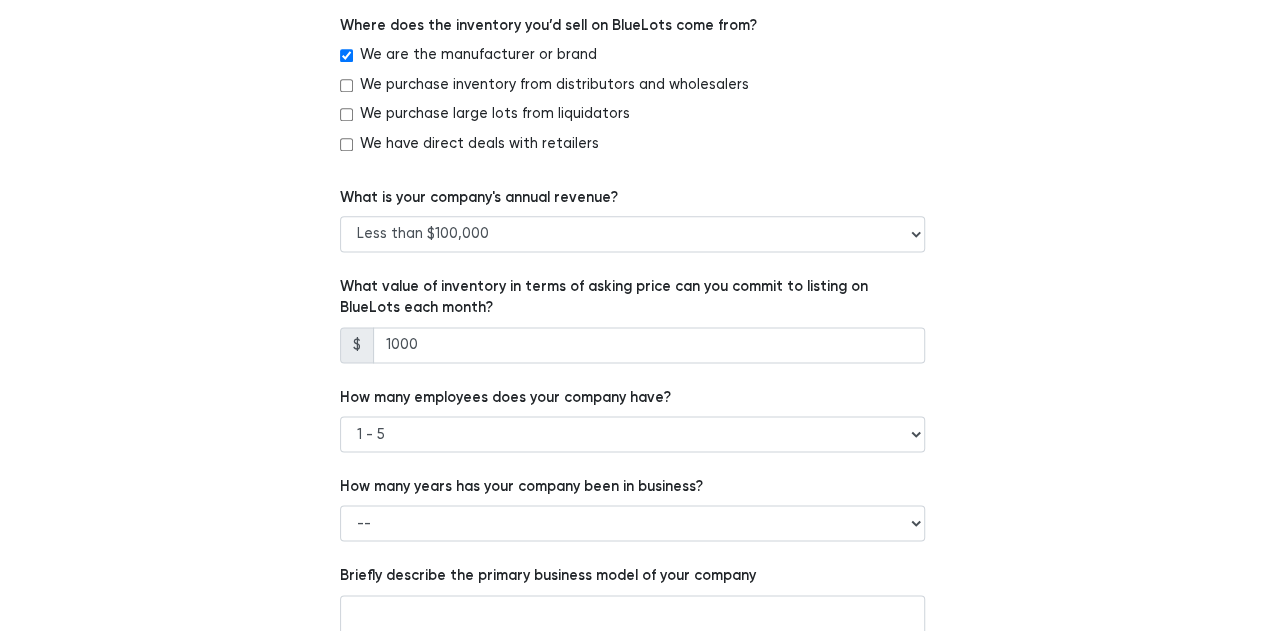 scroll, scrollTop: 1300, scrollLeft: 0, axis: vertical 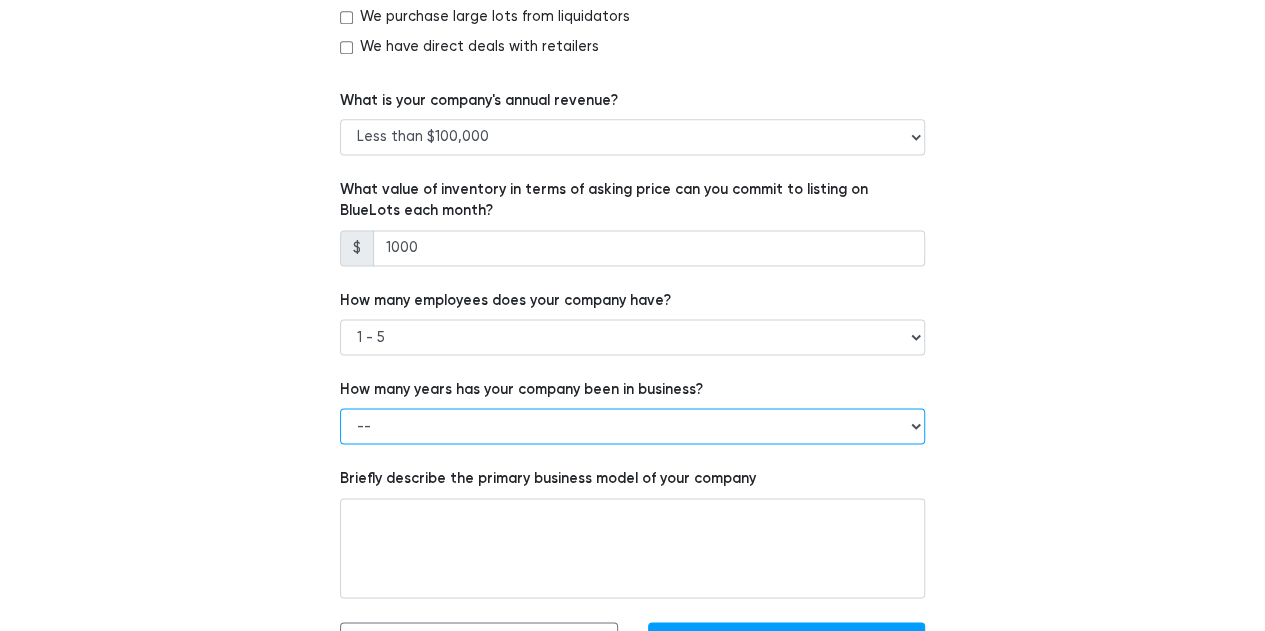 click on "--
Less than 1 year
1 to 3 years
4+ years" at bounding box center (632, 426) 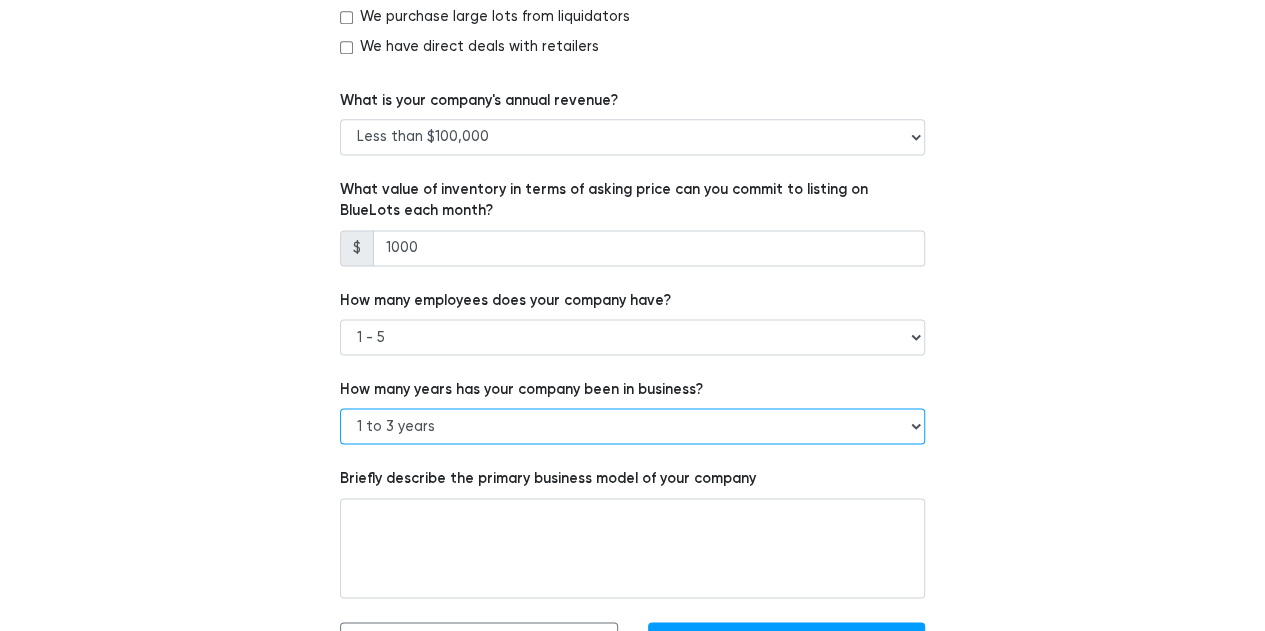 click on "--
Less than 1 year
1 to 3 years
4+ years" at bounding box center (632, 426) 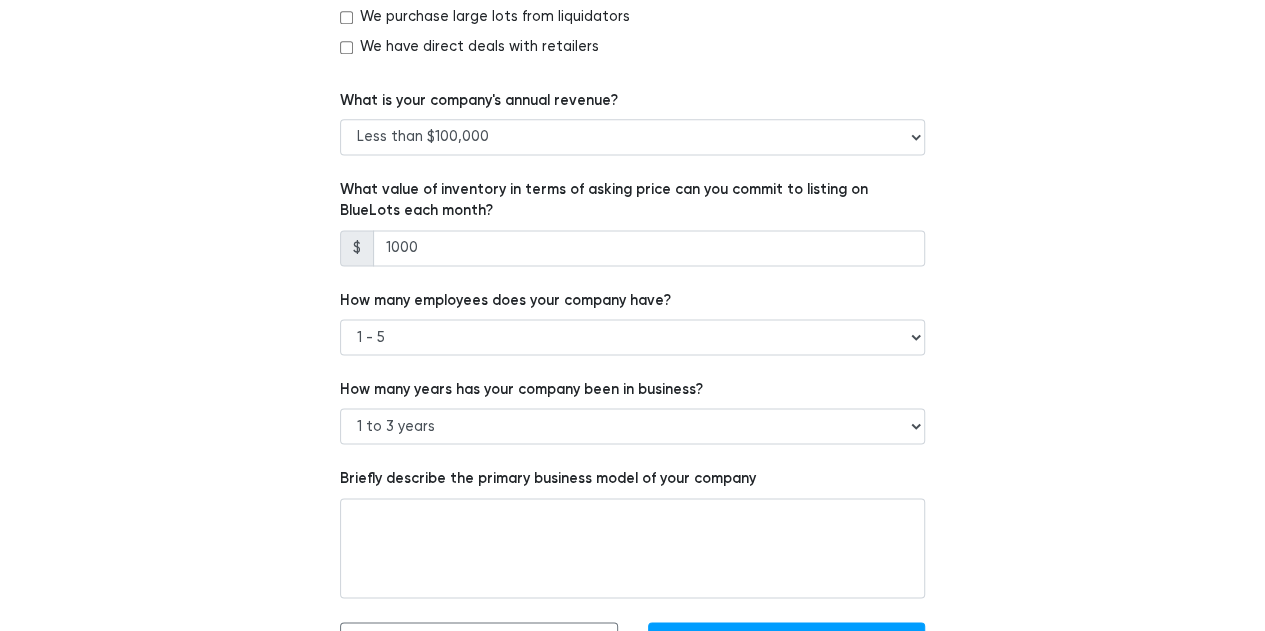 click on "Which of the following best describes your company?
--
Retailer
Wholesaler
Brand or Manufacturer
Liquidator
3PL
Other
Enter the URL of your company's website. You may provide a Facebook or Yelp page if your company does not have a website.
Which of the following liquidation approaches does your company currently use?
Sell direct to liquidators
Brick & mortar warehouse sales
Direct to consumer e-commerce sales
--" at bounding box center [633, -189] 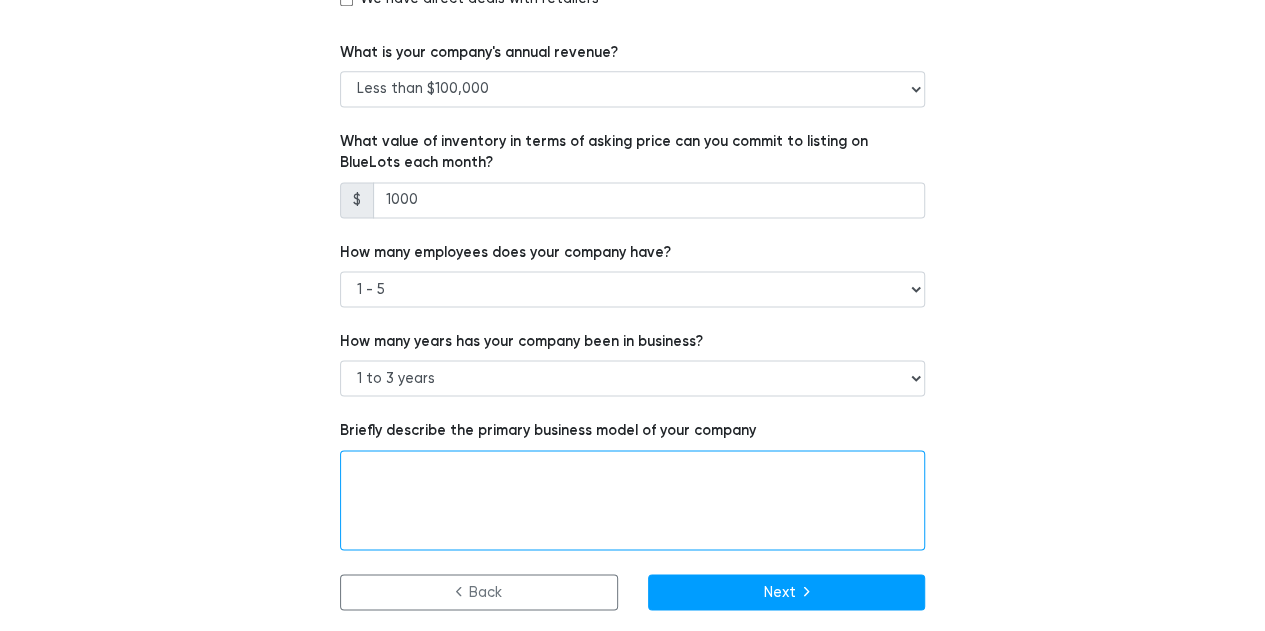click at bounding box center (632, 500) 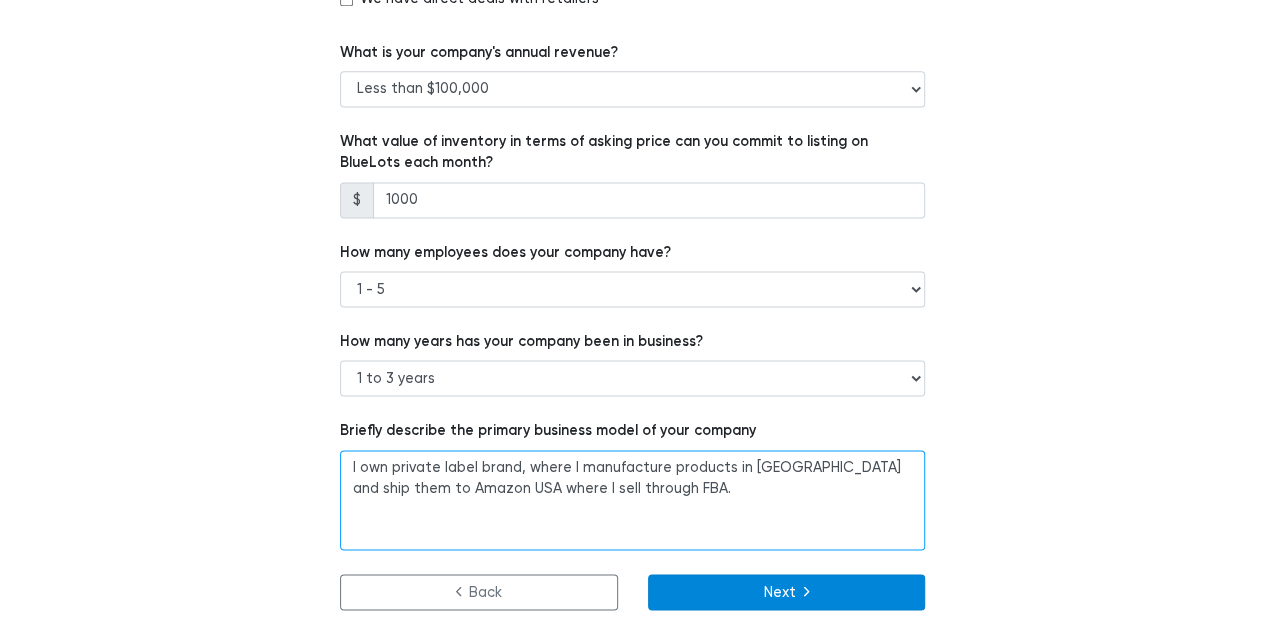 type on "I own private label brand, where I manufacture products in China and ship them to Amazon USA where I sell through FBA." 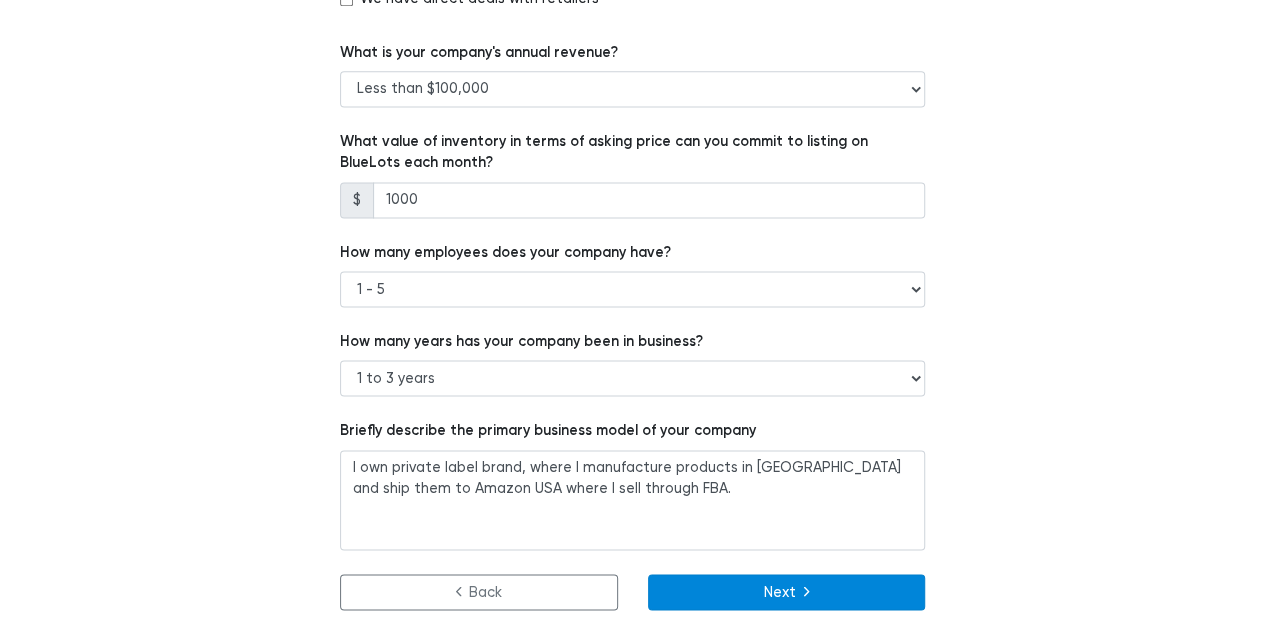 click on "Next" at bounding box center [787, 592] 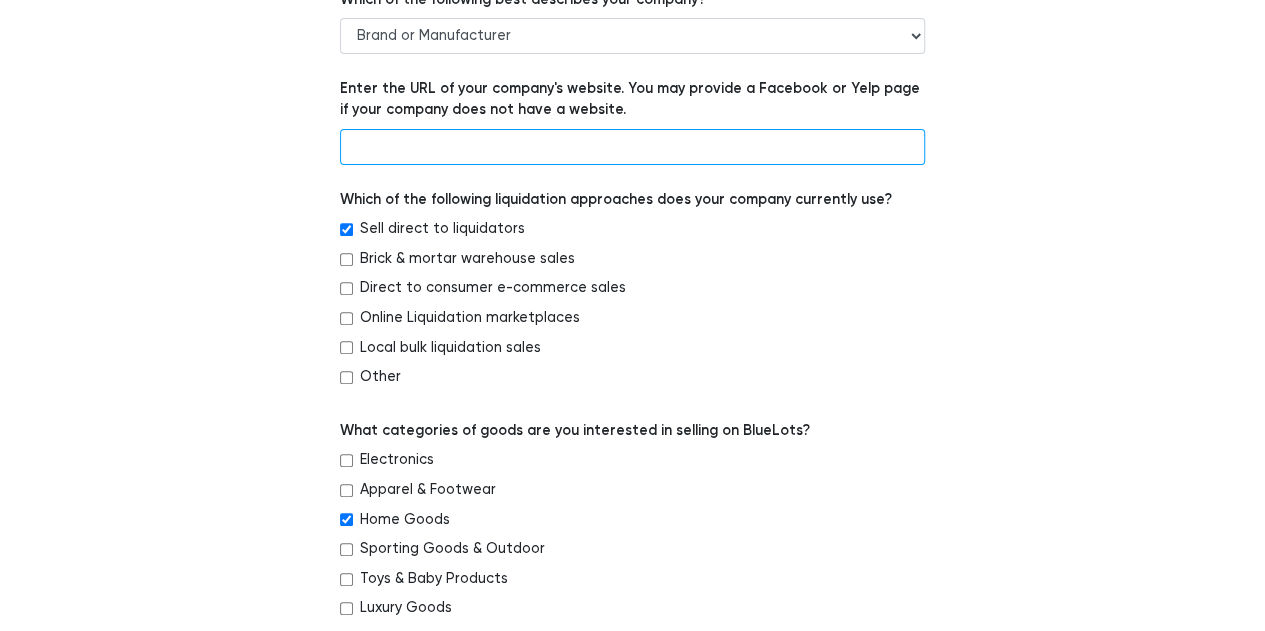 scroll, scrollTop: 204, scrollLeft: 0, axis: vertical 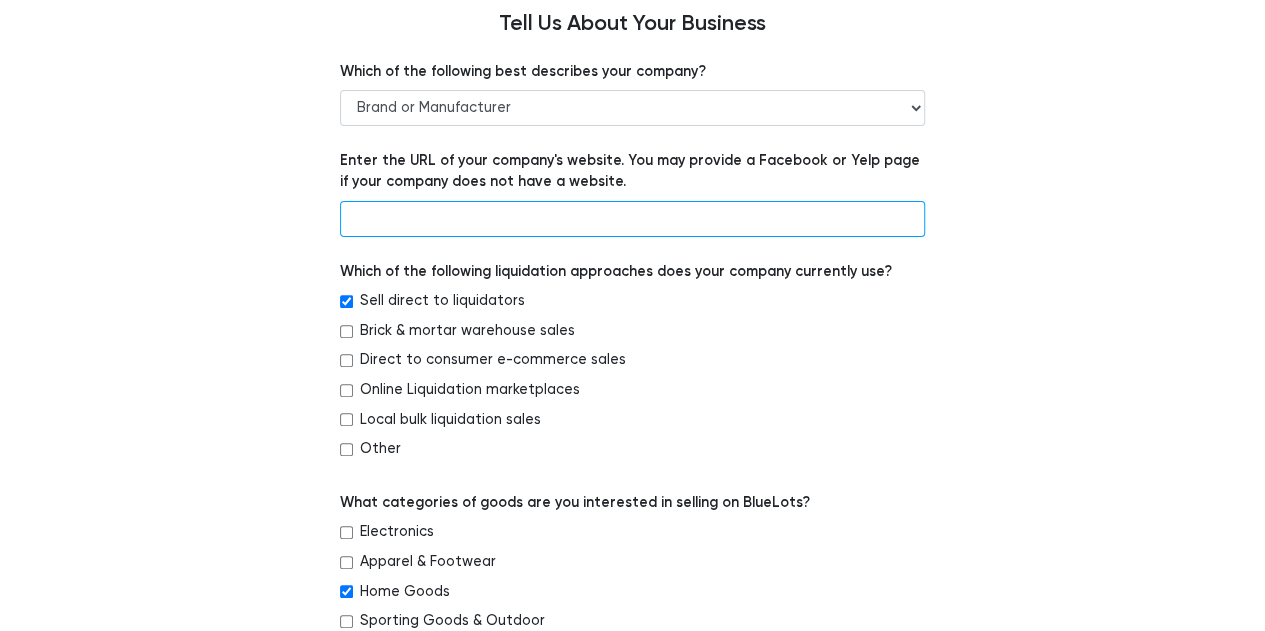 click at bounding box center [632, 219] 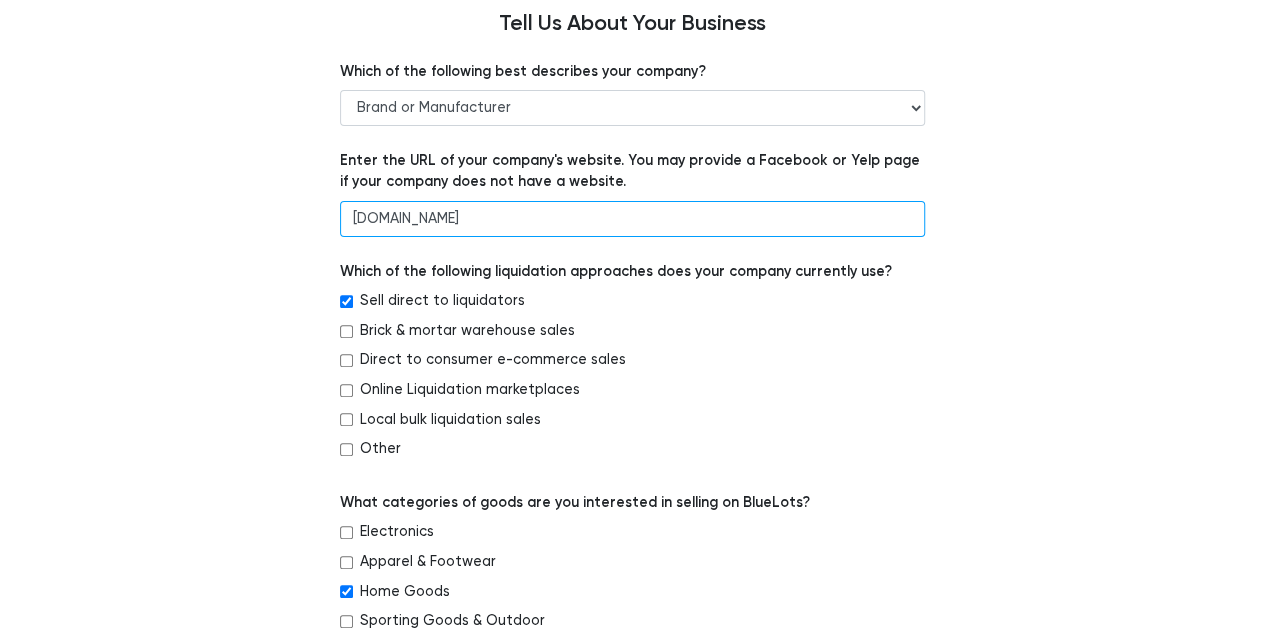 type on "3a-ventures-llc.com" 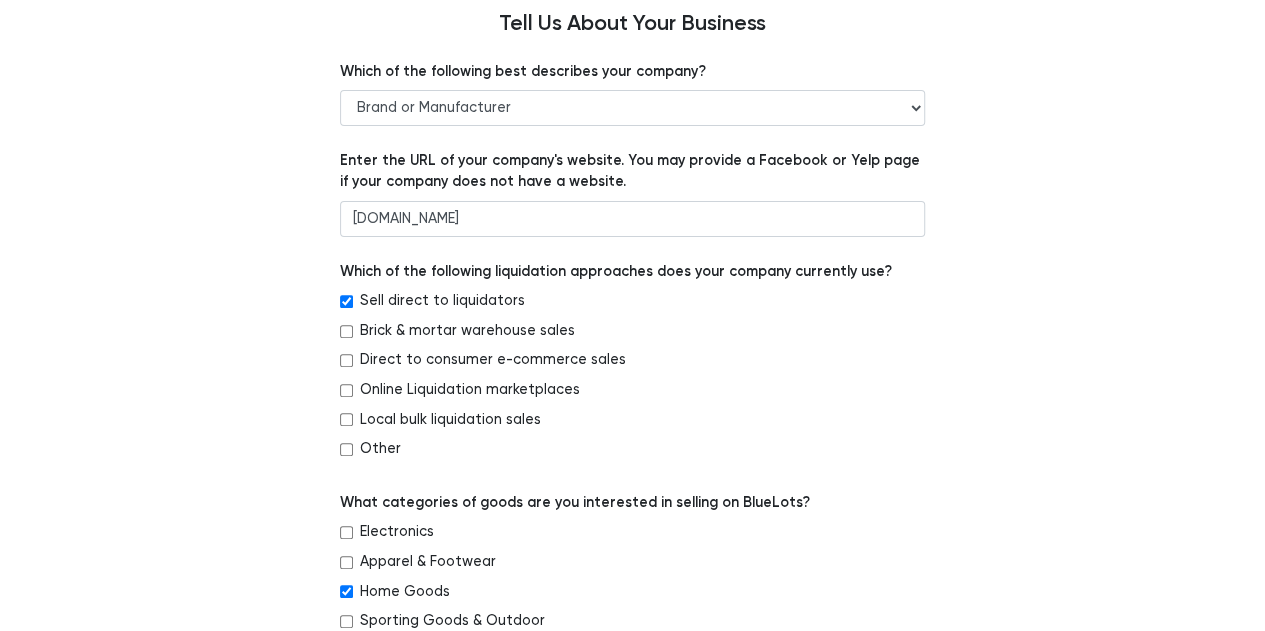 click on "BlueLots
Welcome
Basic Info
Address
Payouts
Connect Bank Account
Seller Agreement
Tell Us About Your Business
Which of the following best describes your company?
--
Retailer
Wholesaler
Brand or Manufacturer
Liquidator
3PL
Other
Enter the URL of your company's website. You may provide a Facebook or Yelp page if your company does not have a website.
3a-ventures-llc.com
Which of the following liquidation approaches does your company currently use?
Sell direct to liquidators
--" at bounding box center [632, 818] 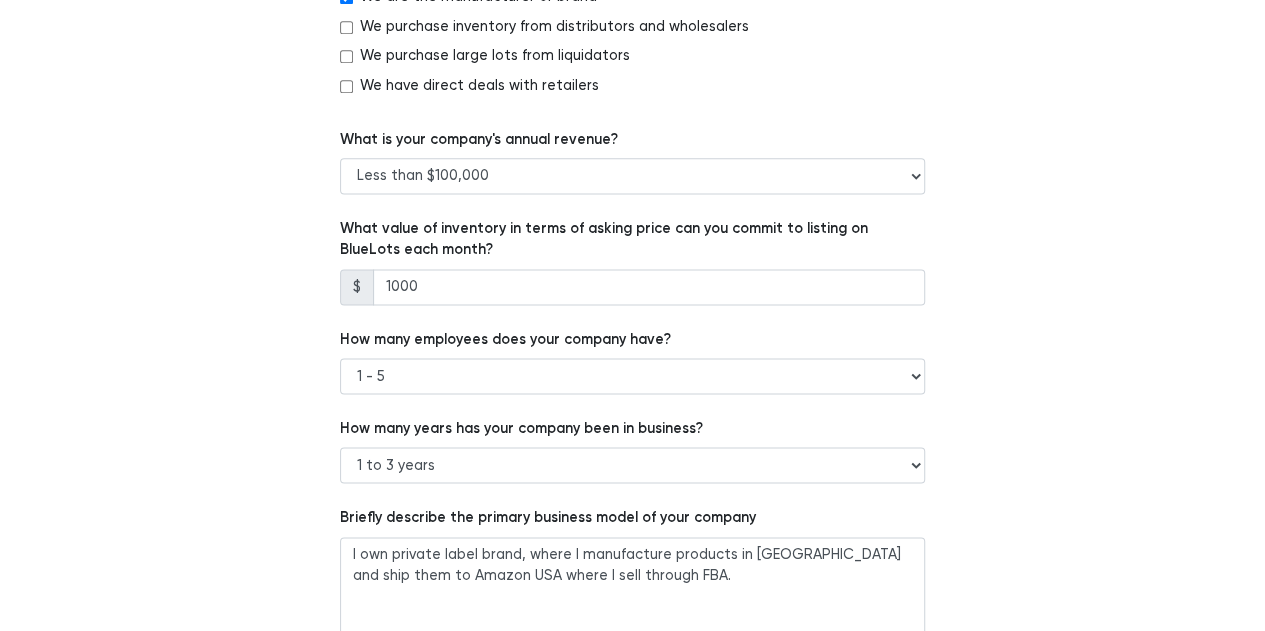 scroll, scrollTop: 1348, scrollLeft: 0, axis: vertical 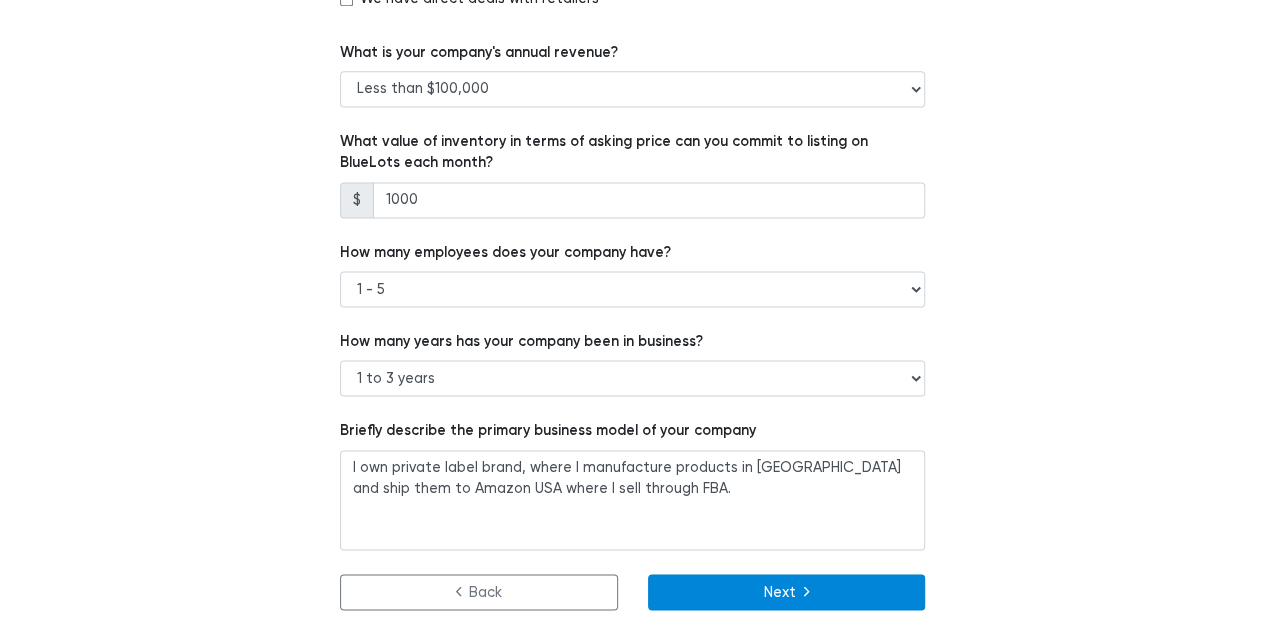click on "Next" at bounding box center [787, 592] 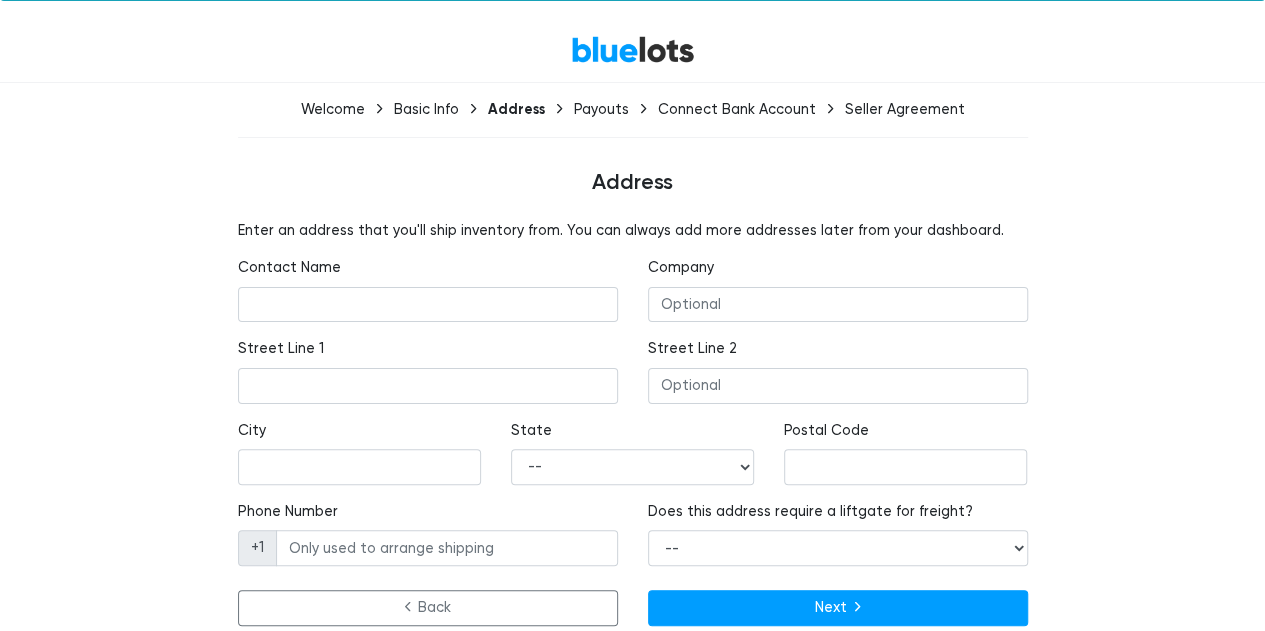scroll, scrollTop: 70, scrollLeft: 0, axis: vertical 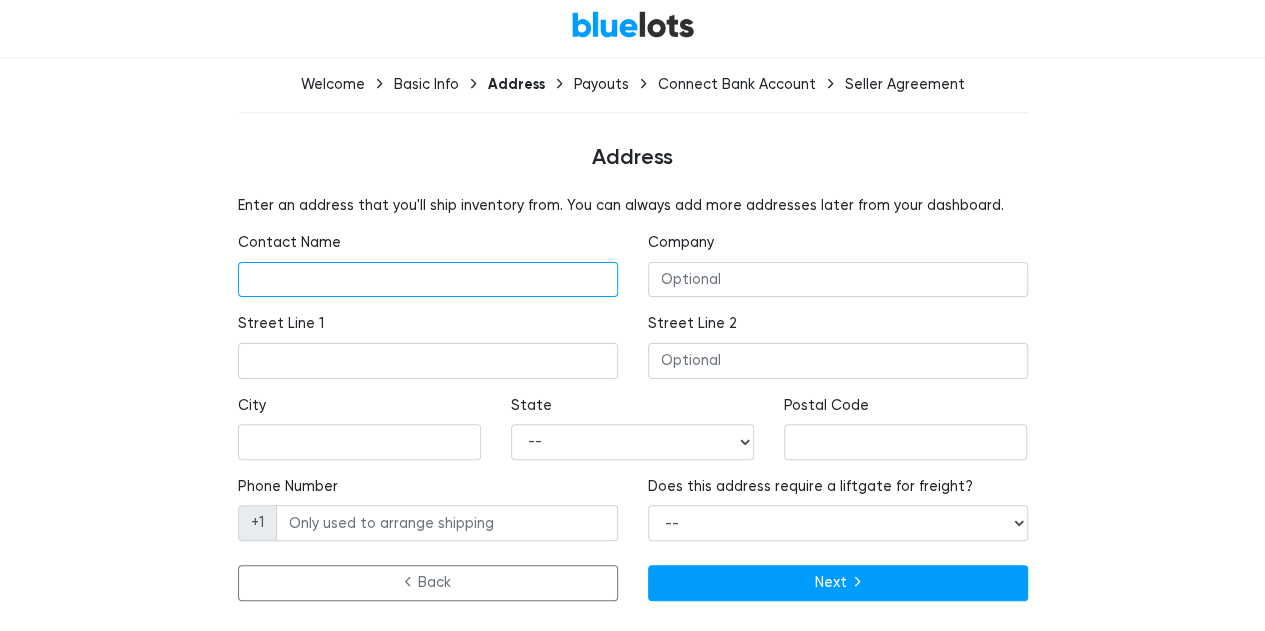 click at bounding box center [428, 280] 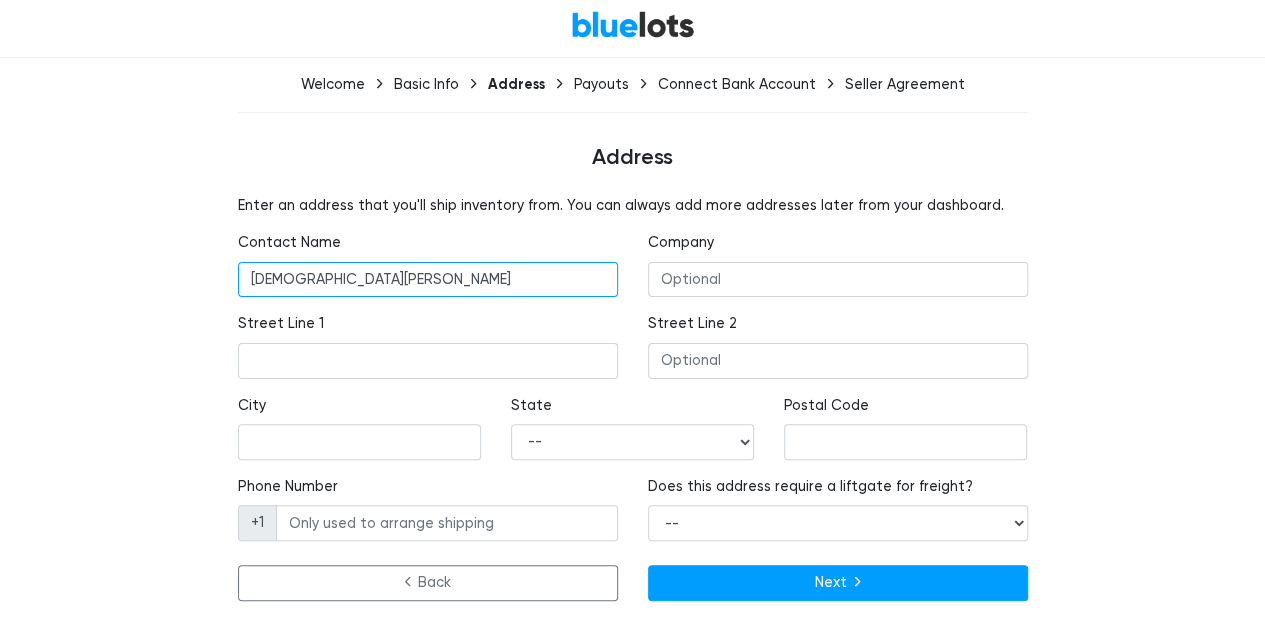 type on "Narges Buildings, Mohamed Sabry Abo A'alam Street" 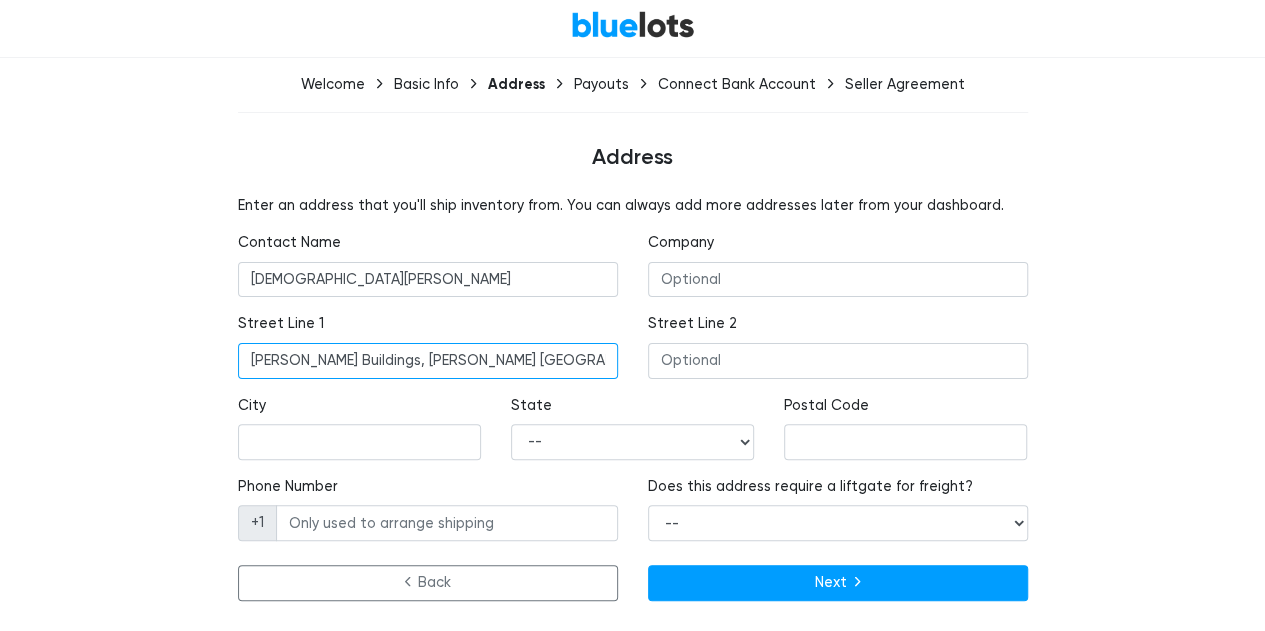 type on "Apartment 7, Floor 3, Building 356" 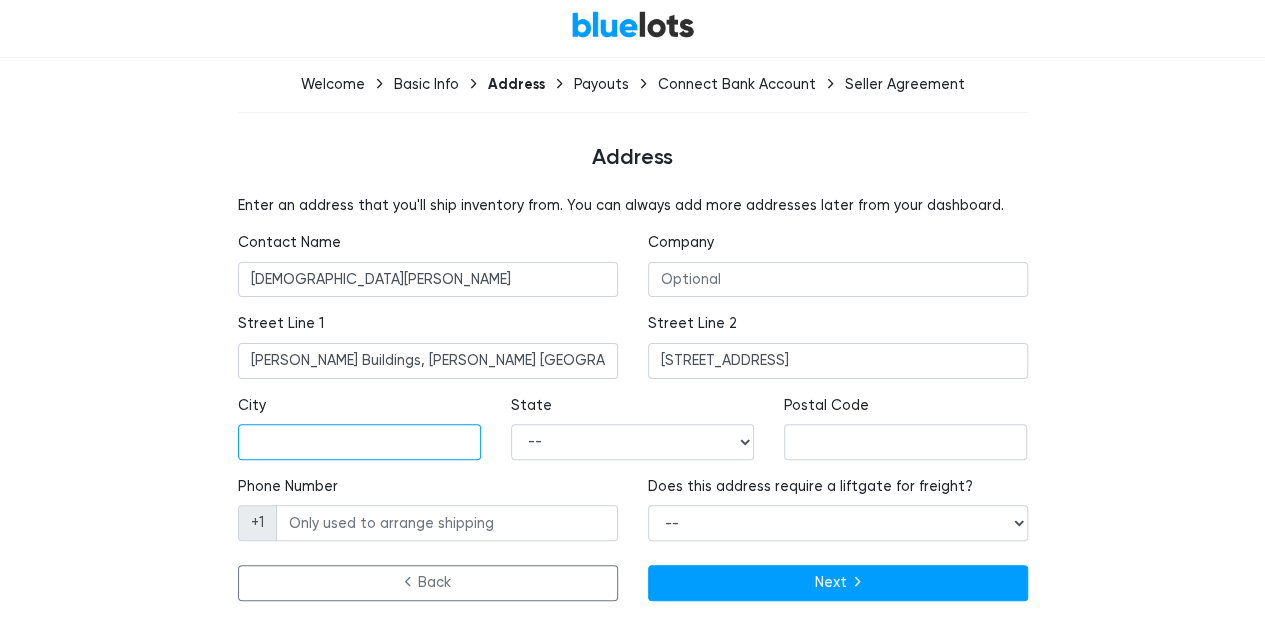 type on "Cairo" 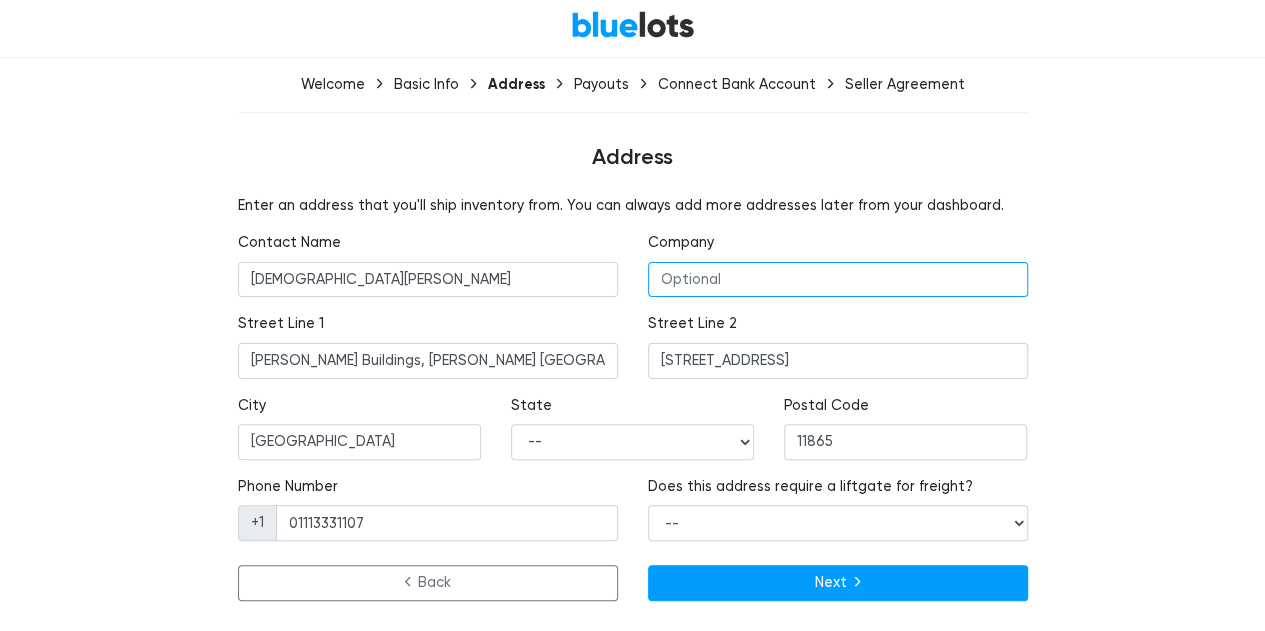 click at bounding box center (838, 280) 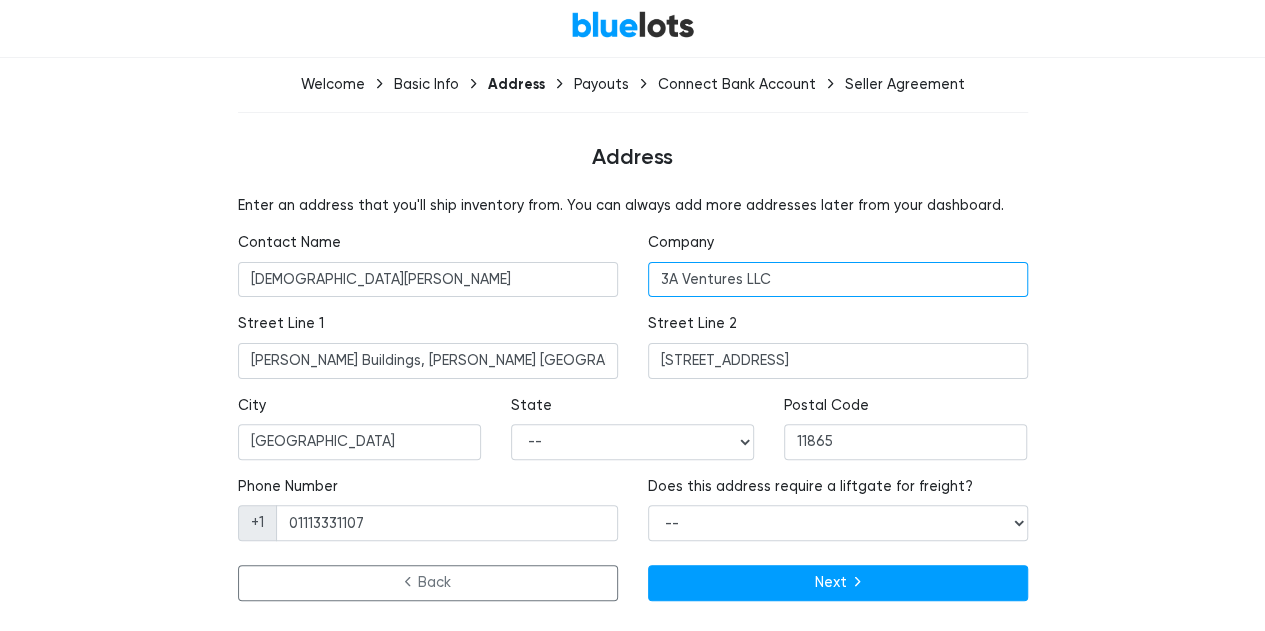 type on "3A Ventures LLC" 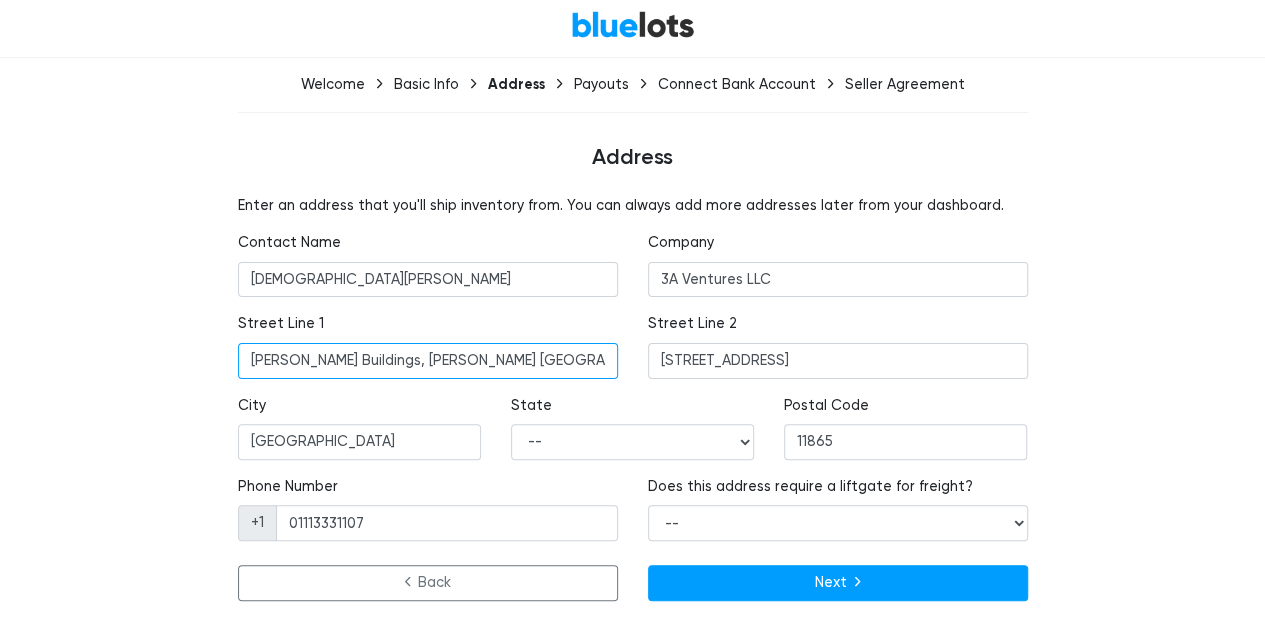 click on "Narges Buildings, Mohamed Sabry Abo A'alam Street" at bounding box center [428, 361] 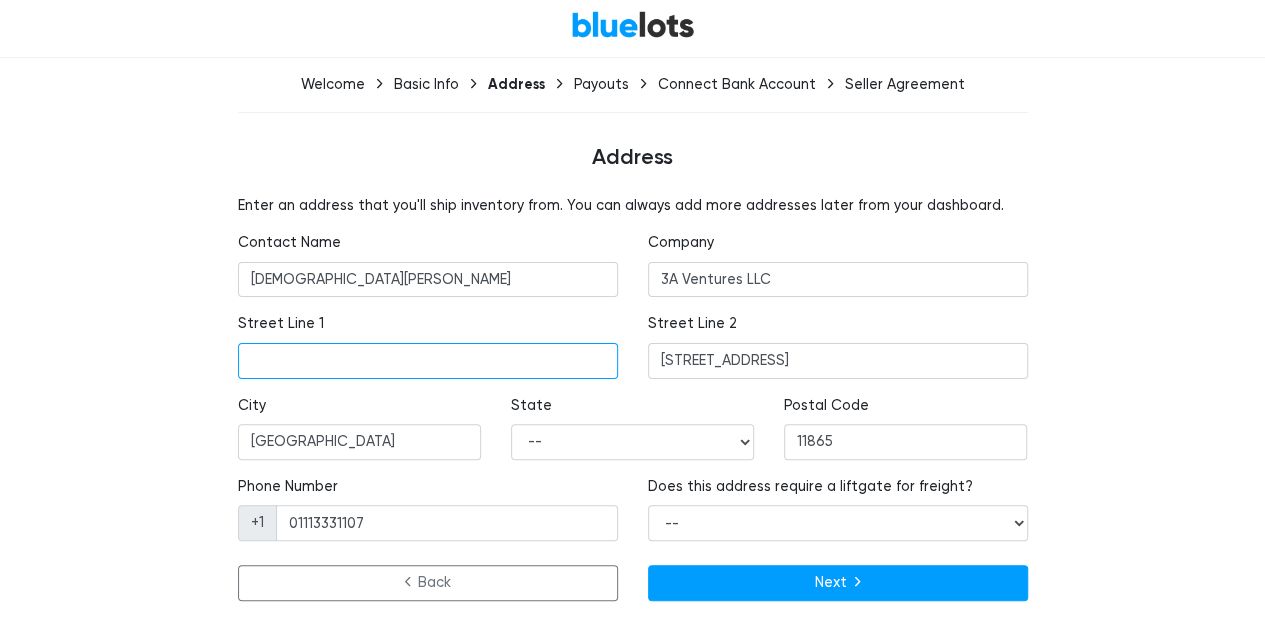 click at bounding box center [428, 361] 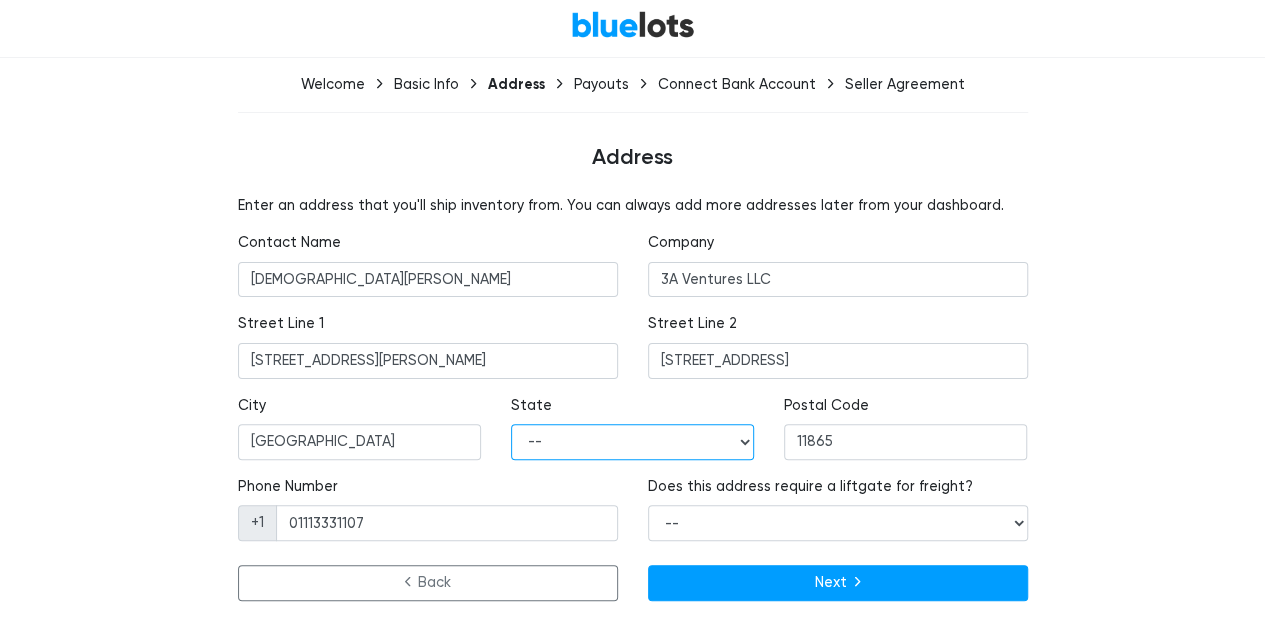 select on "WY" 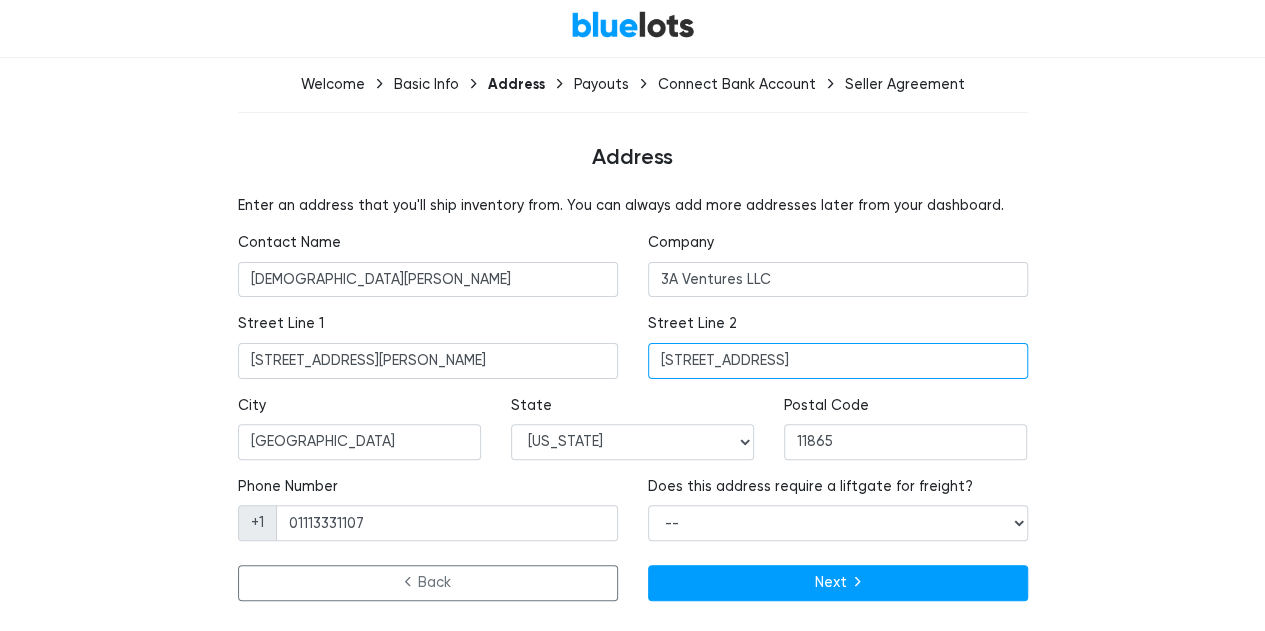 click on "Apartment 7, Floor 3, Building 356" at bounding box center [838, 361] 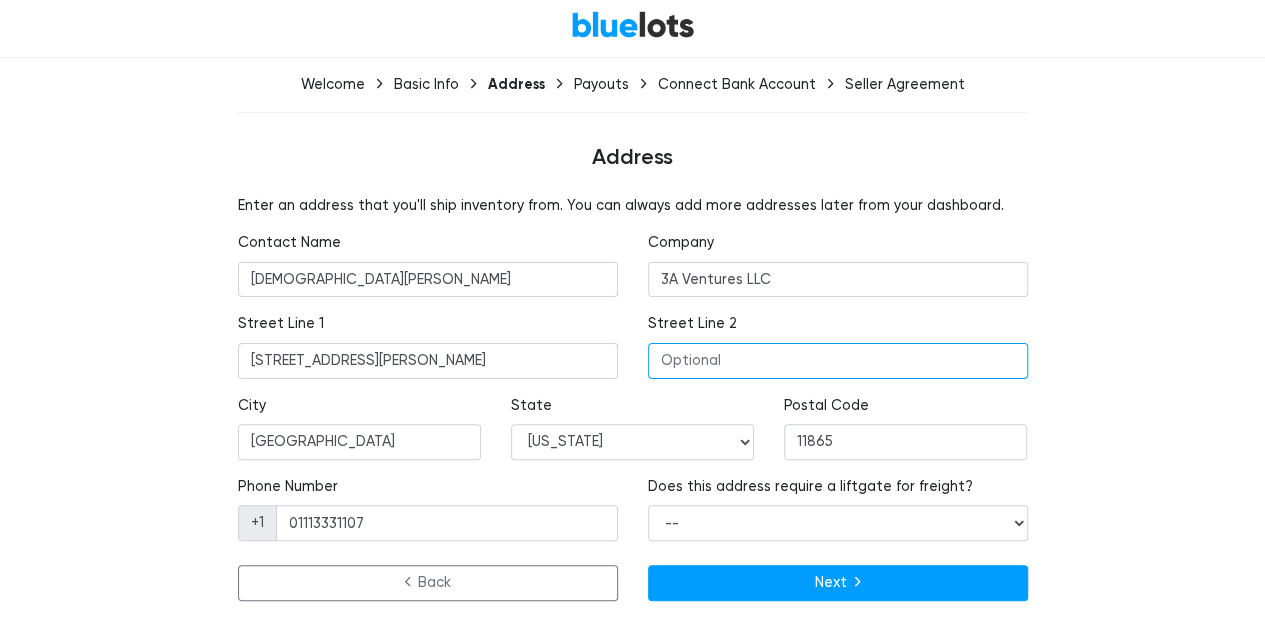 type 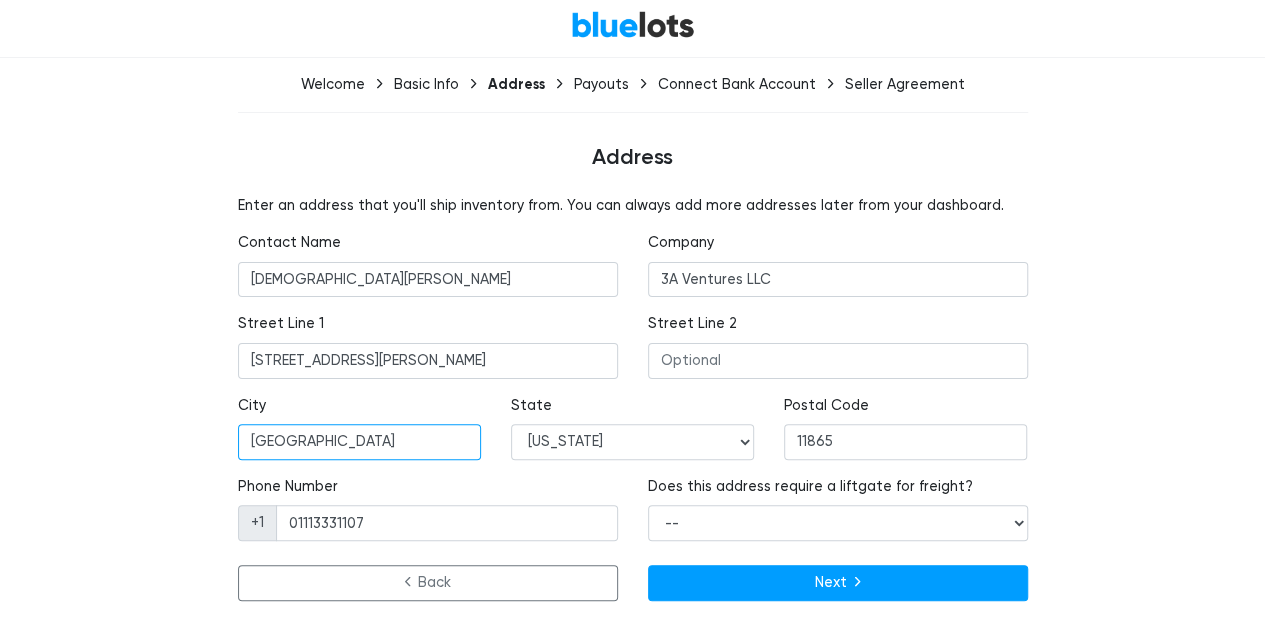 click on "Cairo" at bounding box center (359, 442) 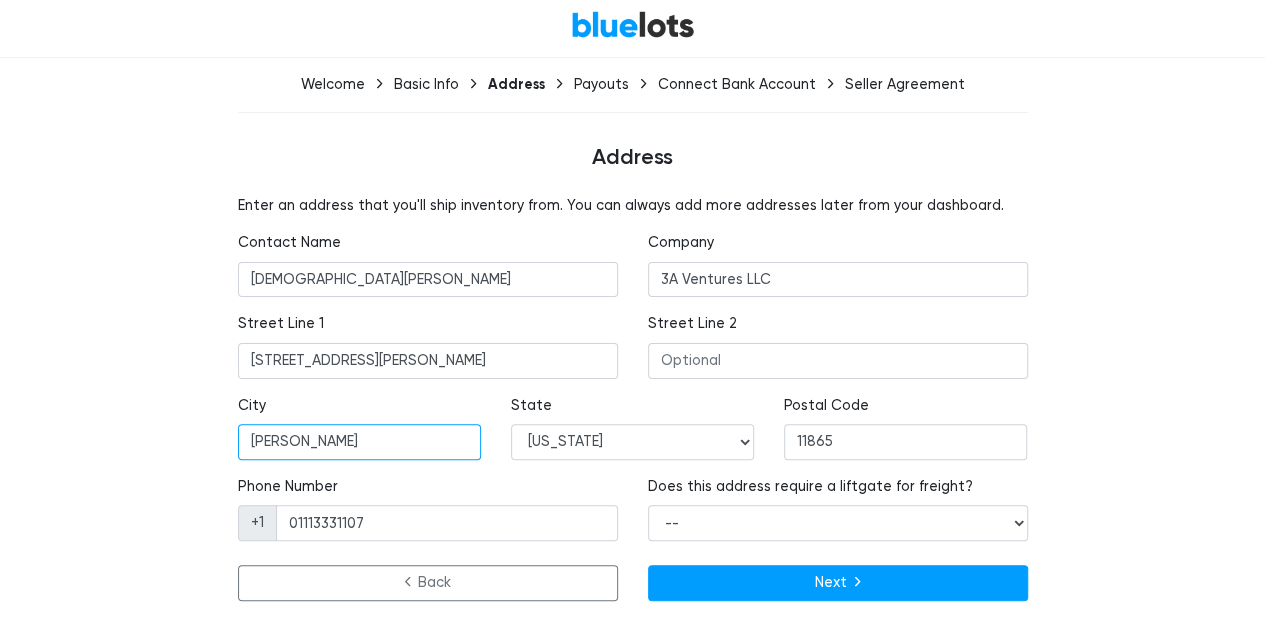 click on "SHERIDAN" at bounding box center [359, 442] 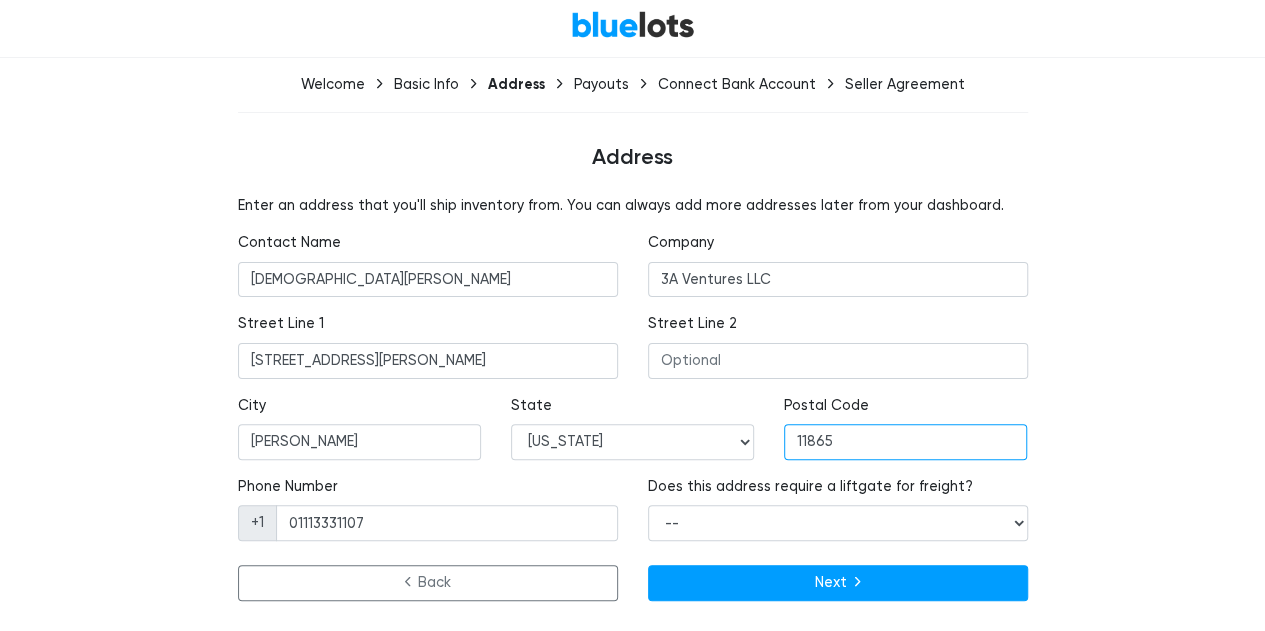 click on "11865" at bounding box center (905, 442) 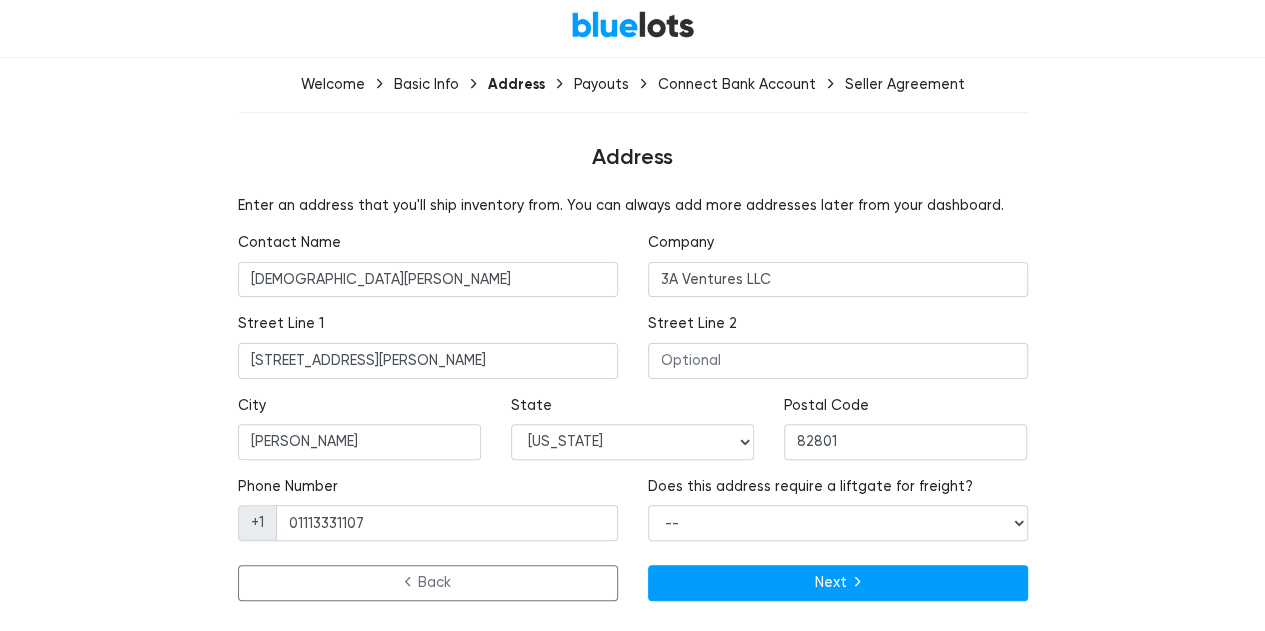 click on "Postal Code
82801" at bounding box center [905, 435] 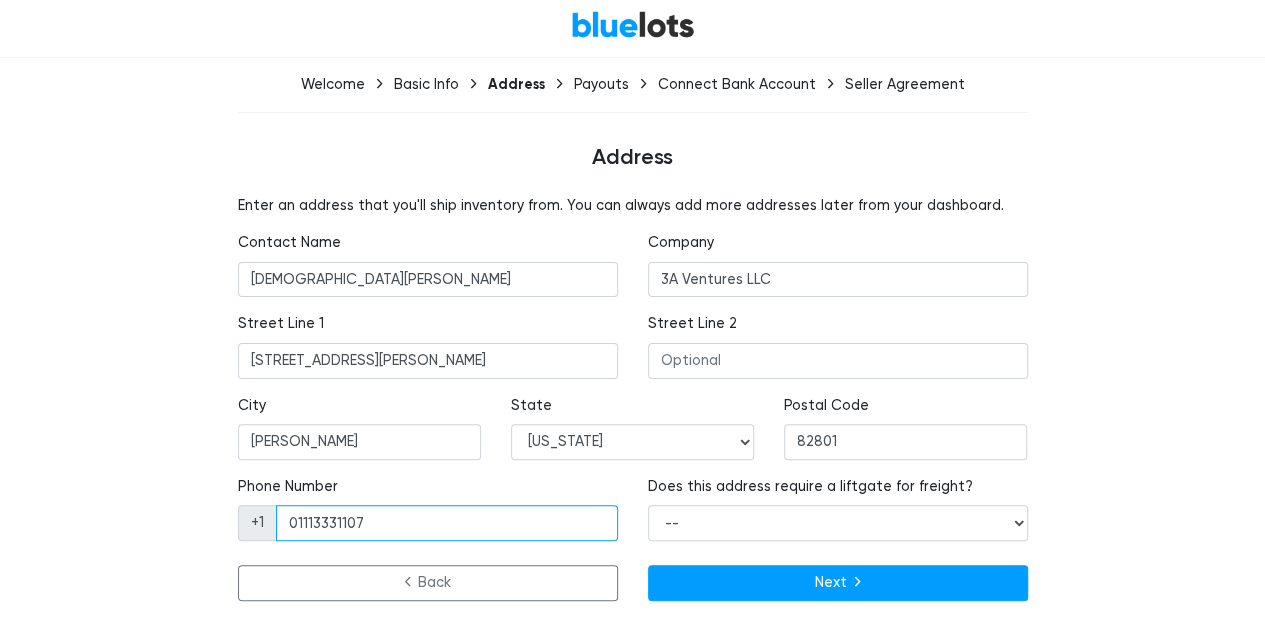 click on "01113331107" at bounding box center (447, 523) 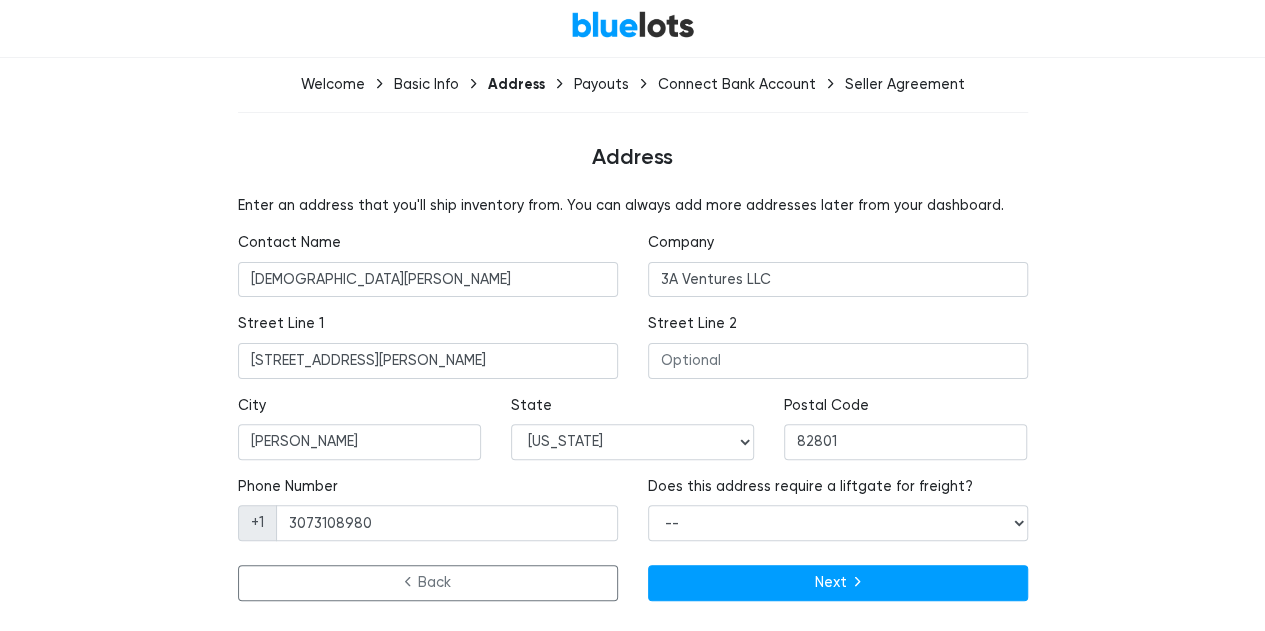 click on "Enter an address that you'll ship inventory from. You can always add more addresses later from your dashboard.
Contact Name
Islam Swidan
Company
3A Ventures LLC
Street Line 1
30 N Gould St, STE R
Street Line 2
City
SHERIDAN
State
--
Alabama
Alaska
Arizona
Arkansas
California
Colorado
Connecticut" at bounding box center (633, 402) 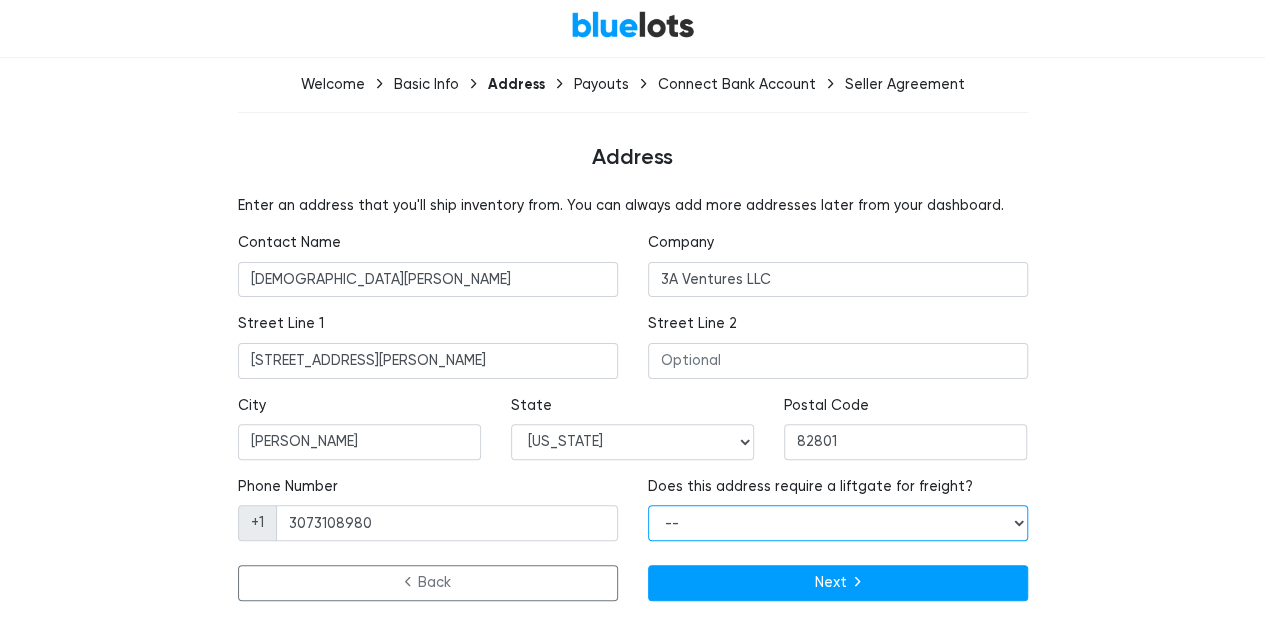 click on "--
Yes
No" at bounding box center [838, 523] 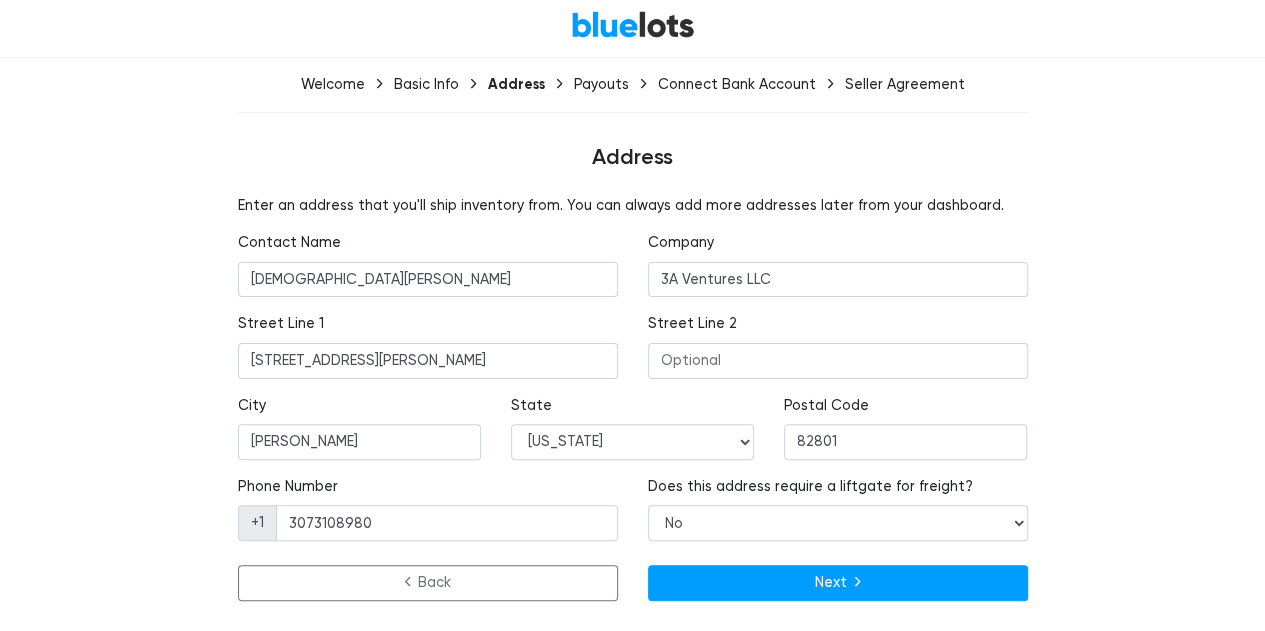 click on "Enter an address that you'll ship inventory from. You can always add more addresses later from your dashboard.
Contact Name
Islam Swidan
Company
3A Ventures LLC
Street Line 1
30 N Gould St, STE R
Street Line 2
City
SHERIDAN
State
--
Alabama
Alaska
Arizona
Arkansas
California
Colorado
Connecticut" at bounding box center [633, 402] 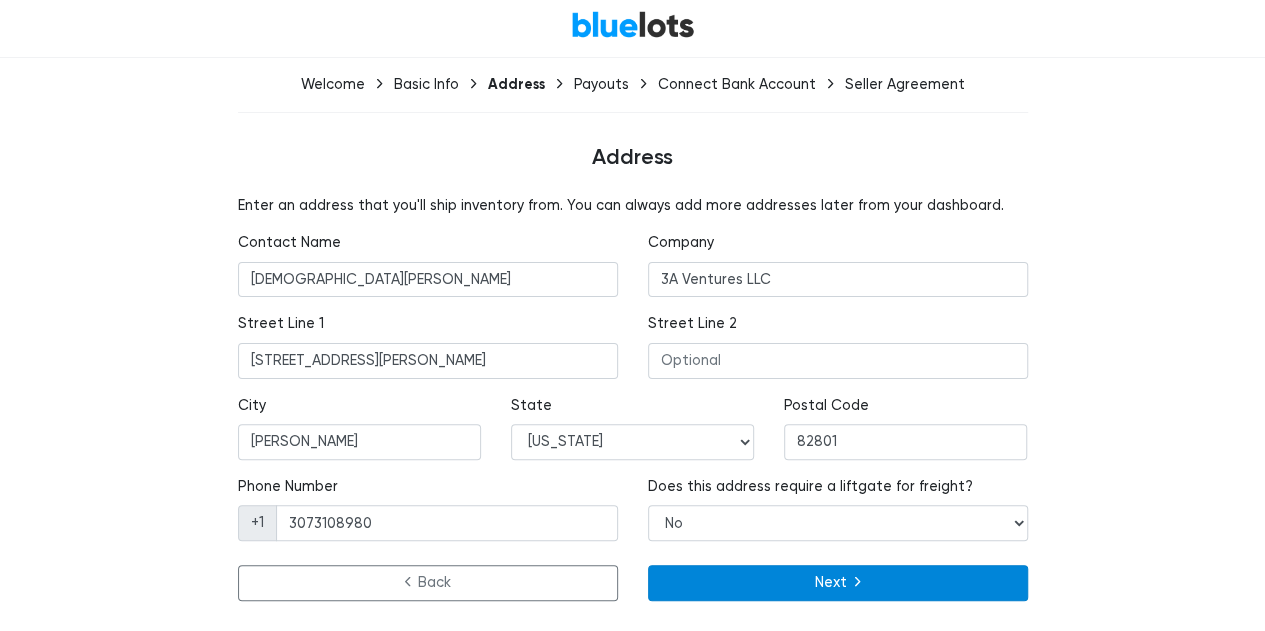 click on "Next" at bounding box center (838, 583) 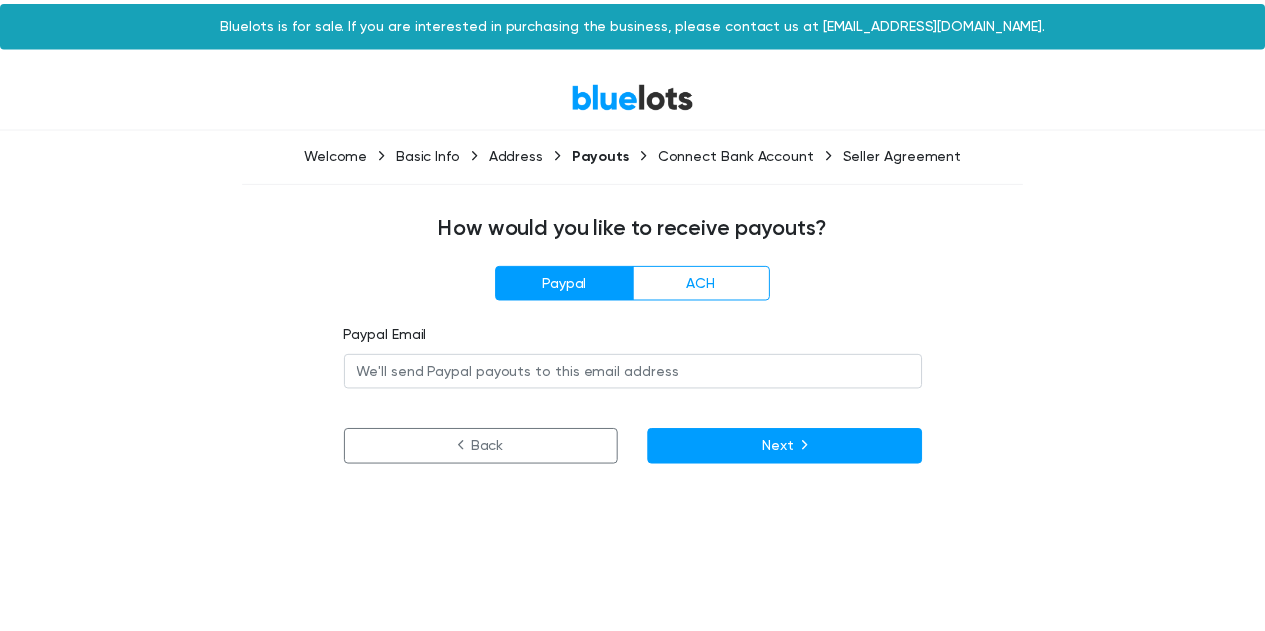 scroll, scrollTop: 0, scrollLeft: 0, axis: both 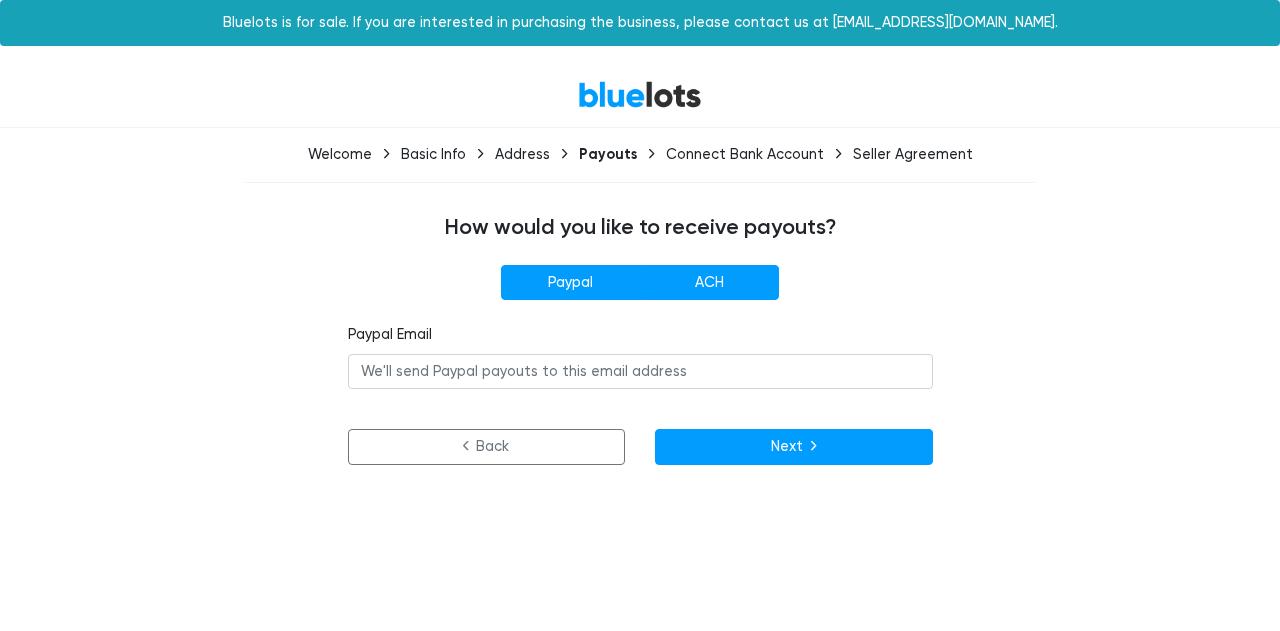 click on "ACH" at bounding box center [709, 283] 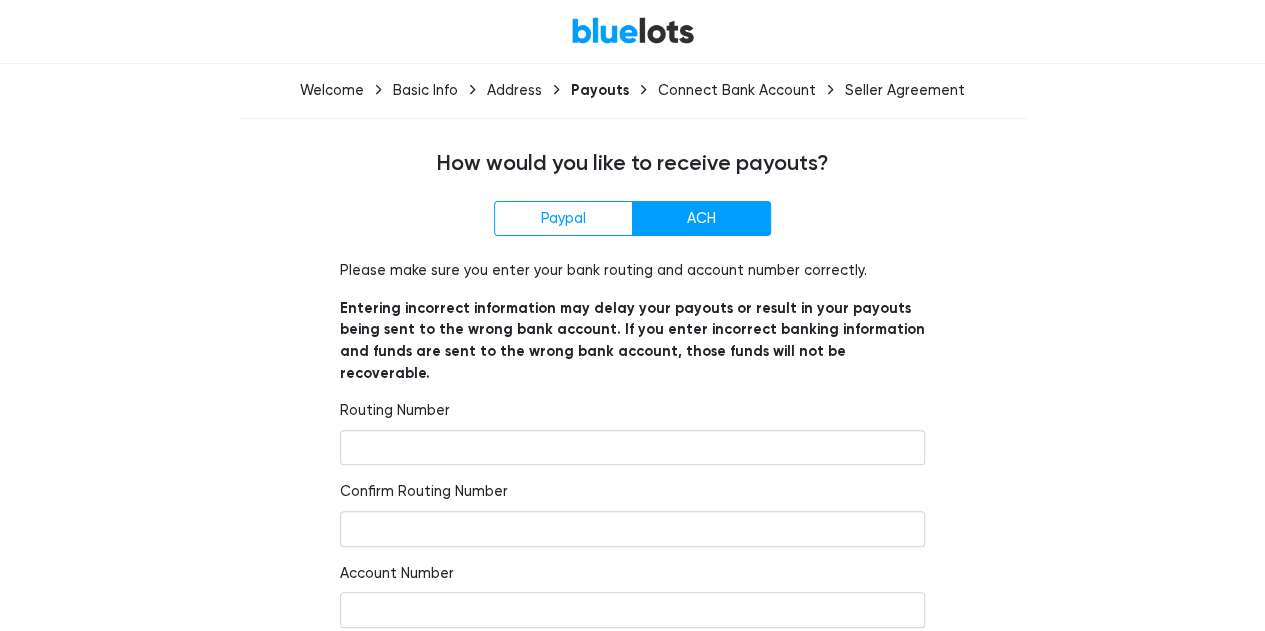 scroll, scrollTop: 0, scrollLeft: 0, axis: both 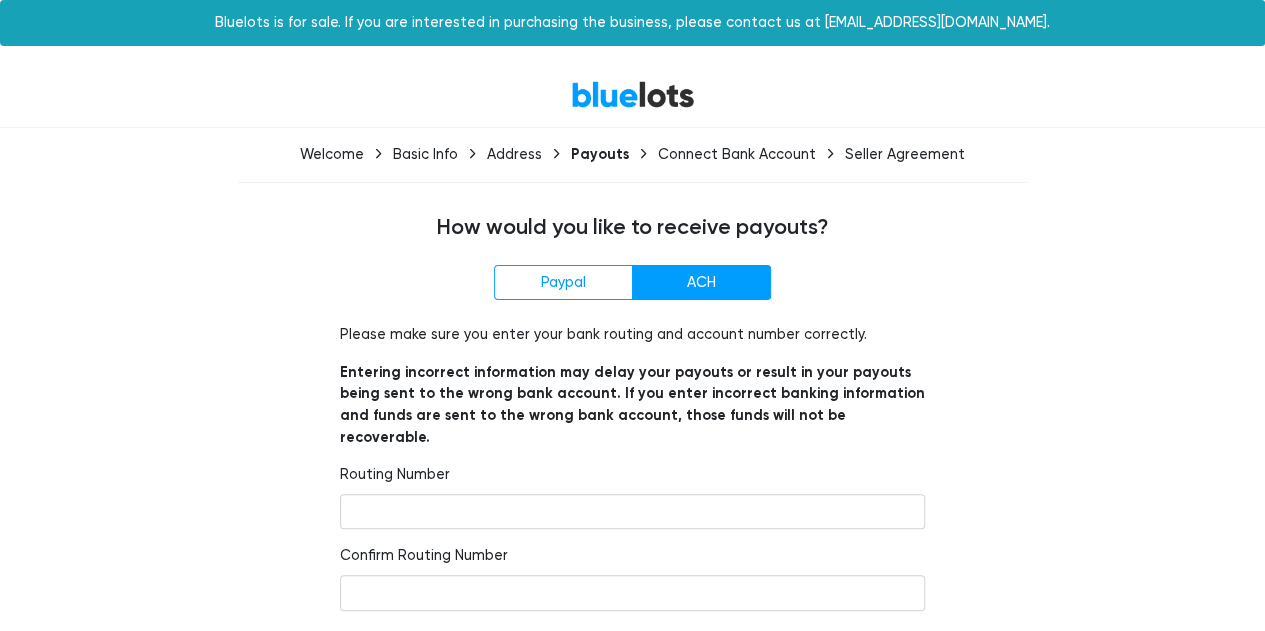 click on "How would you like to receive payouts?" at bounding box center [633, 228] 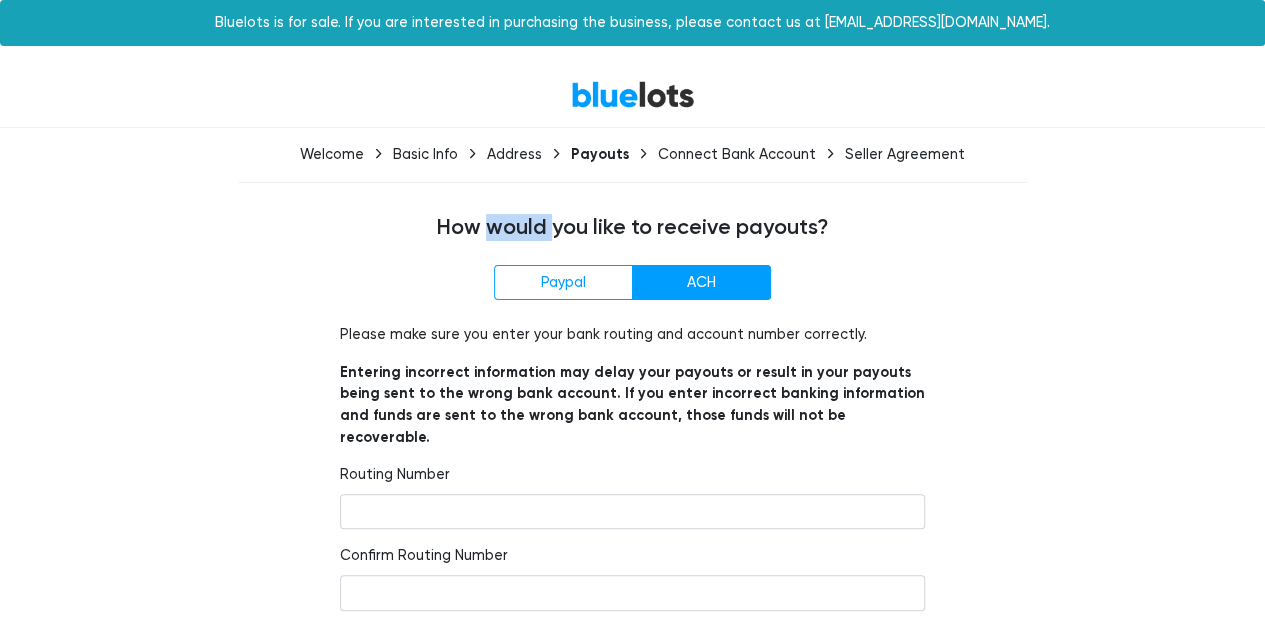 click on "How would you like to receive payouts?" at bounding box center [633, 228] 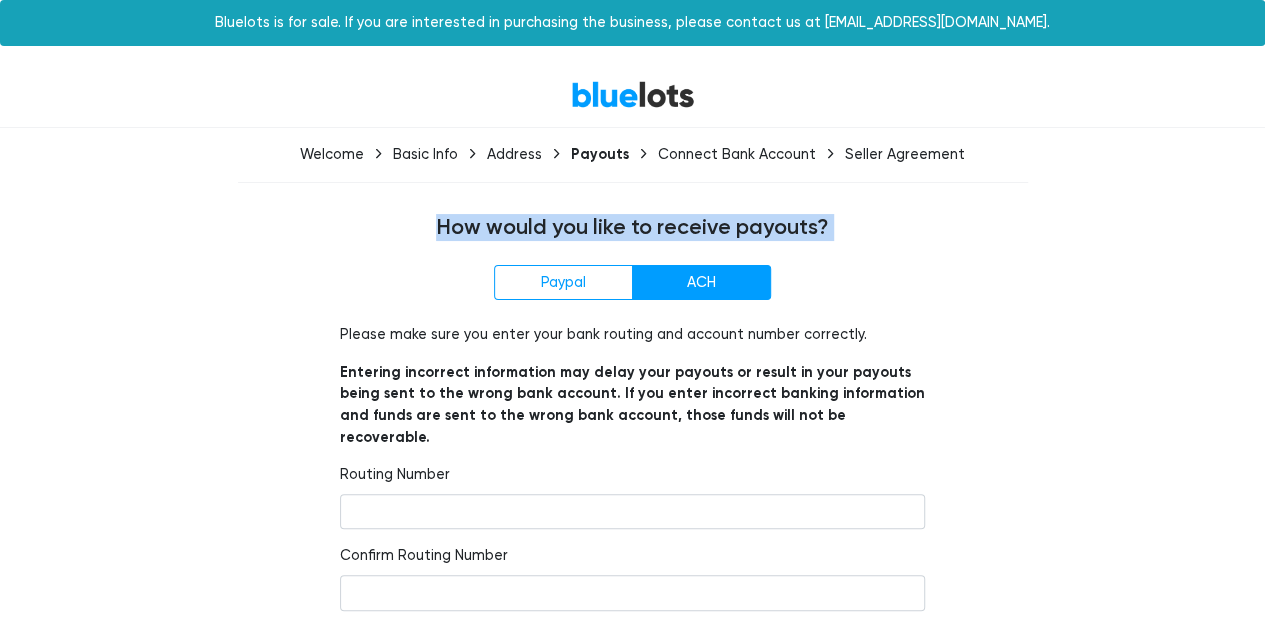 click on "How would you like to receive payouts?" at bounding box center [633, 228] 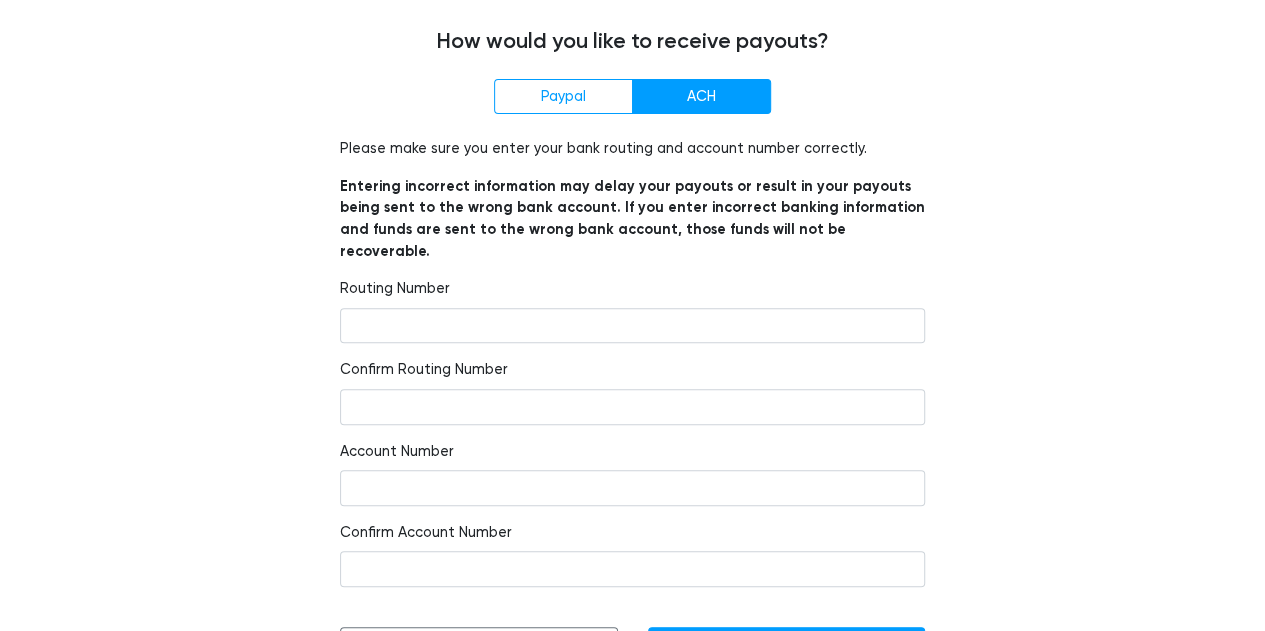 scroll, scrollTop: 217, scrollLeft: 0, axis: vertical 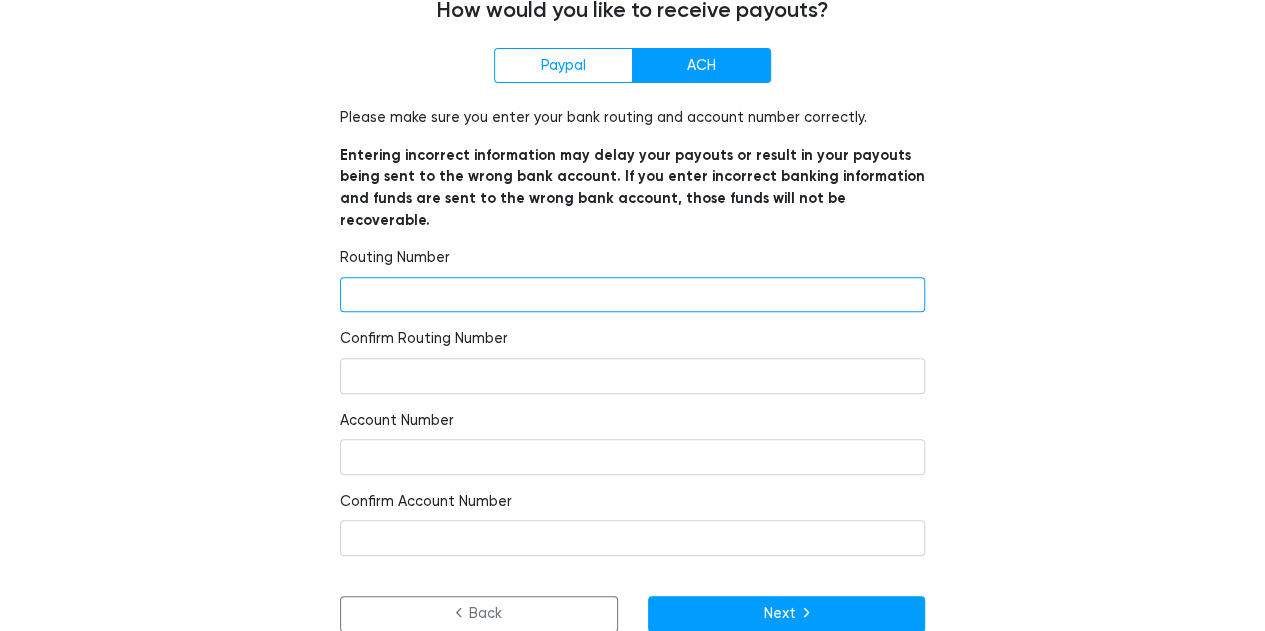 click at bounding box center [632, 295] 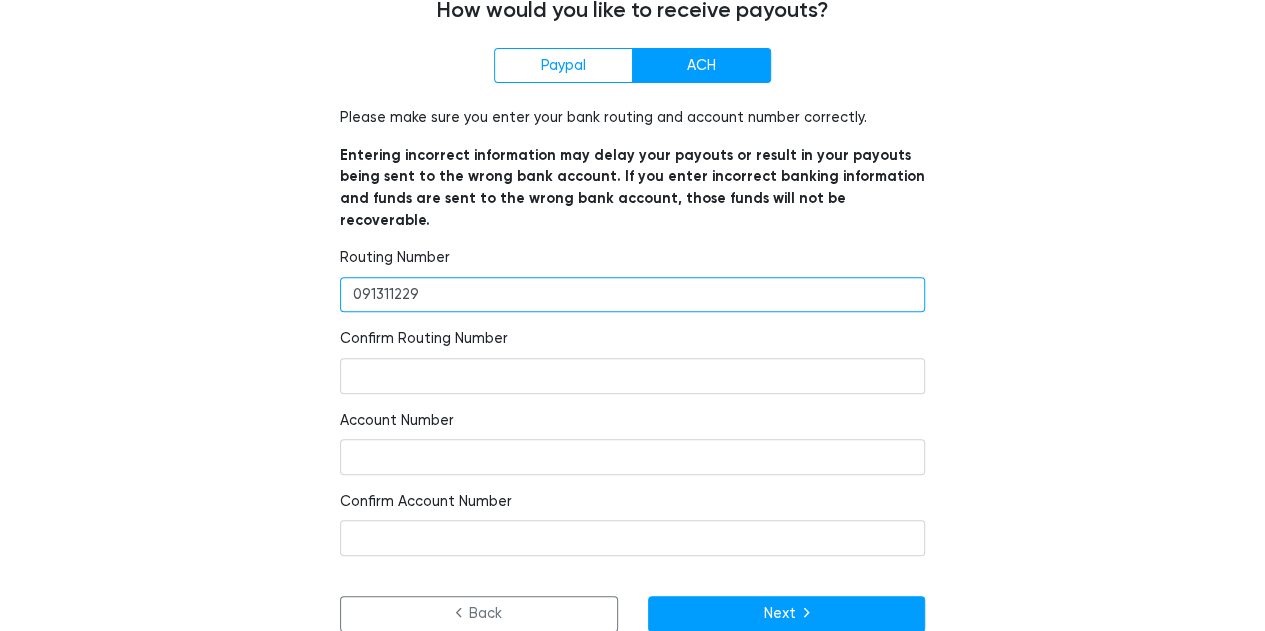 type on "091311229" 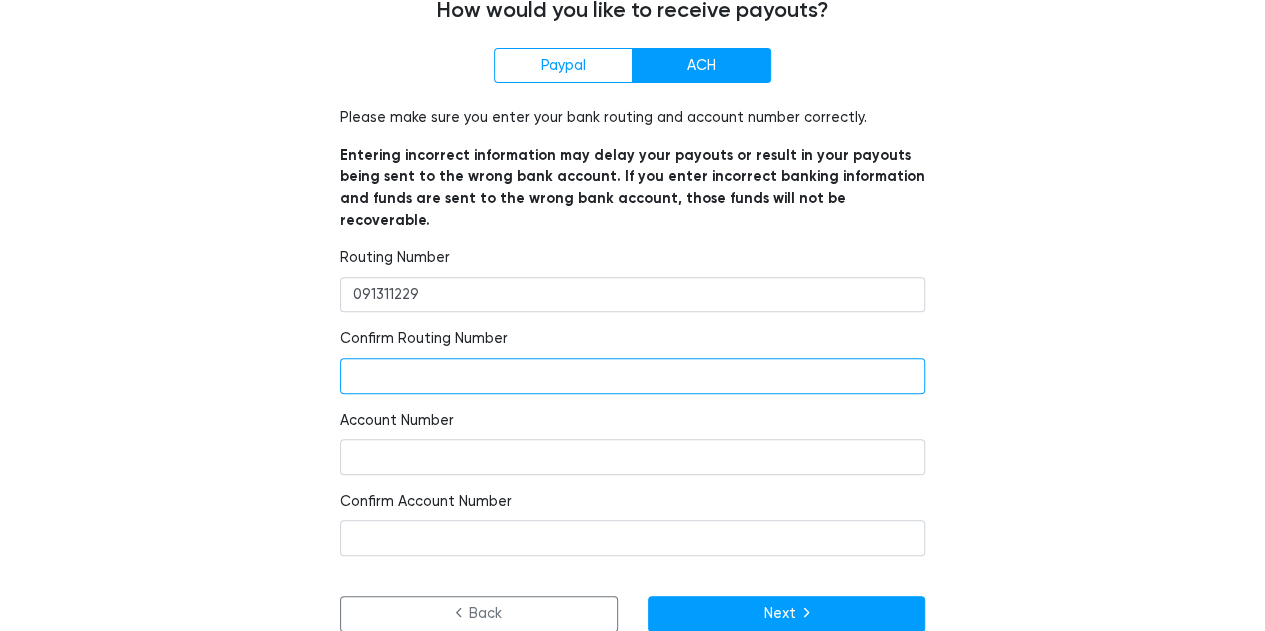 click at bounding box center (632, 376) 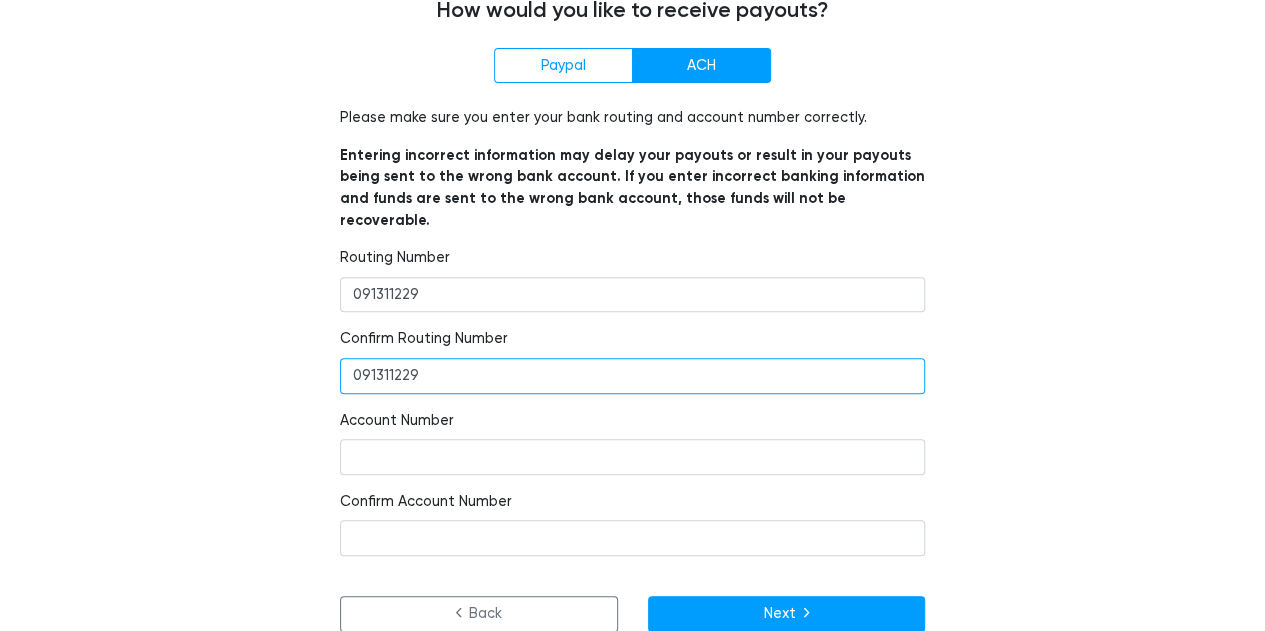 type on "091311229" 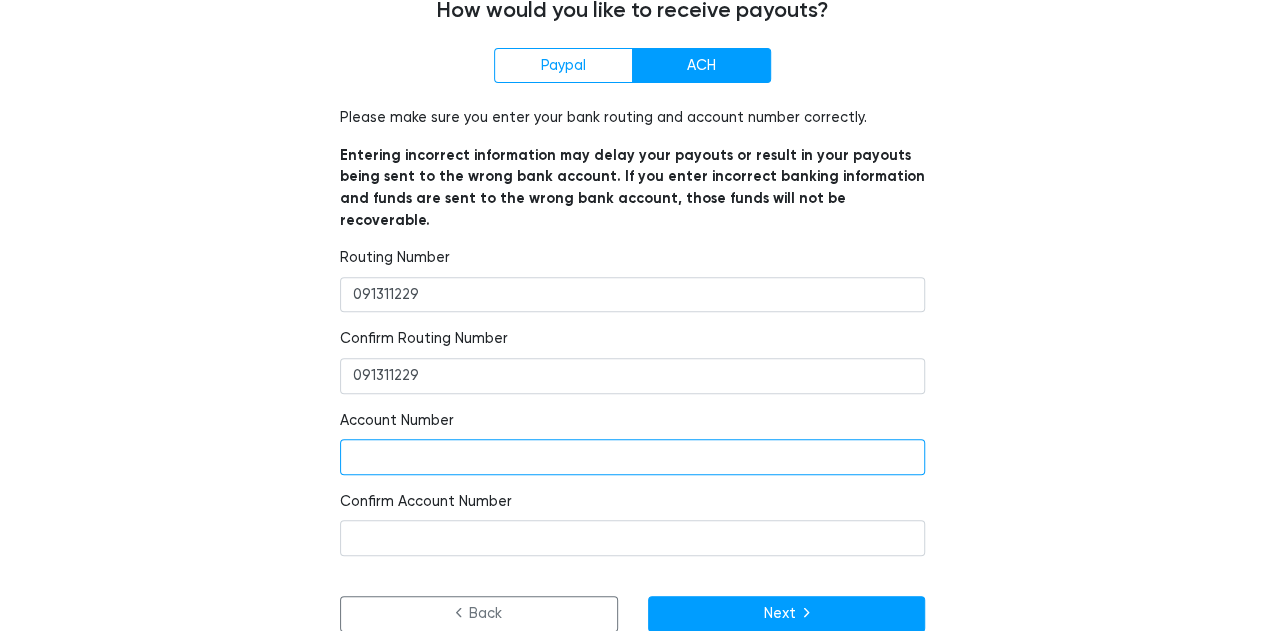 click at bounding box center (632, 457) 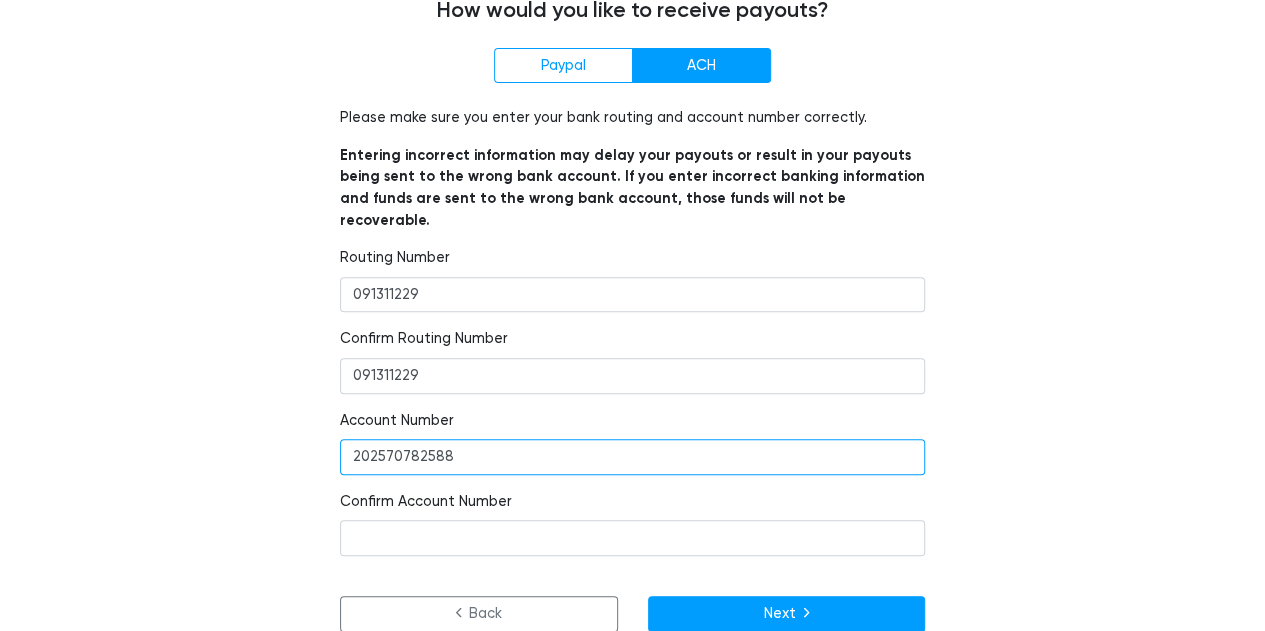 type on "202570782588" 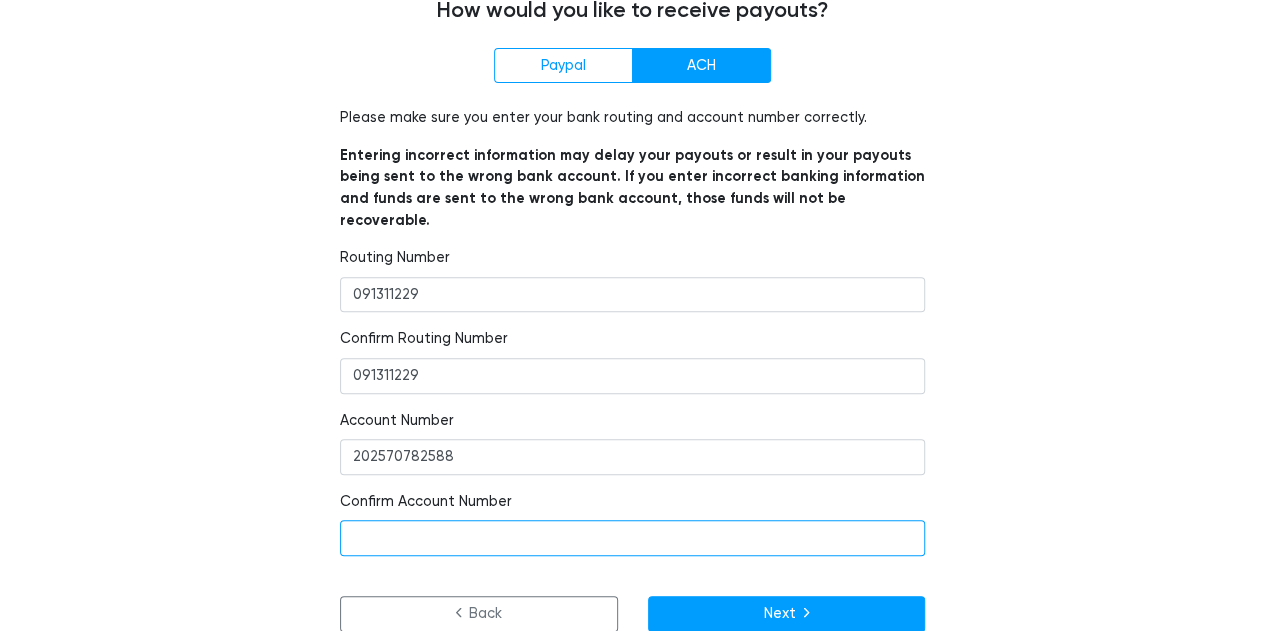 click at bounding box center [632, 538] 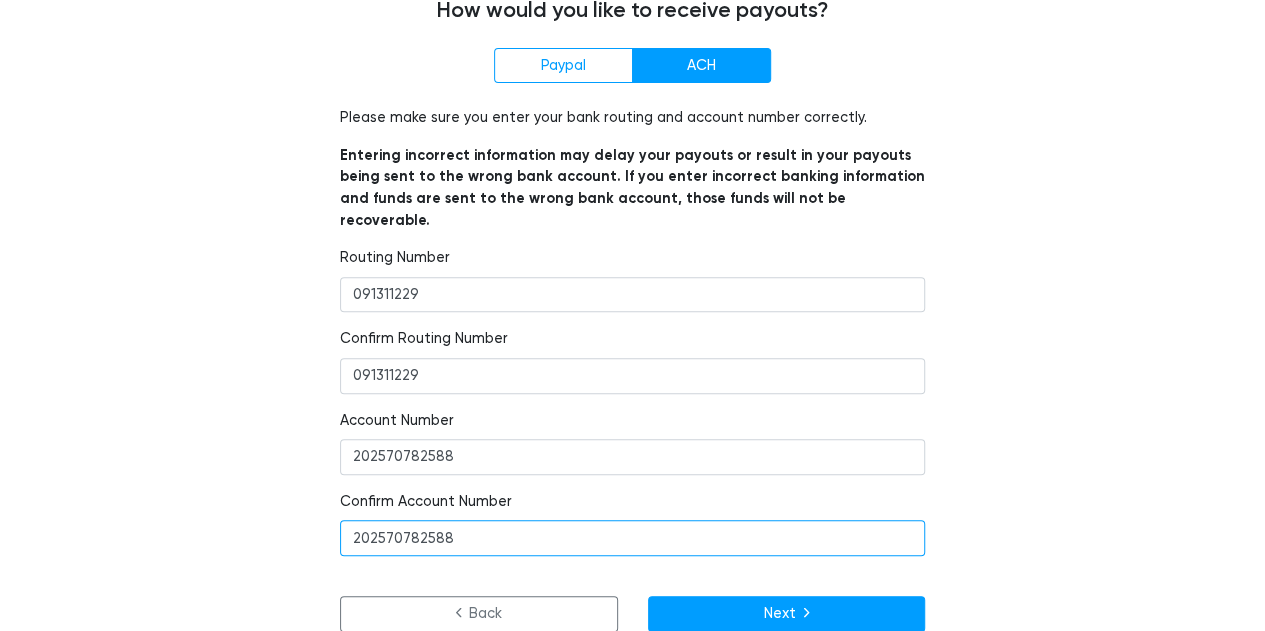 type on "202570782588" 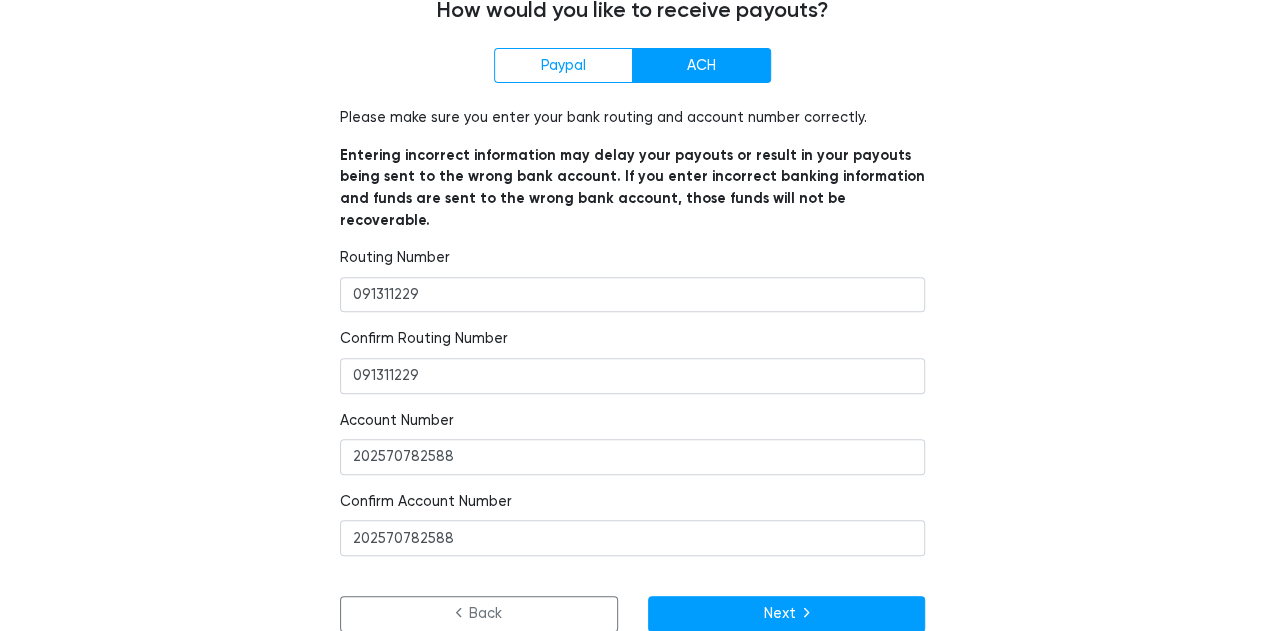 click on "Paypal
ACH
Paypal Email
Please make sure you enter your bank routing and account number correctly.   Entering incorrect information may delay your payouts or result in your payouts being sent to the wrong bank account. If you enter incorrect banking information and funds are sent to the wrong bank account, those funds will not be recoverable.
Routing Number
[US_BANK_ROUTING_MICR]
Confirm Routing Number
[US_BANK_ROUTING_MICR]" at bounding box center (633, 340) 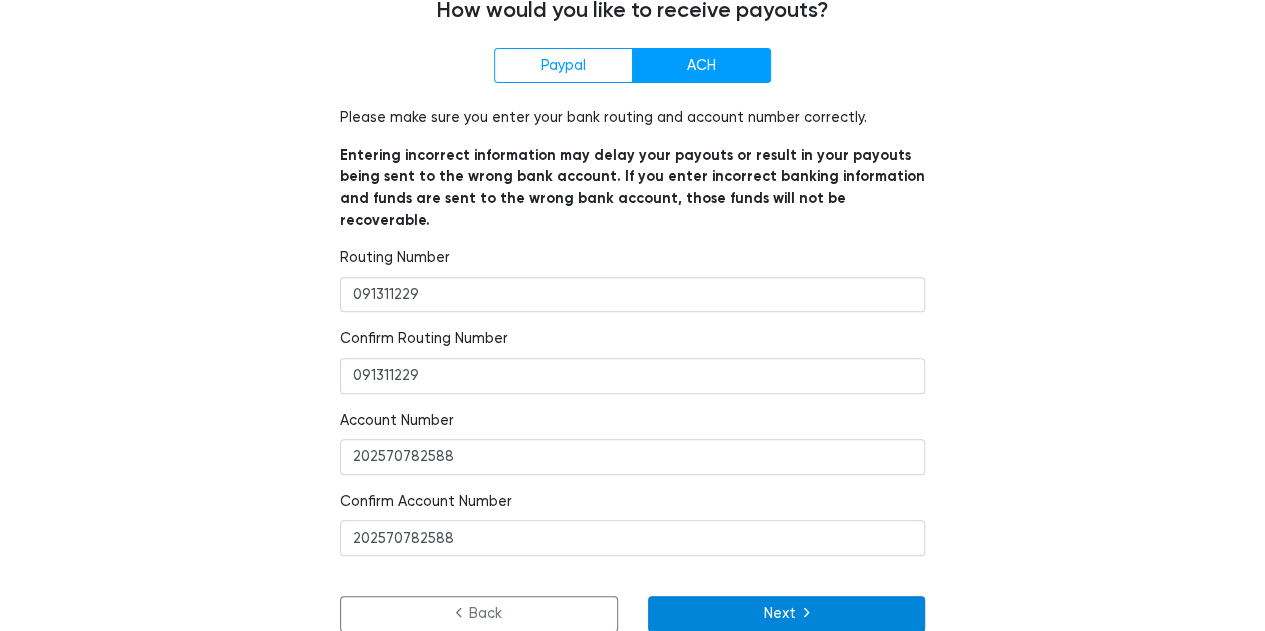 click on "Next" at bounding box center (787, 614) 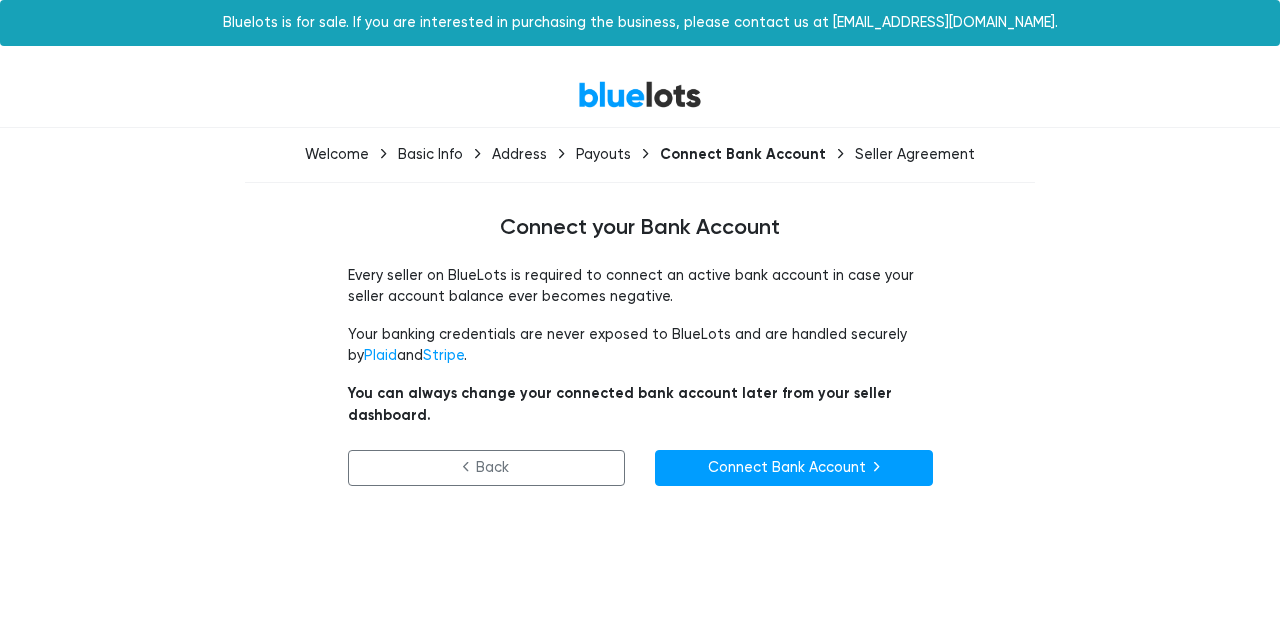 scroll, scrollTop: 0, scrollLeft: 0, axis: both 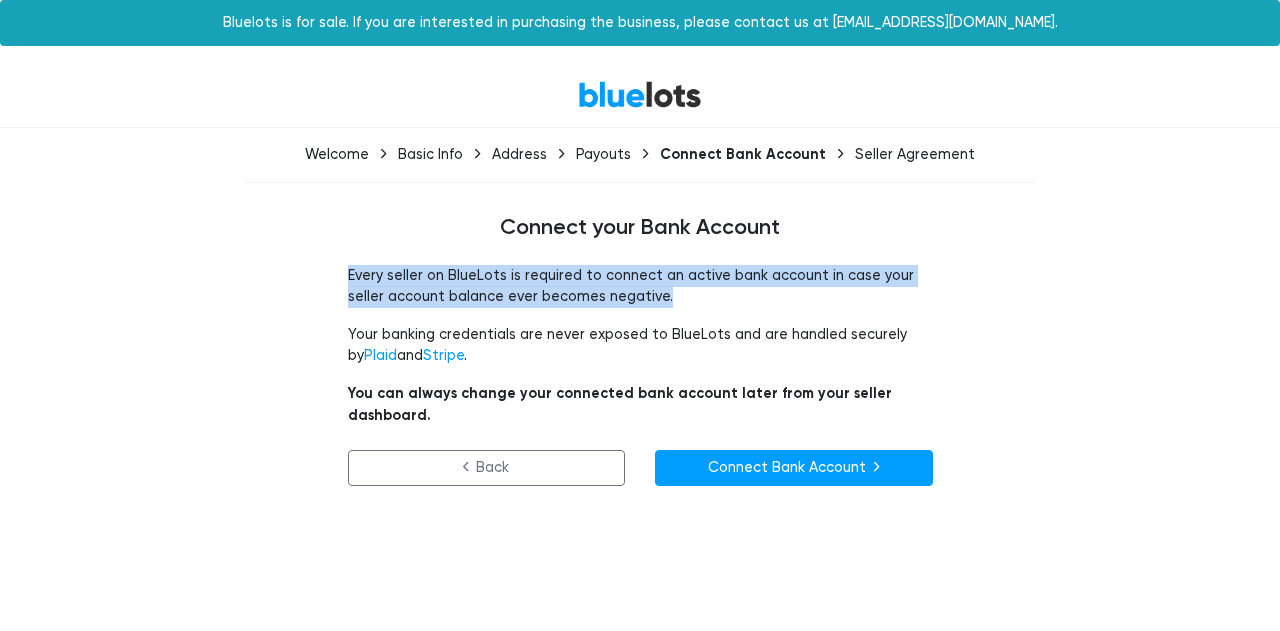 drag, startPoint x: 643, startPoint y: 297, endPoint x: 320, endPoint y: 271, distance: 324.04474 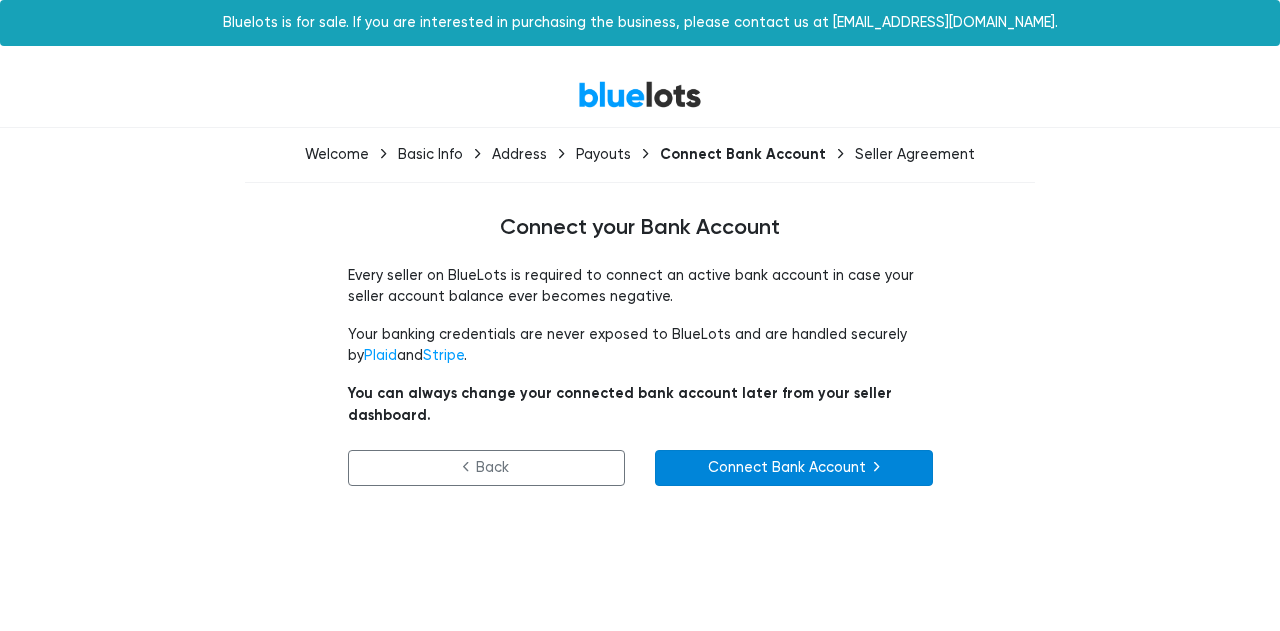 click on "Connect Bank Account" at bounding box center [794, 468] 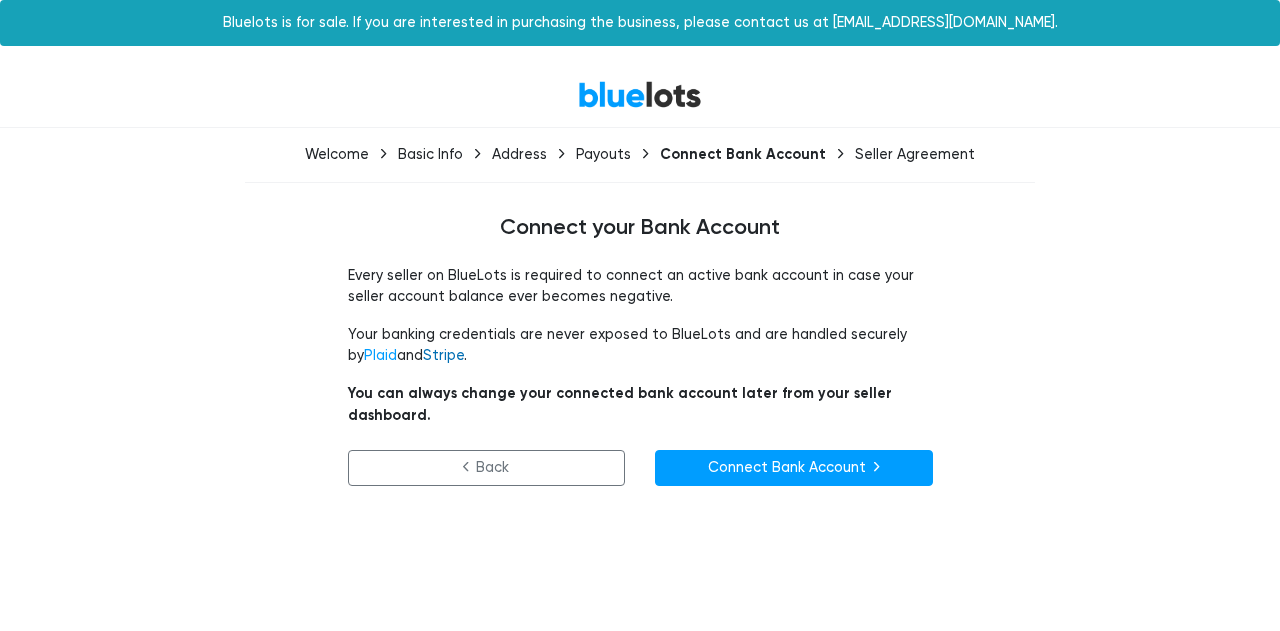 click on "Stripe" at bounding box center [443, 355] 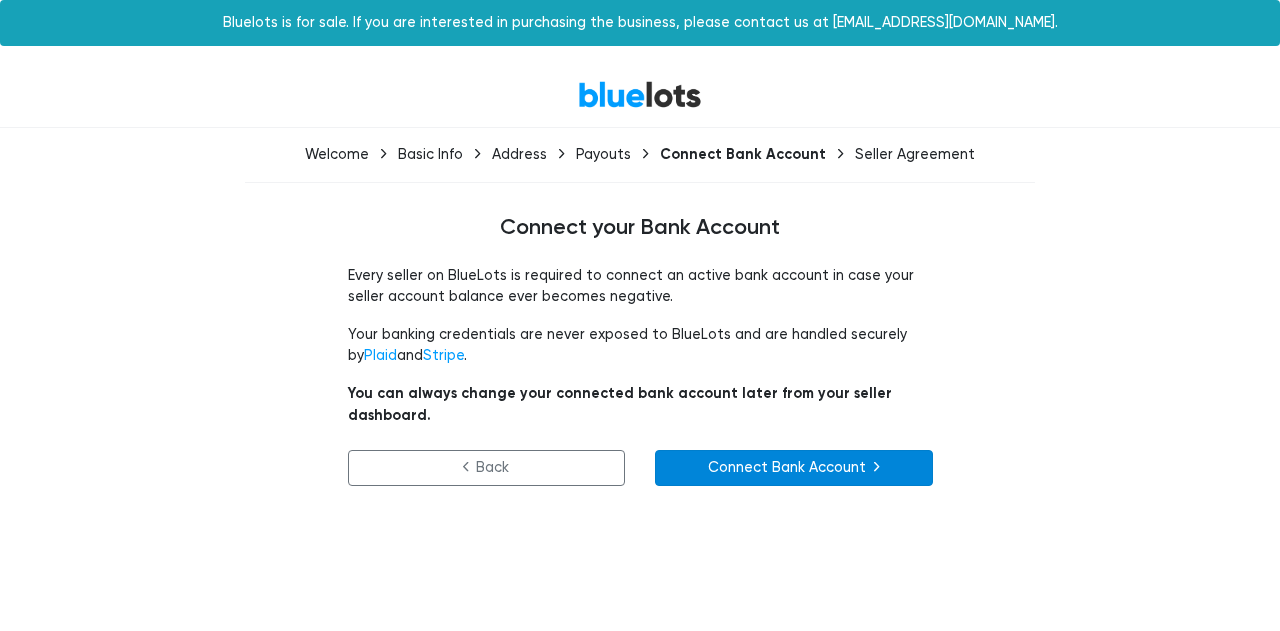 click on "Connect Bank Account" at bounding box center (794, 468) 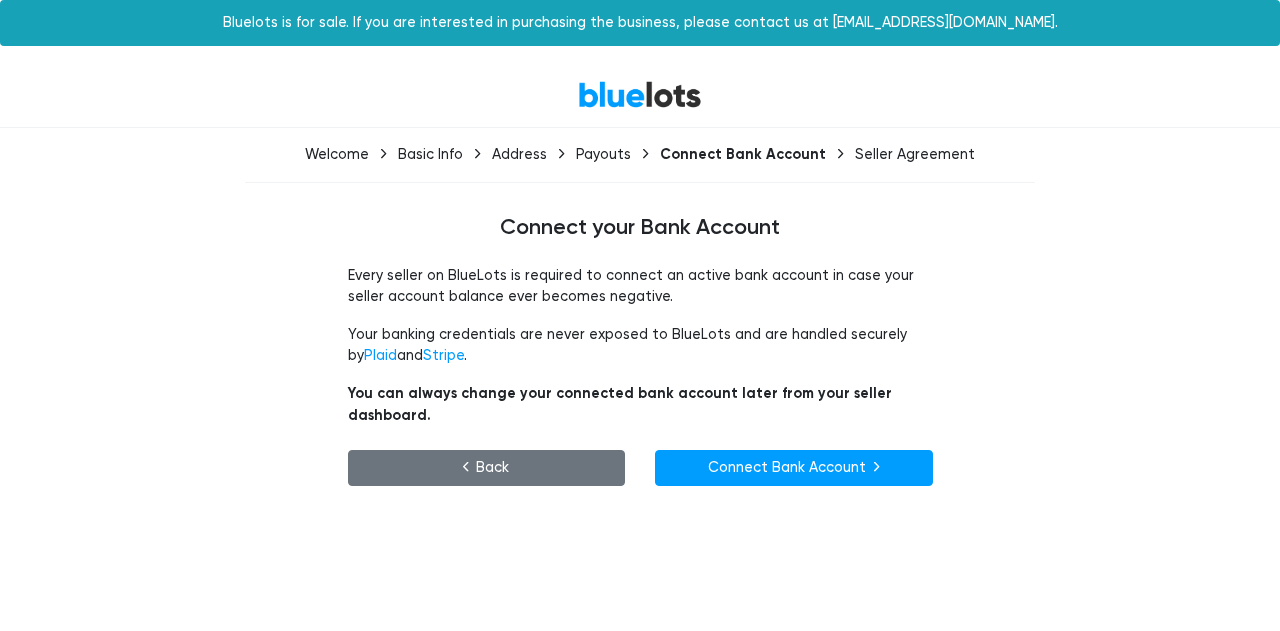 click on "Back" at bounding box center (487, 468) 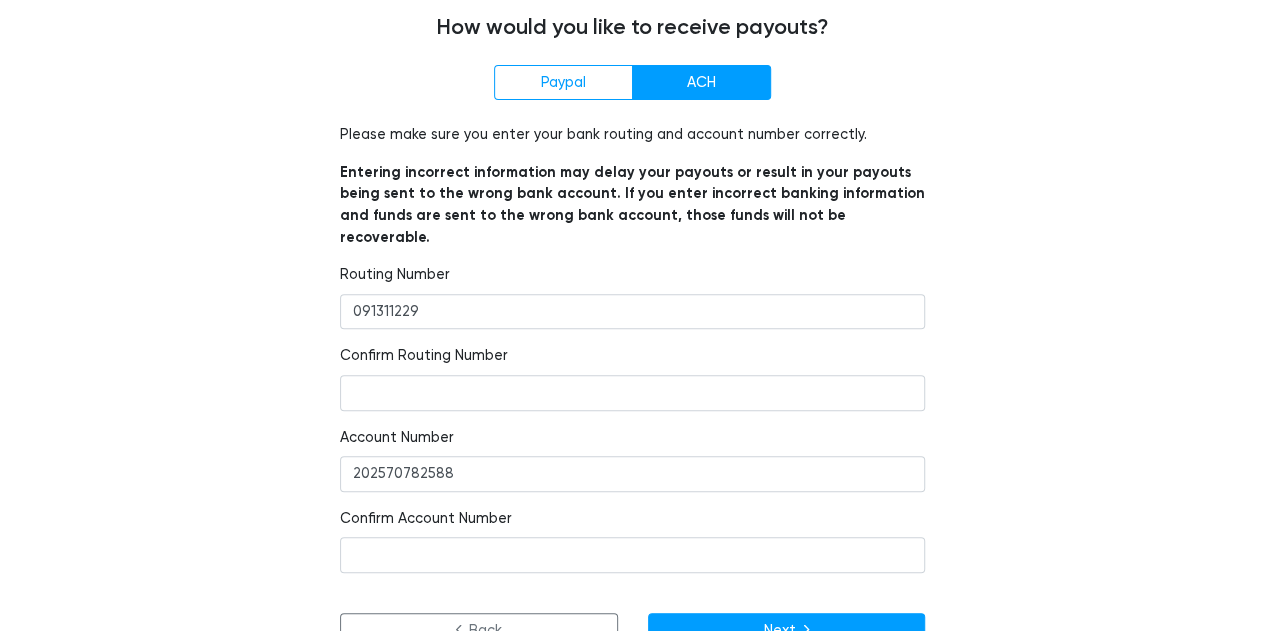 scroll, scrollTop: 217, scrollLeft: 0, axis: vertical 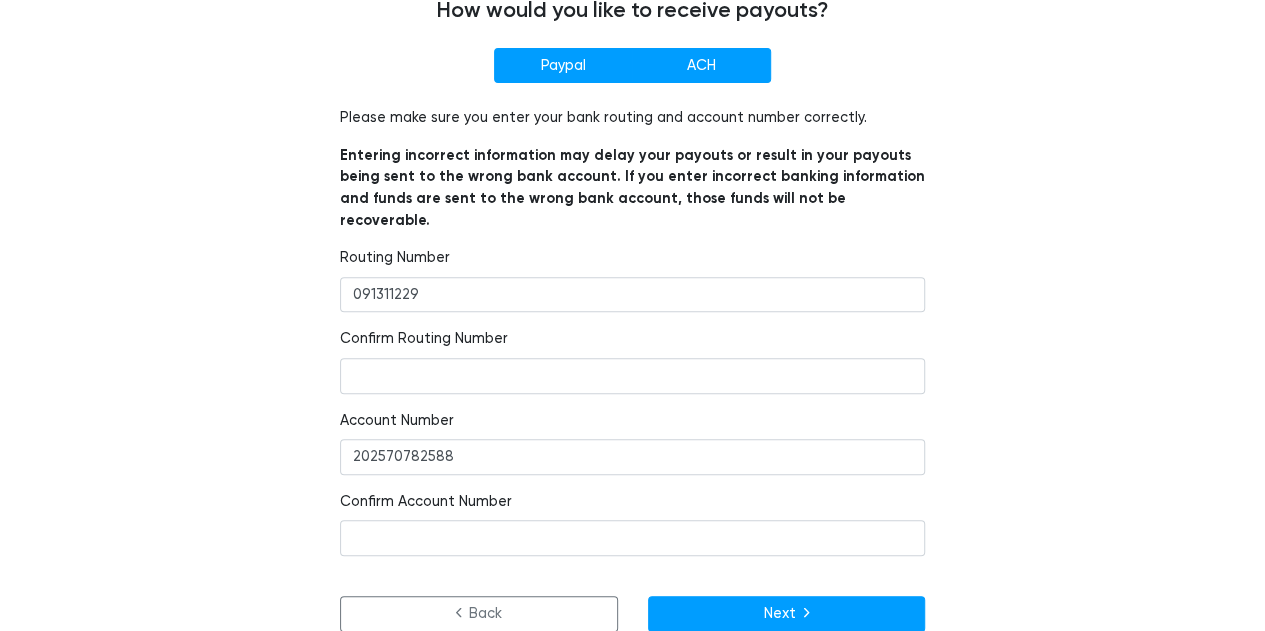 click on "Paypal" at bounding box center (563, 66) 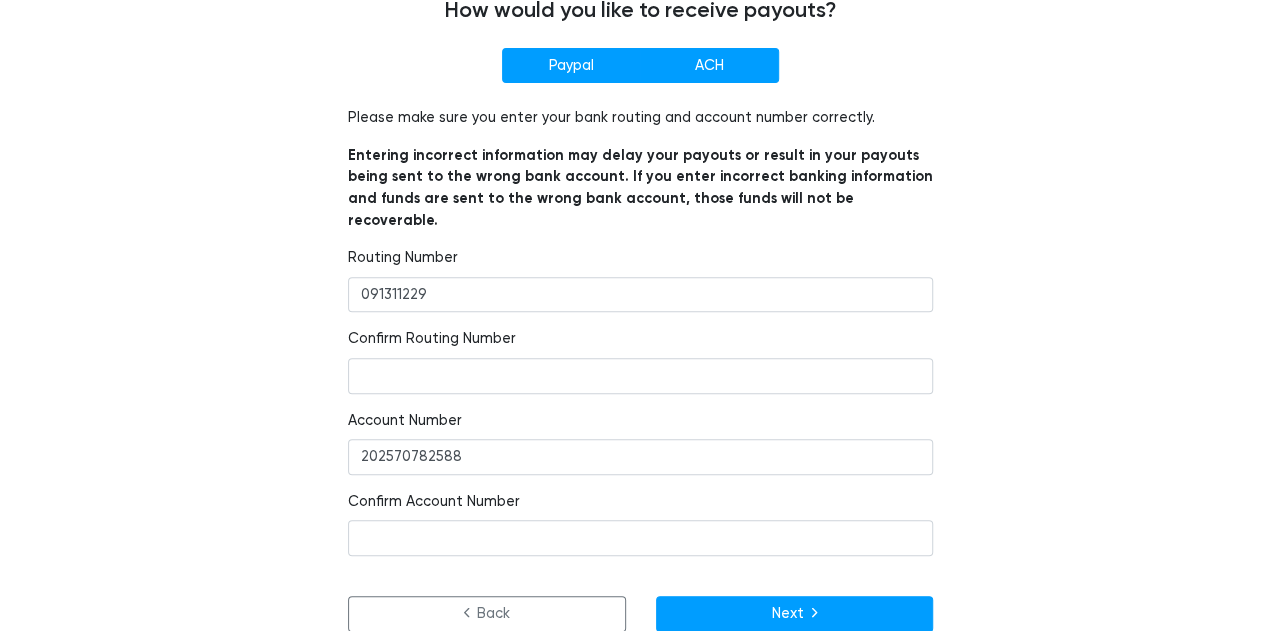 scroll, scrollTop: 0, scrollLeft: 0, axis: both 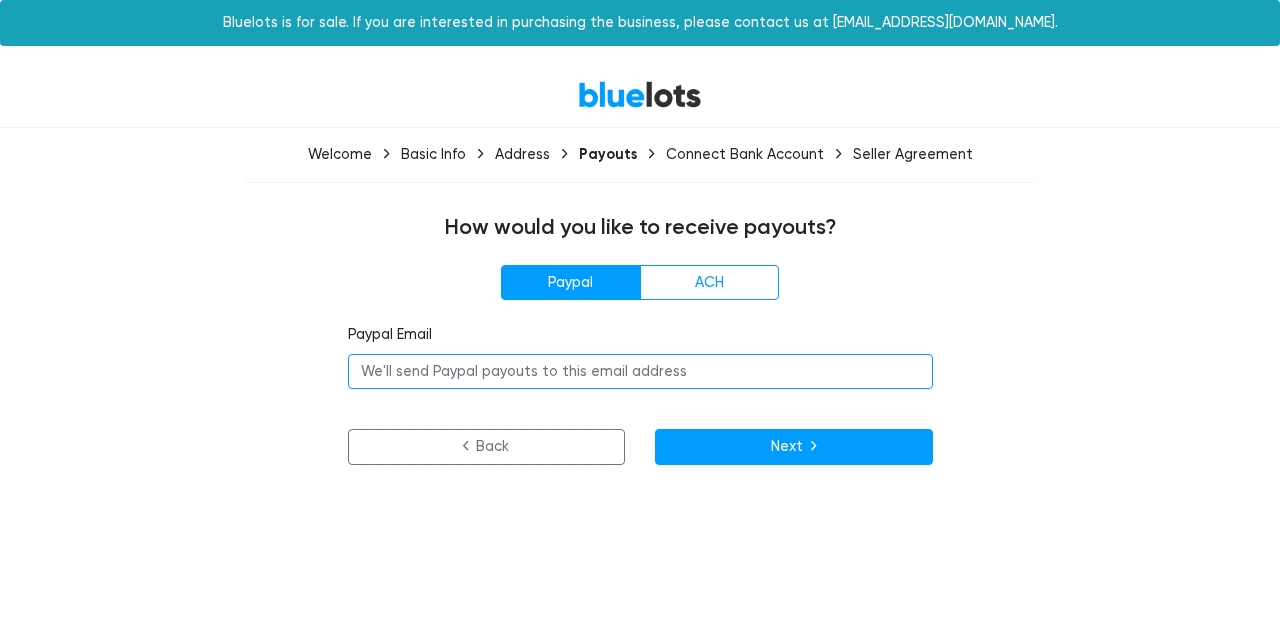 click at bounding box center [640, 372] 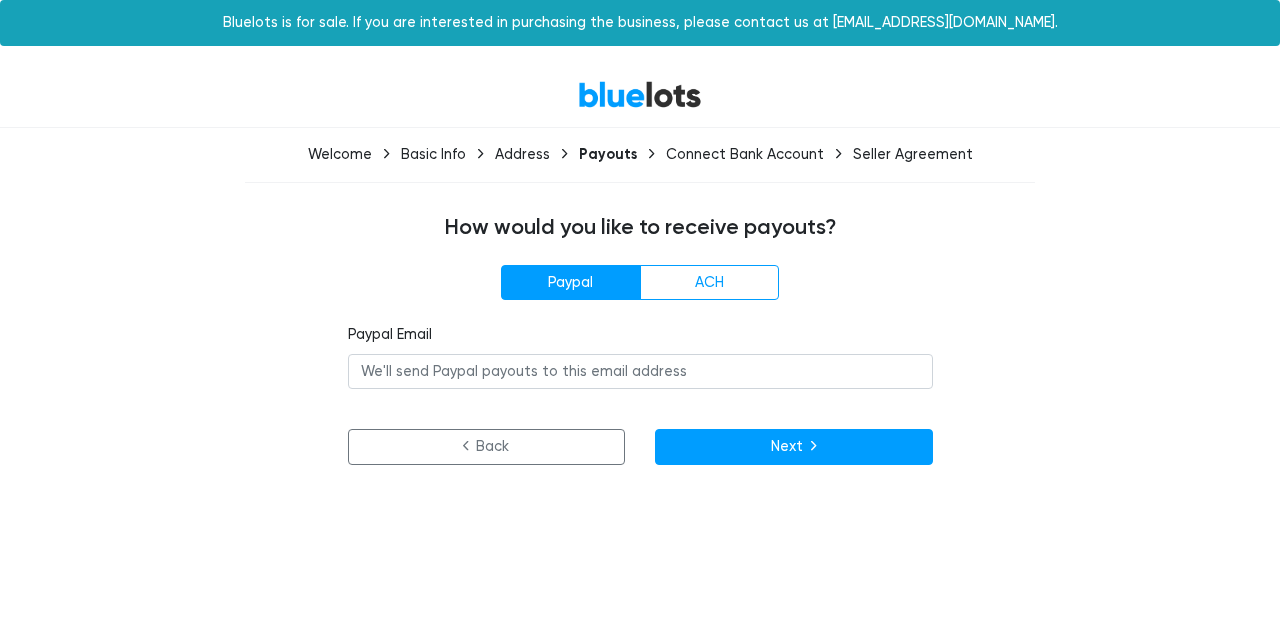 click on "Paypal
ACH
Paypal Email
Please make sure you enter your bank routing and account number correctly.   Entering incorrect information may delay your payouts or result in your payouts being sent to the wrong bank account. If you enter incorrect banking information and funds are sent to the wrong bank account, those funds will not be recoverable.
Routing Number
091311229
Confirm Routing Number
Back" at bounding box center [640, 365] 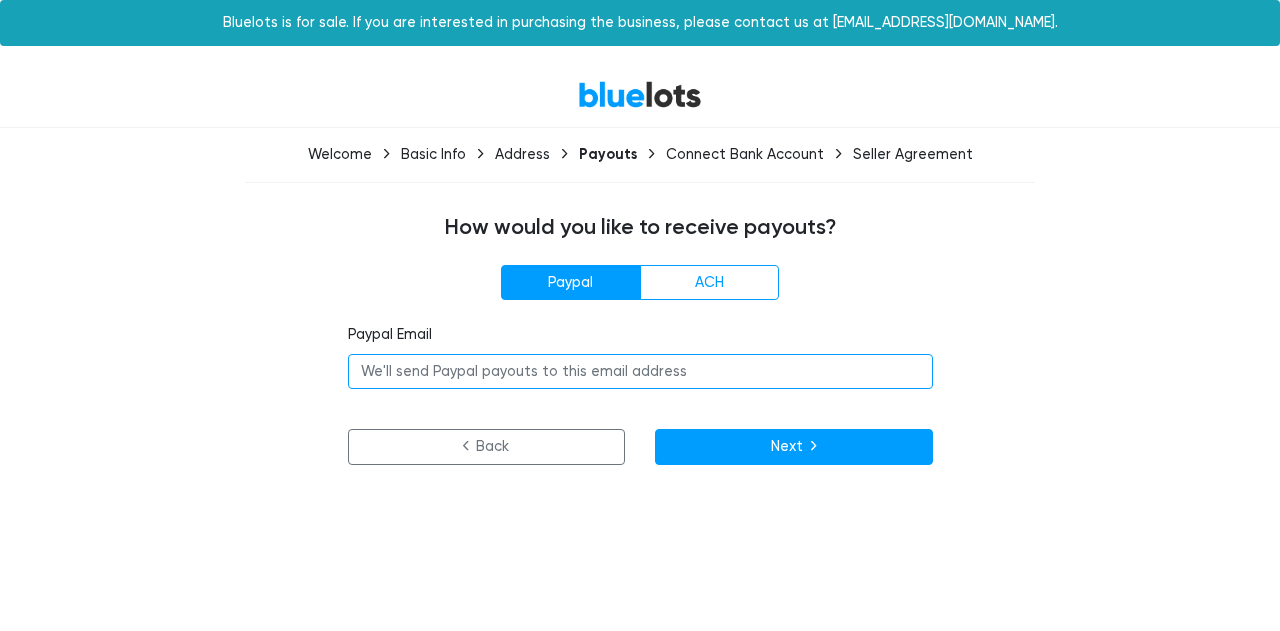 click at bounding box center (640, 372) 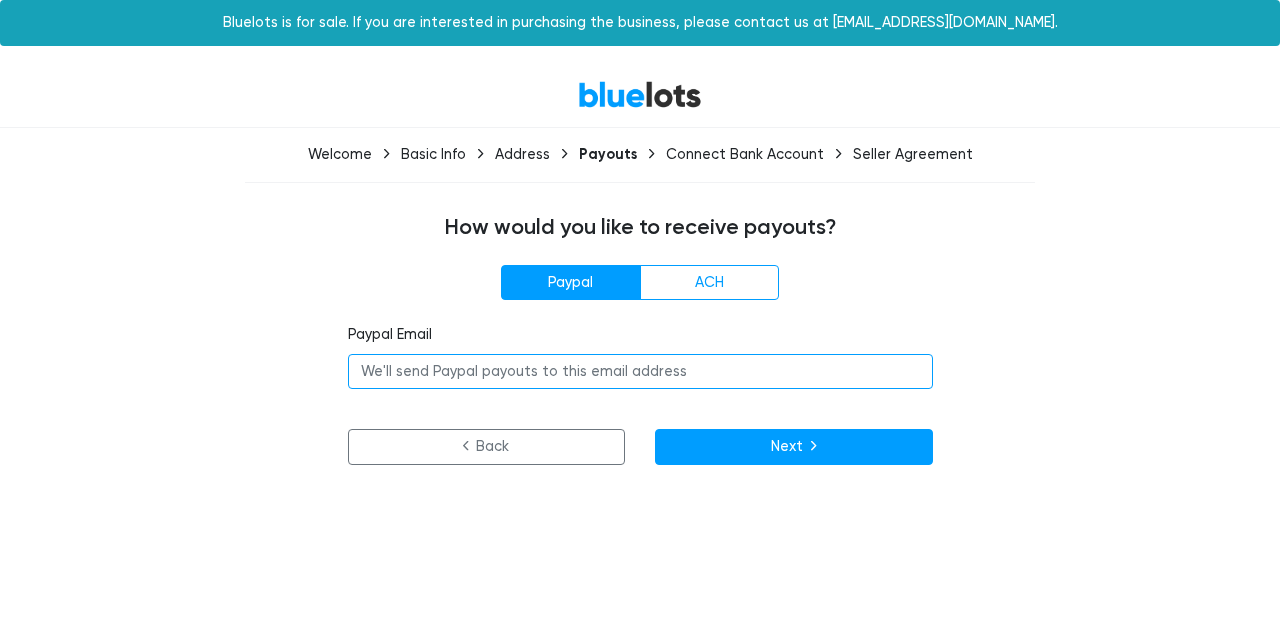 click at bounding box center (640, 372) 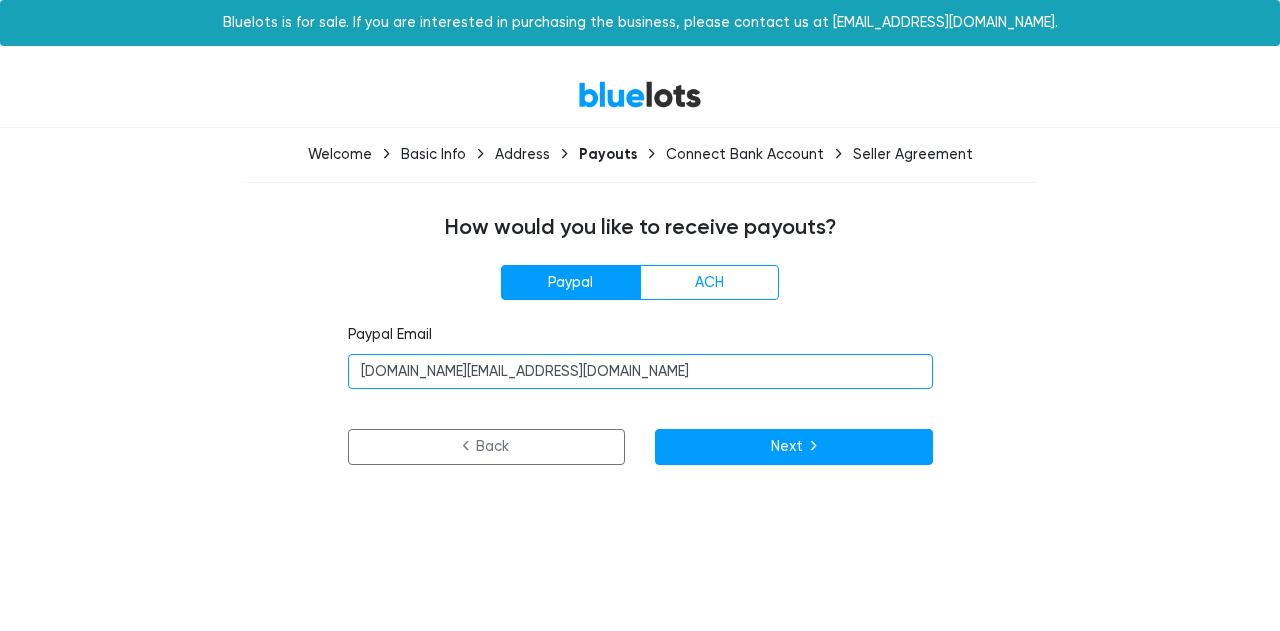 type on "[DOMAIN_NAME][EMAIL_ADDRESS][DOMAIN_NAME]" 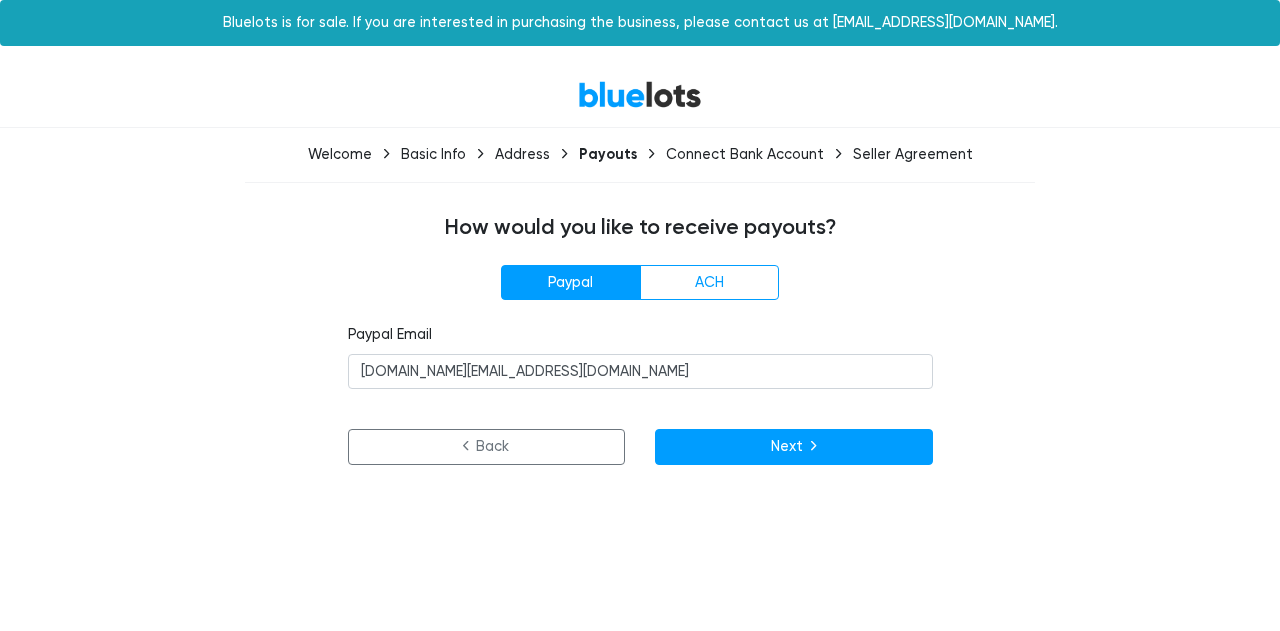 click on "Bluelots is for sale. If you are interested in purchasing the business, please contact us at support@bluelots.com.
BlueLots
Welcome
Basic Info
Address
Payouts
Connect Bank Account
Seller Agreement
How would you like to receive payouts?
Paypal
ACH
Paypal Email
3a.ventures.llc@gmail.com
Please make sure you enter your bank routing and account number correctly.
091311229" at bounding box center [640, 244] 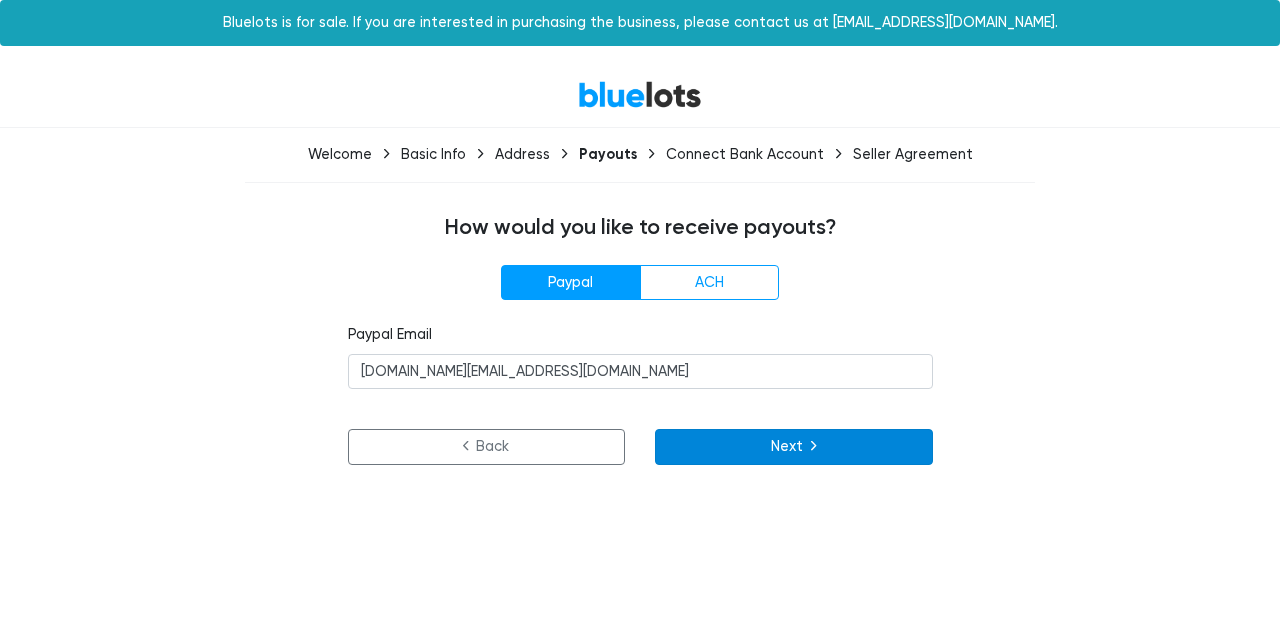 click on "Next" at bounding box center [794, 447] 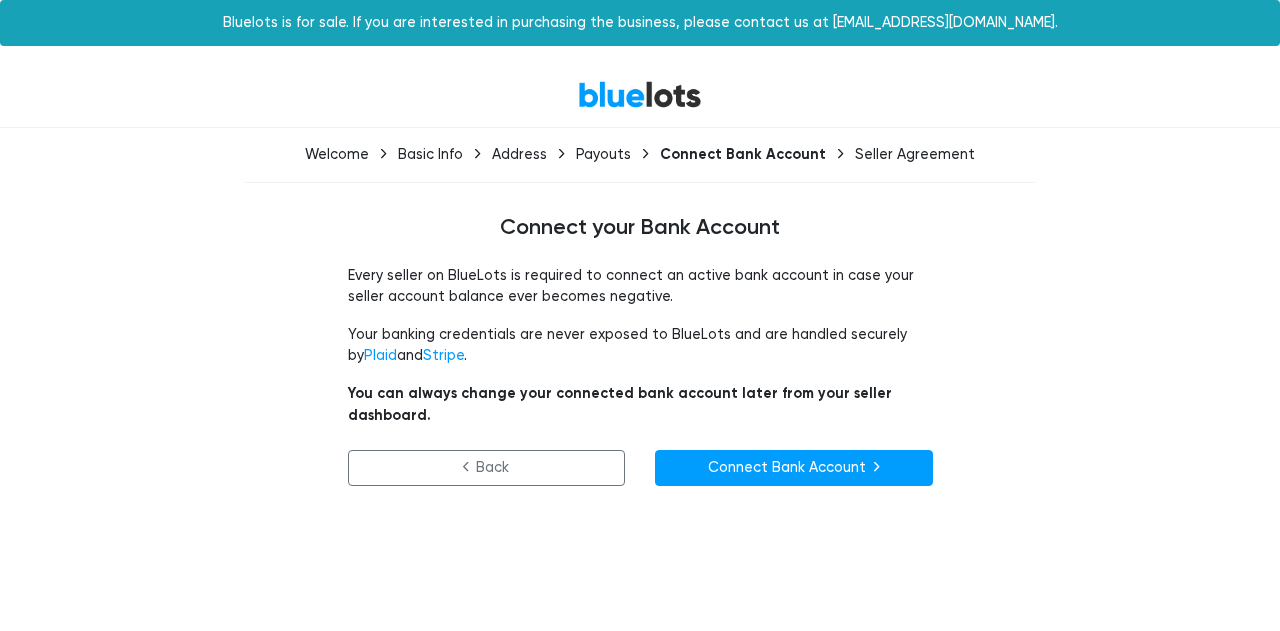 scroll, scrollTop: 0, scrollLeft: 0, axis: both 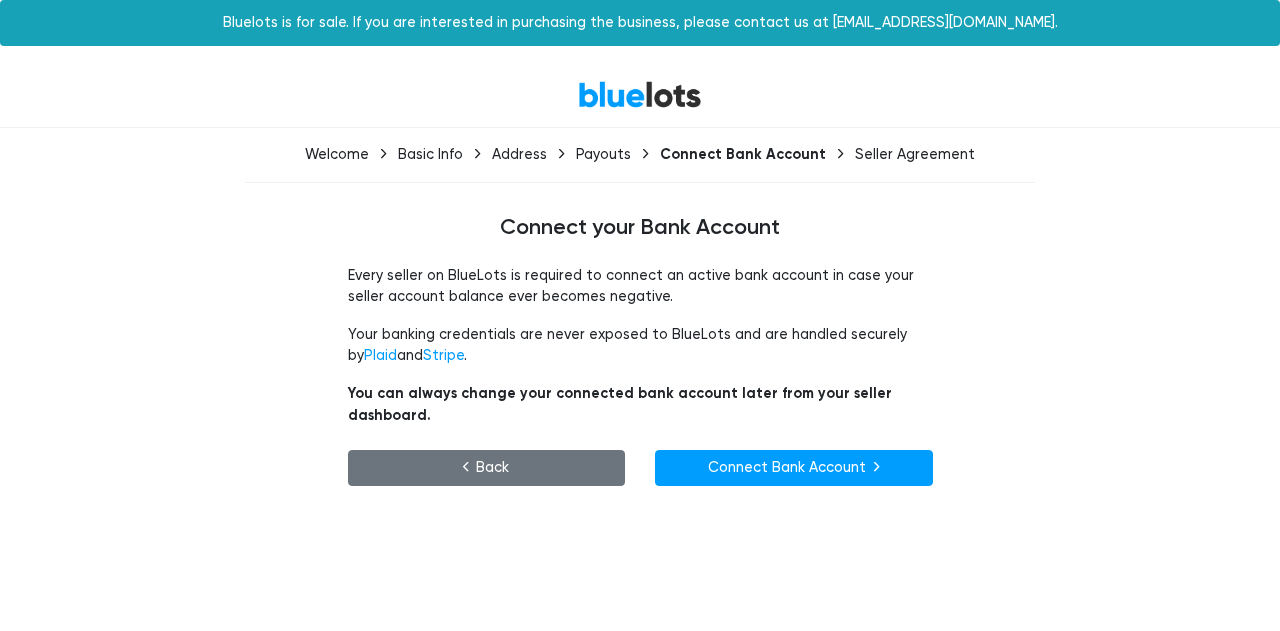 click on "Back" at bounding box center [487, 468] 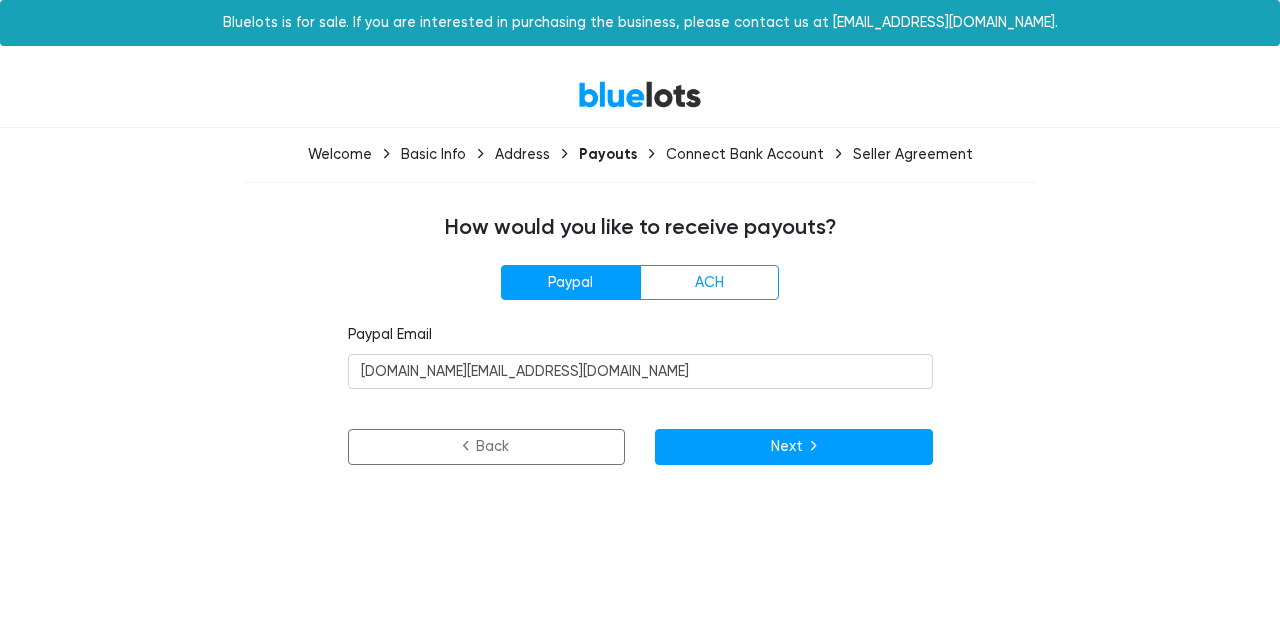 scroll, scrollTop: 0, scrollLeft: 0, axis: both 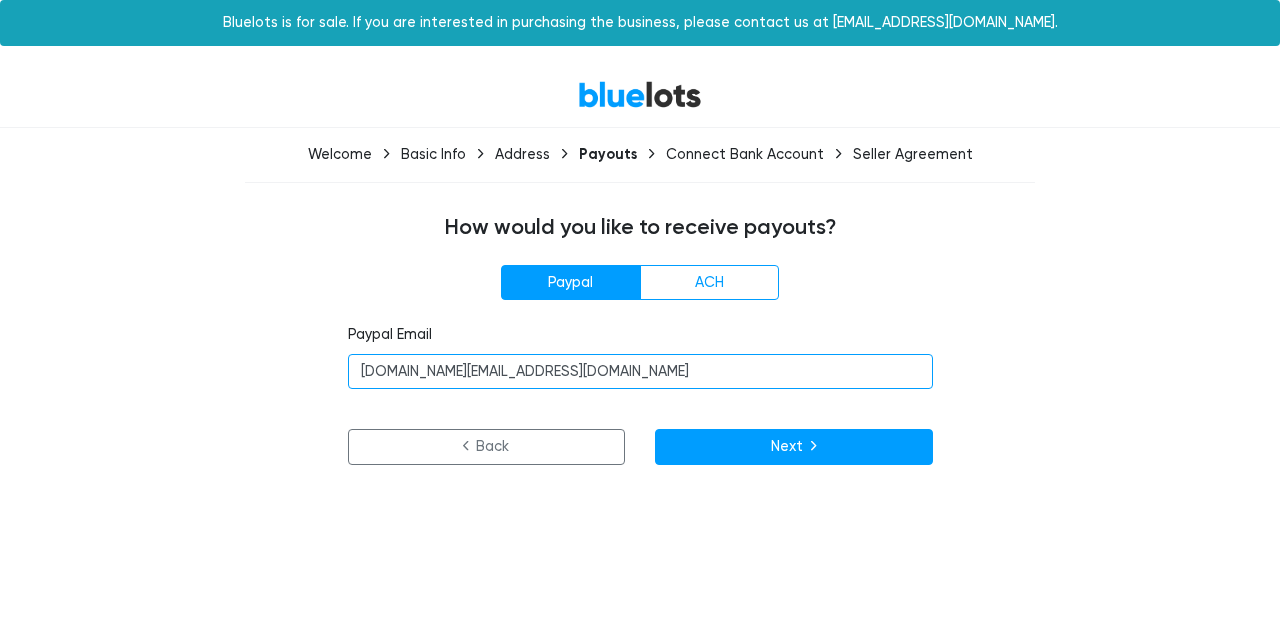 click on "[DOMAIN_NAME][EMAIL_ADDRESS][DOMAIN_NAME]" at bounding box center (640, 372) 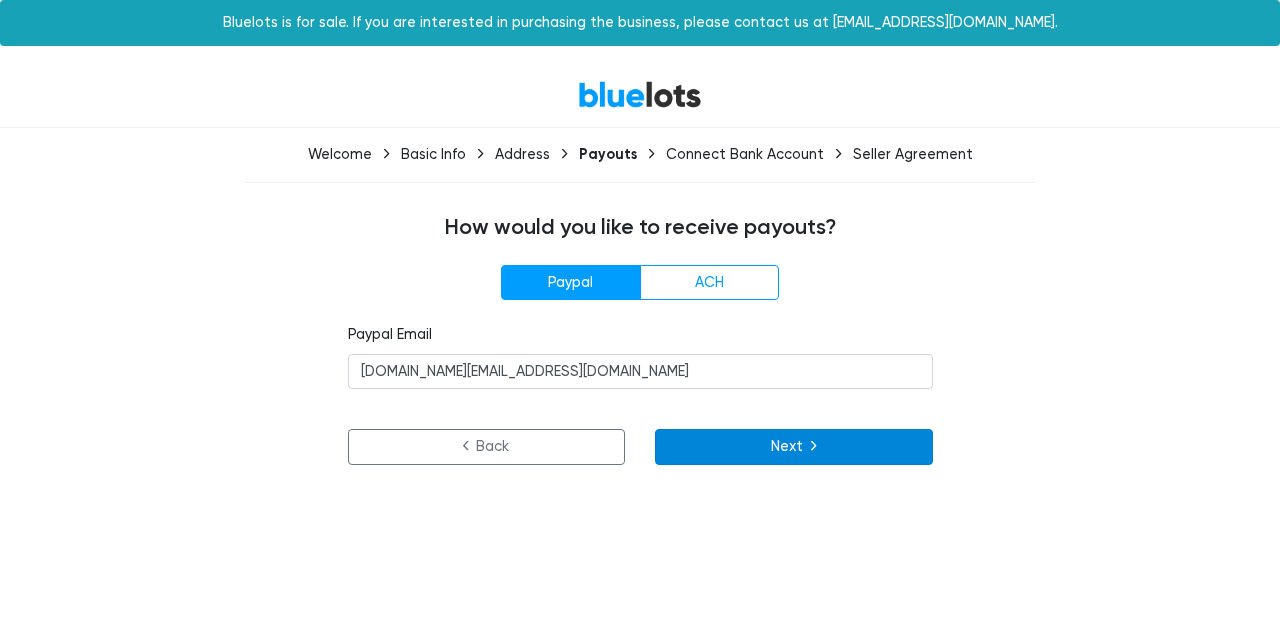 click on "Next" at bounding box center [794, 447] 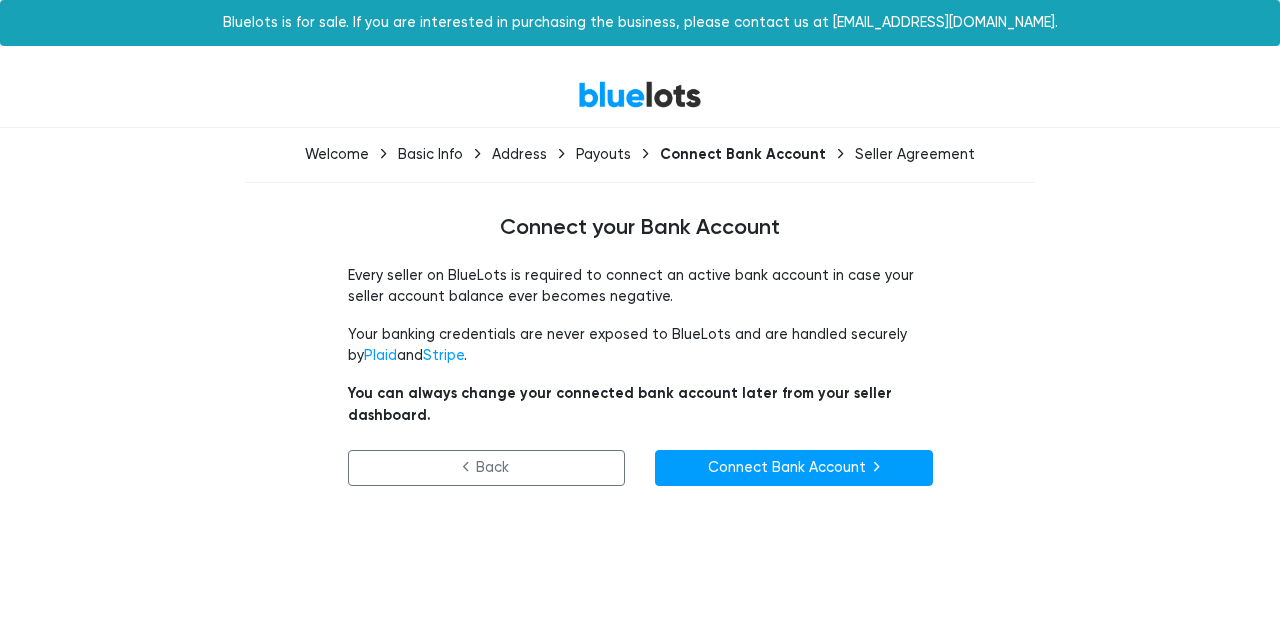 scroll, scrollTop: 0, scrollLeft: 0, axis: both 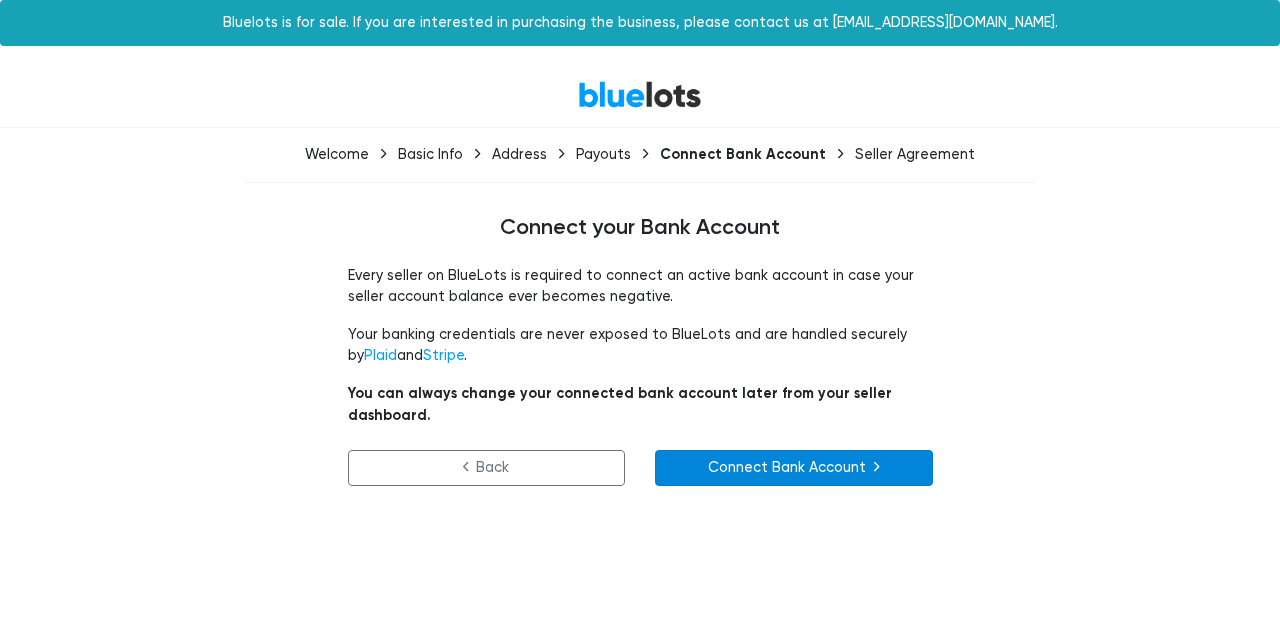 click on "Connect Bank Account" at bounding box center [794, 468] 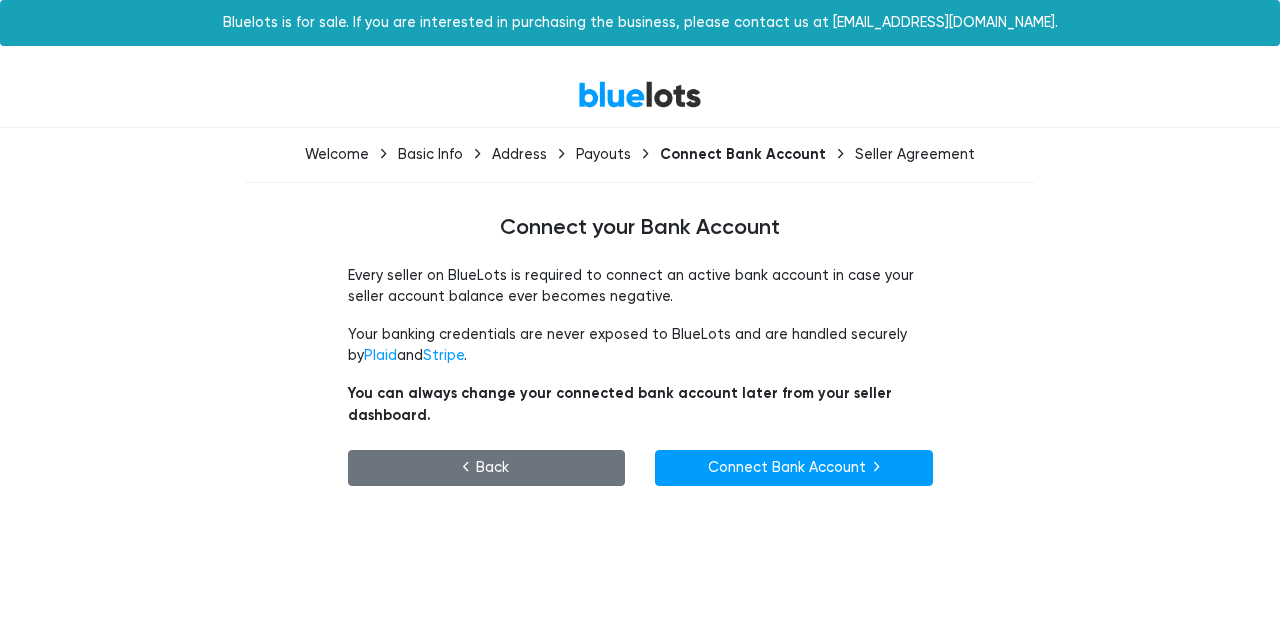 click on "Back" at bounding box center (487, 468) 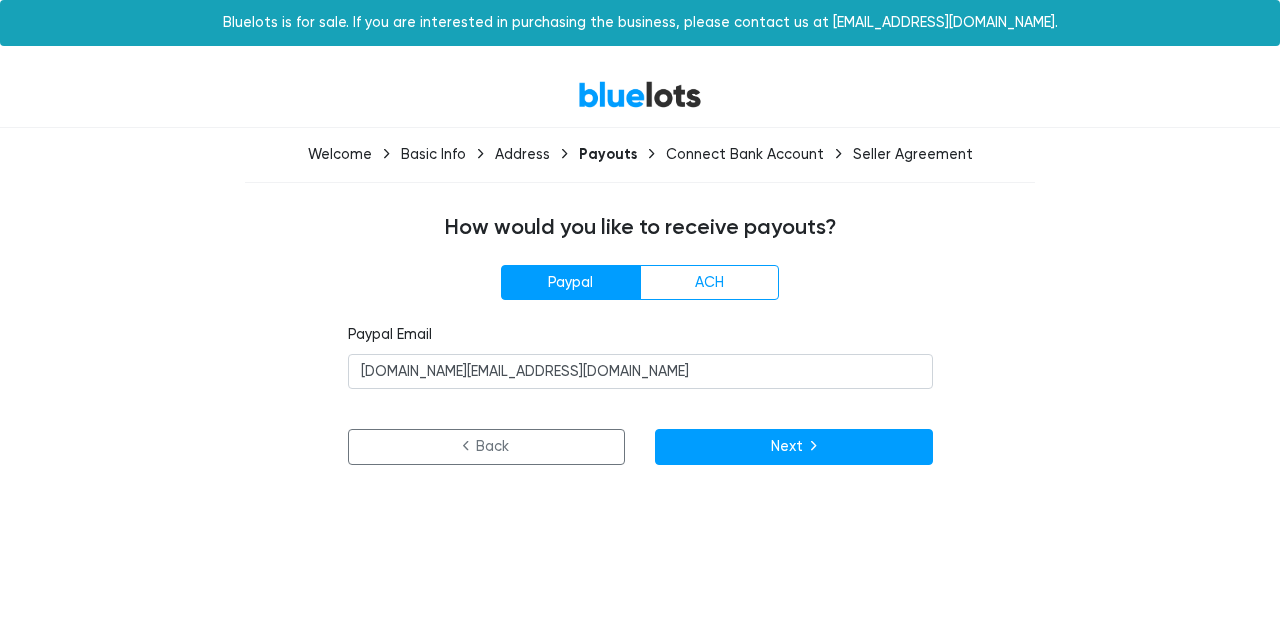 scroll, scrollTop: 0, scrollLeft: 0, axis: both 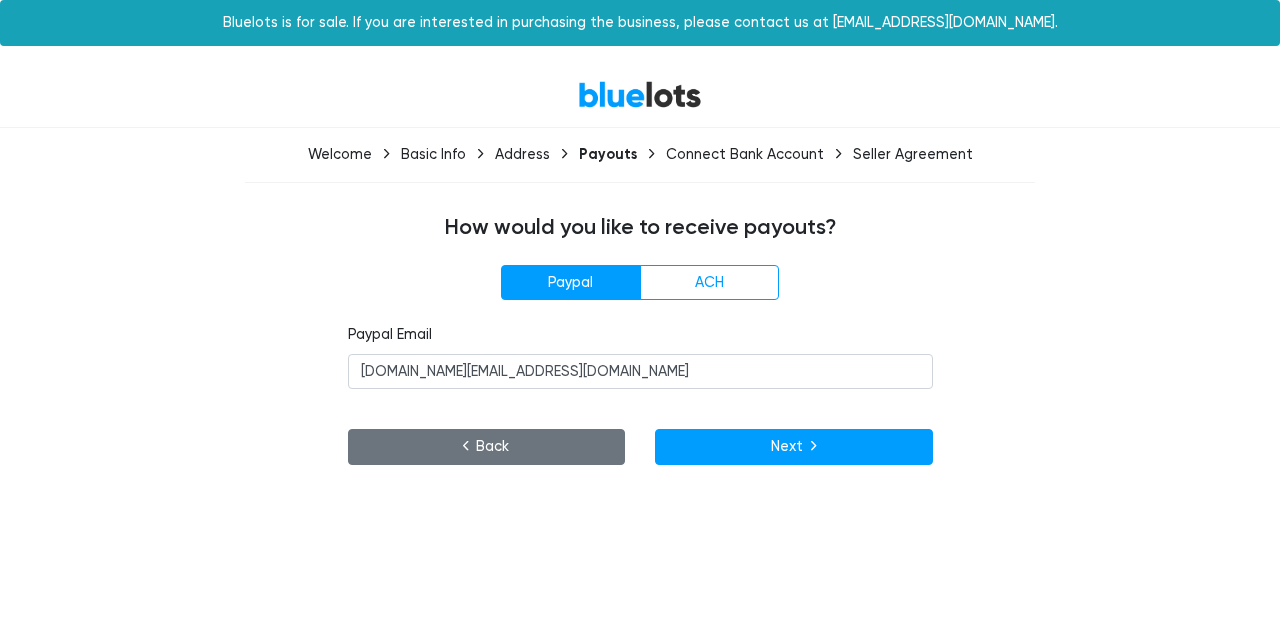 click on "Back" at bounding box center (487, 447) 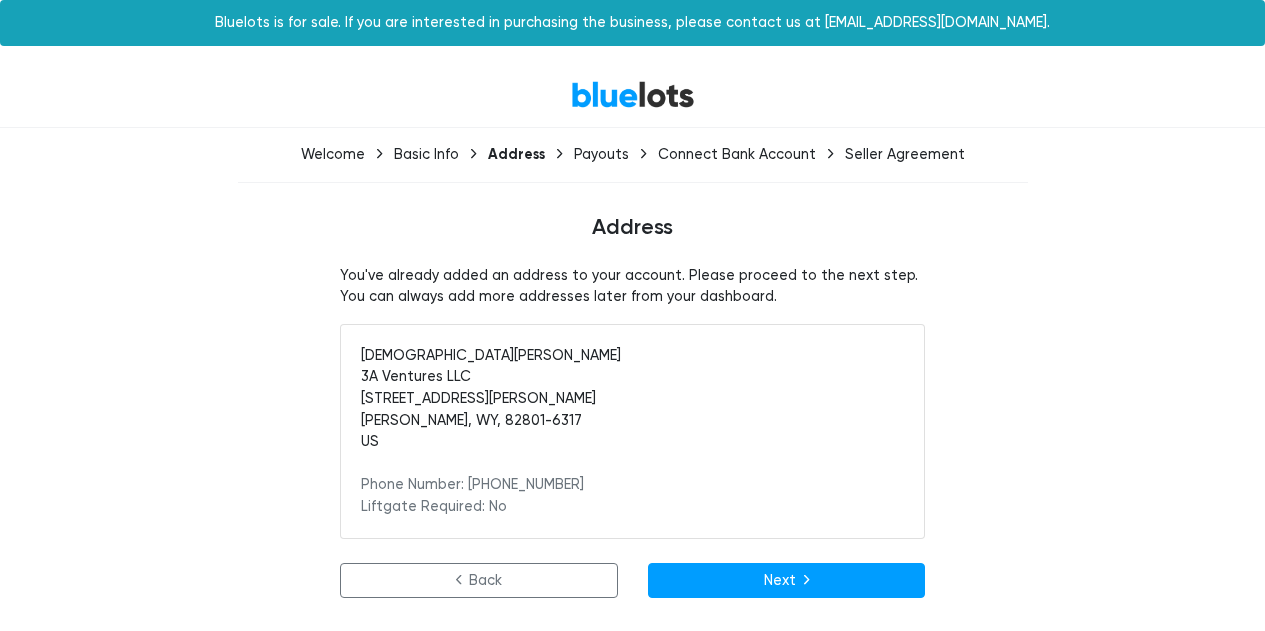 scroll, scrollTop: 0, scrollLeft: 0, axis: both 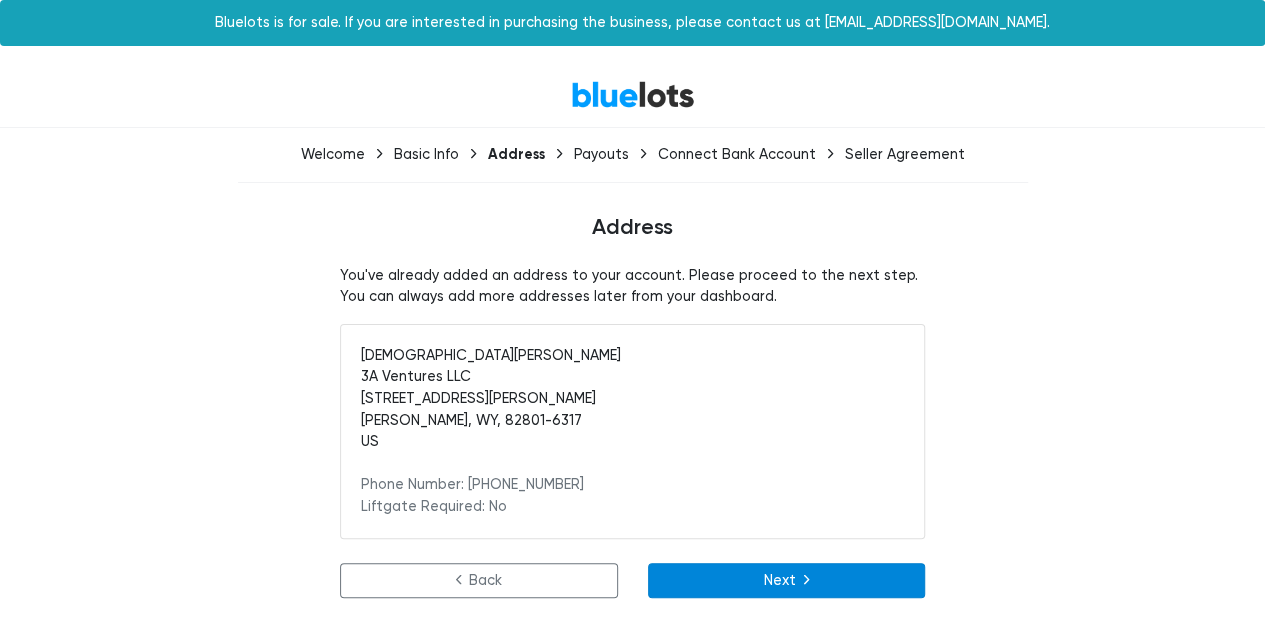 click on "Next" at bounding box center (787, 581) 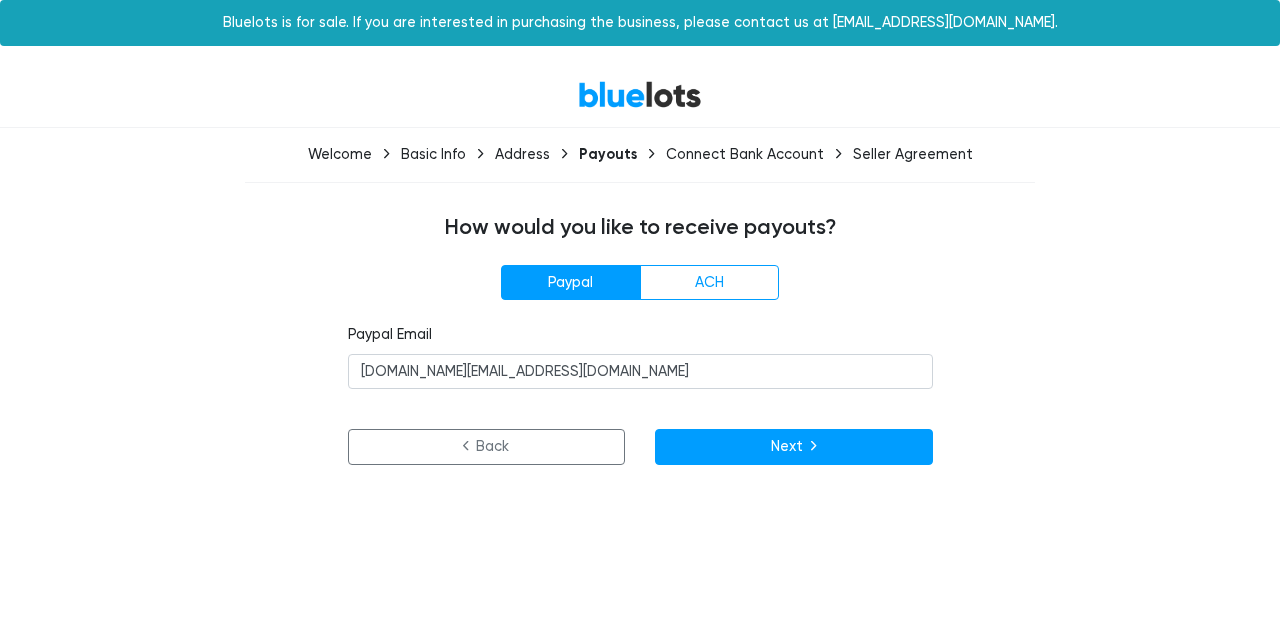 scroll, scrollTop: 0, scrollLeft: 0, axis: both 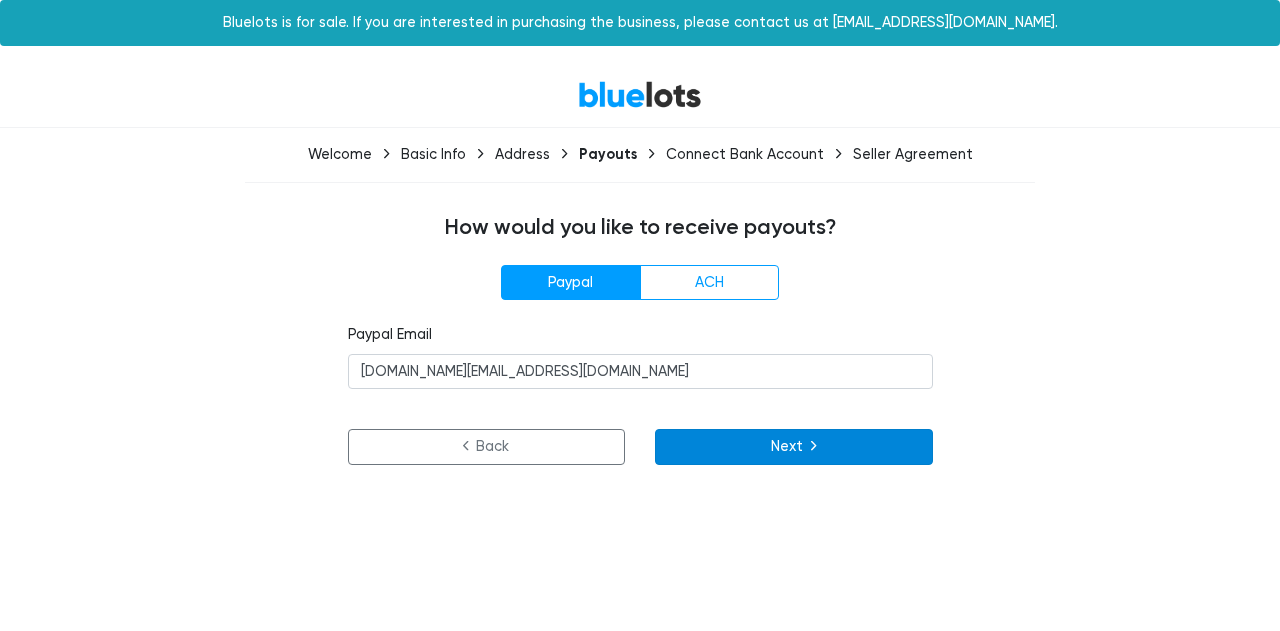 click on "Next" at bounding box center [794, 447] 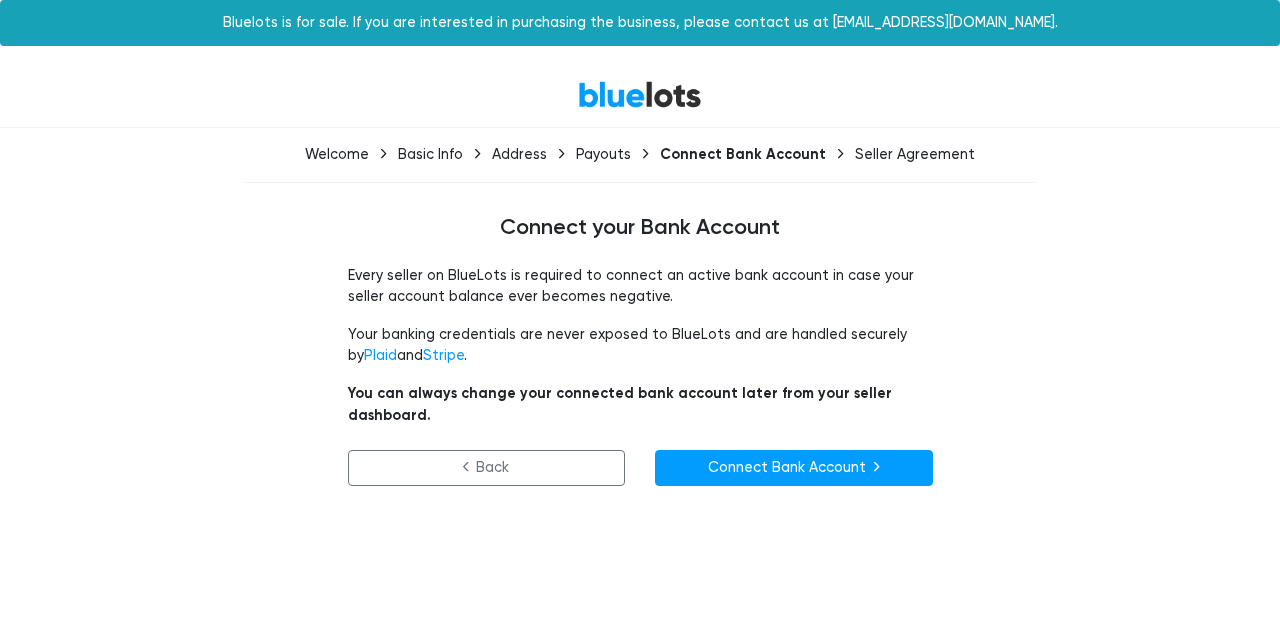 scroll, scrollTop: 0, scrollLeft: 0, axis: both 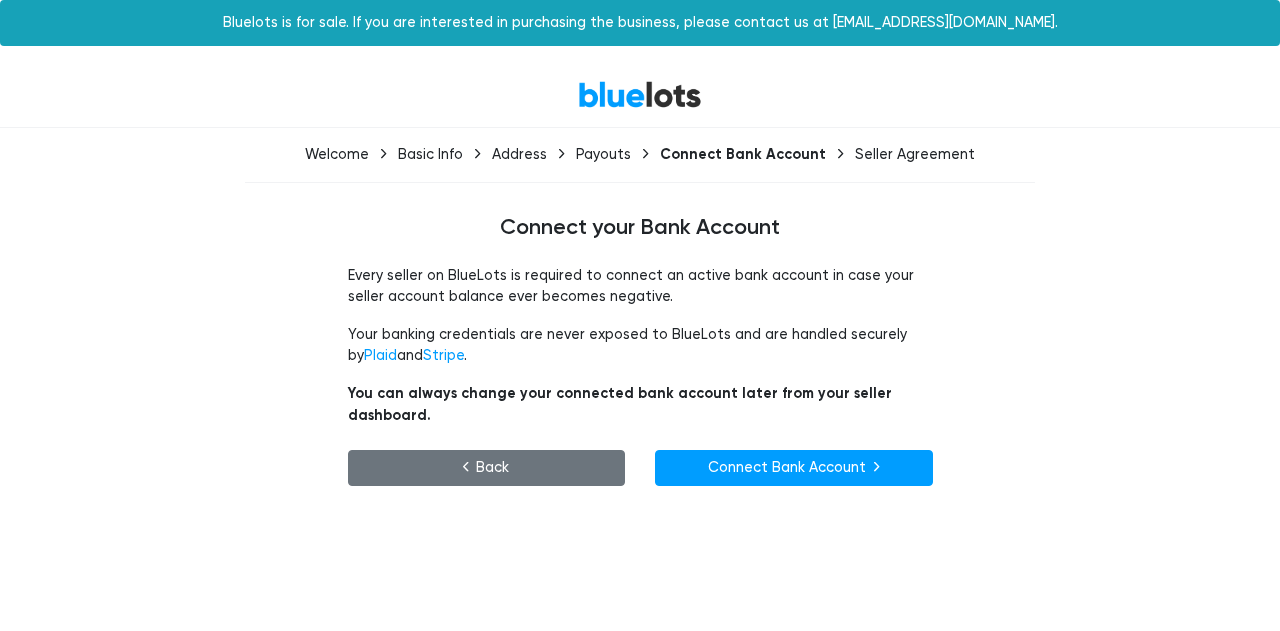 click on "Back" at bounding box center [487, 468] 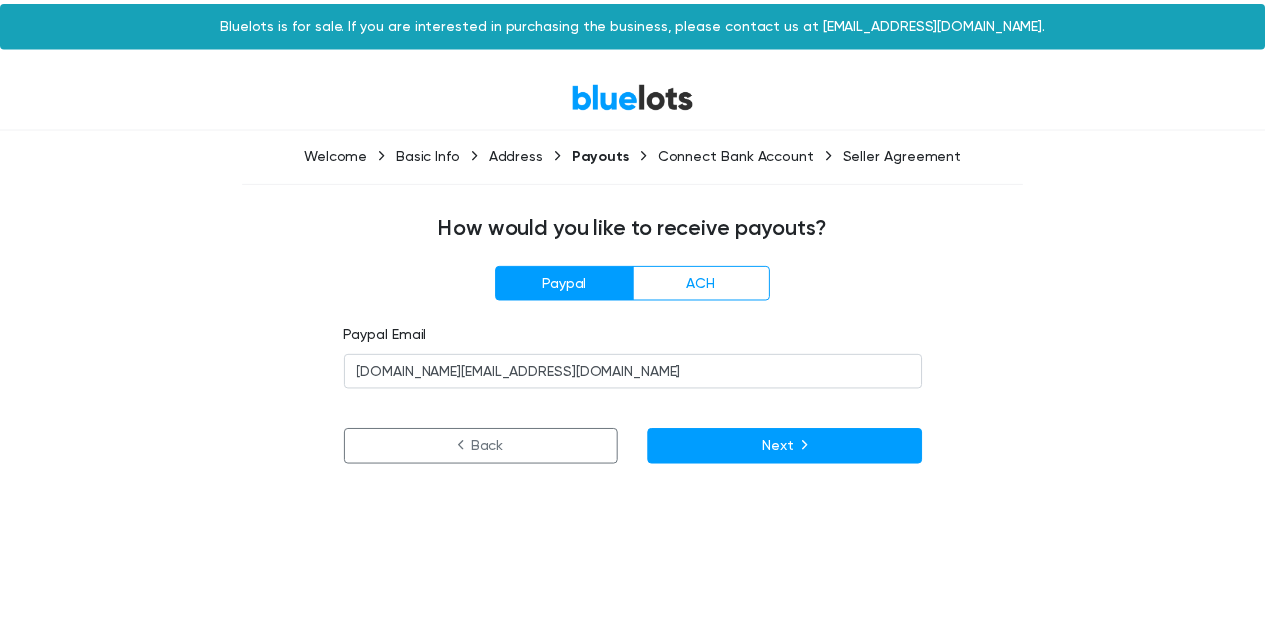 scroll, scrollTop: 0, scrollLeft: 0, axis: both 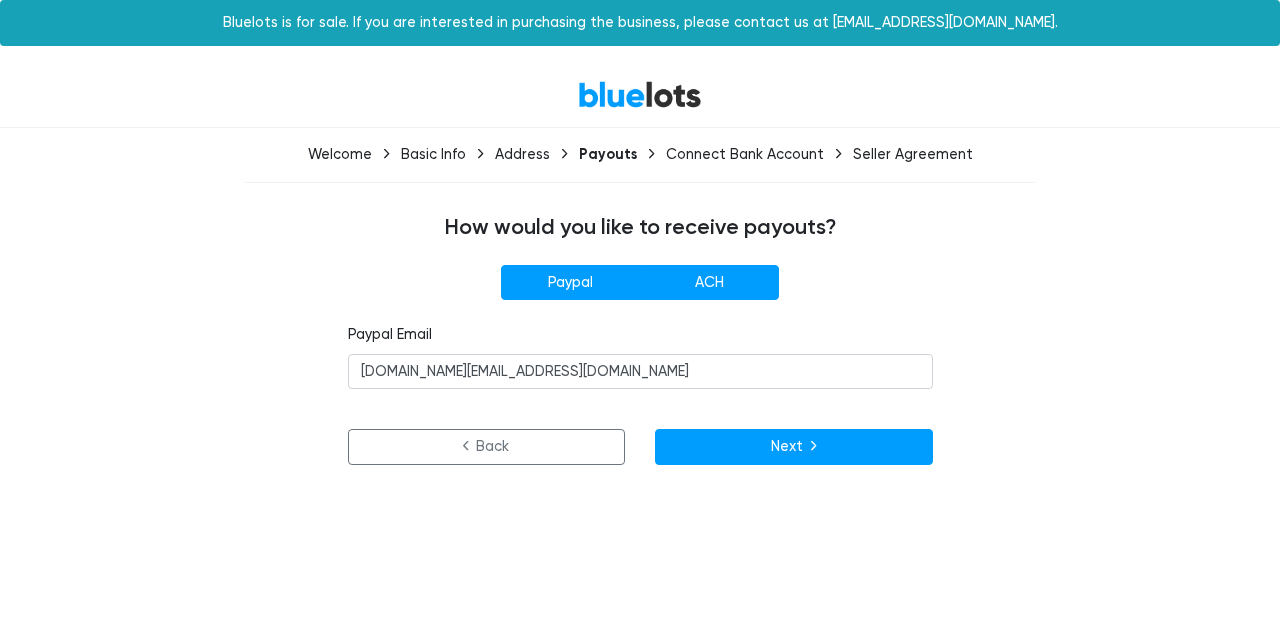 click on "ACH" at bounding box center [709, 283] 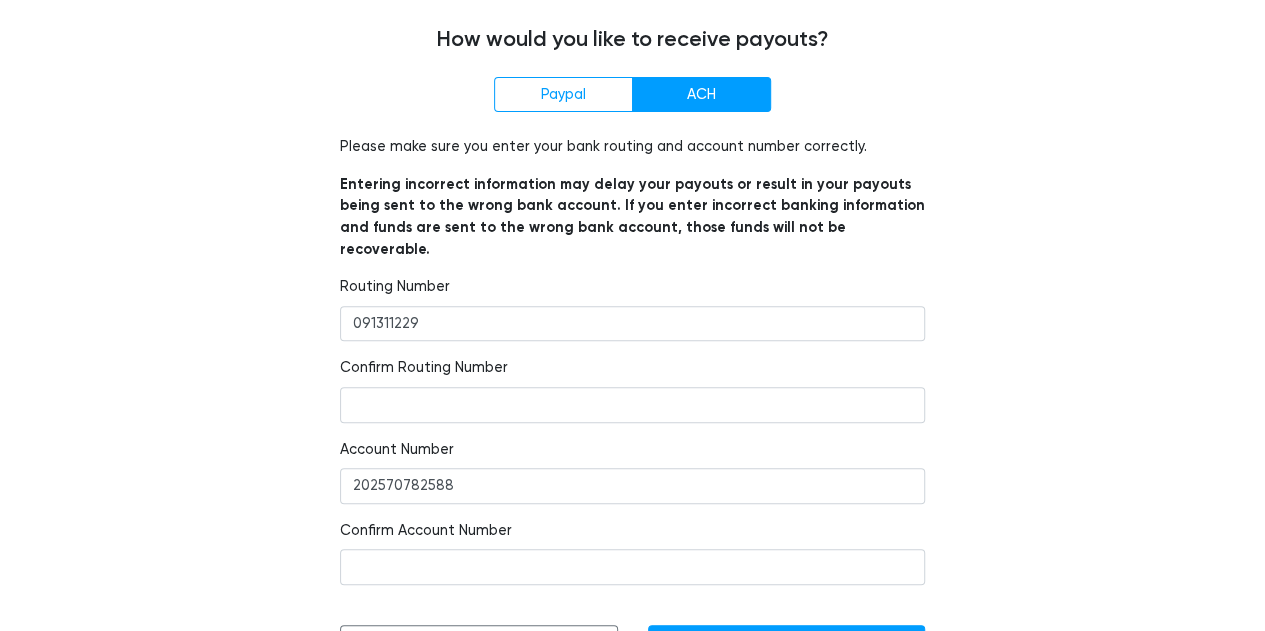 scroll, scrollTop: 217, scrollLeft: 0, axis: vertical 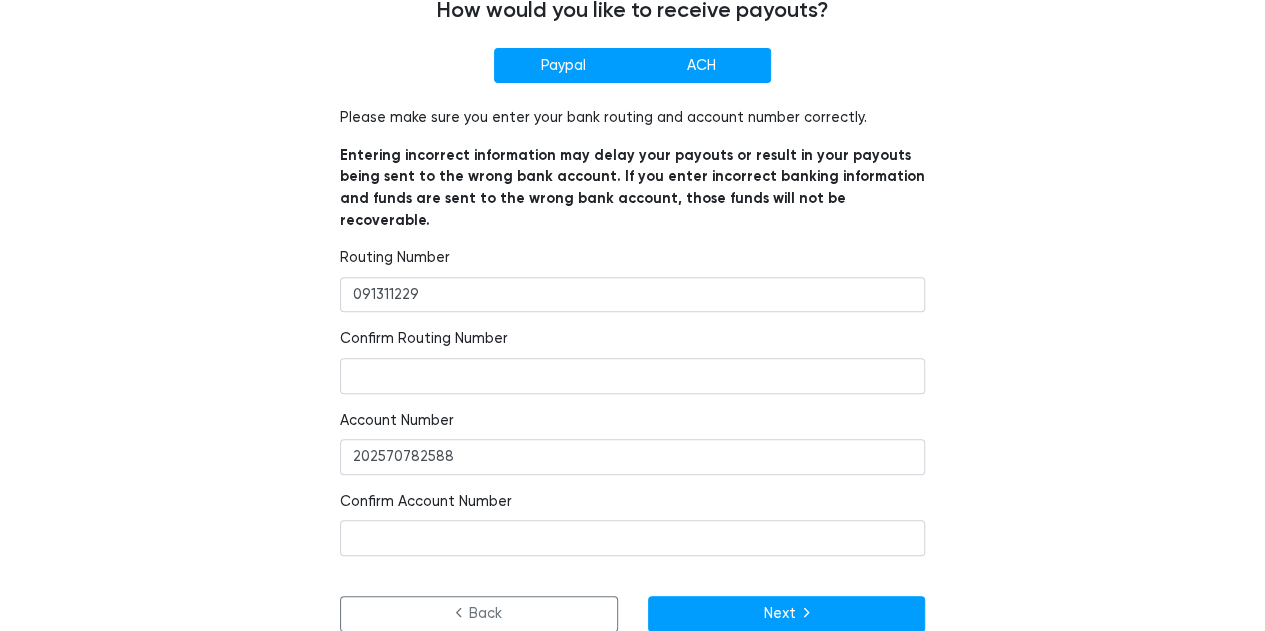 click on "Paypal" at bounding box center (563, 66) 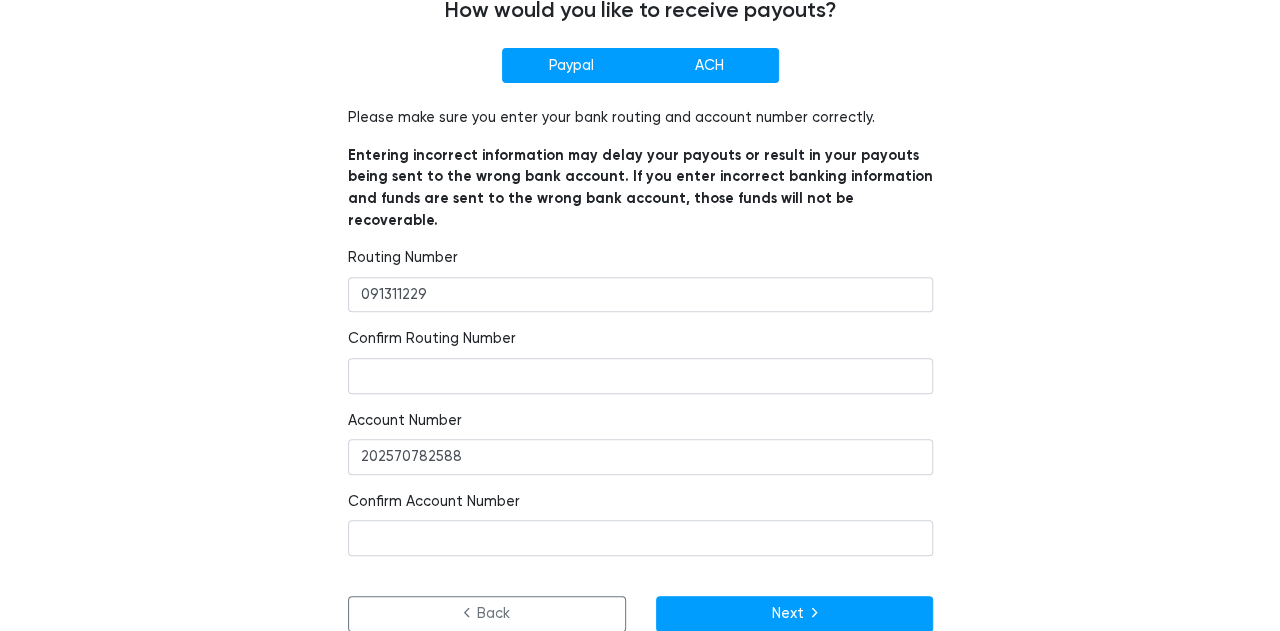 scroll, scrollTop: 0, scrollLeft: 0, axis: both 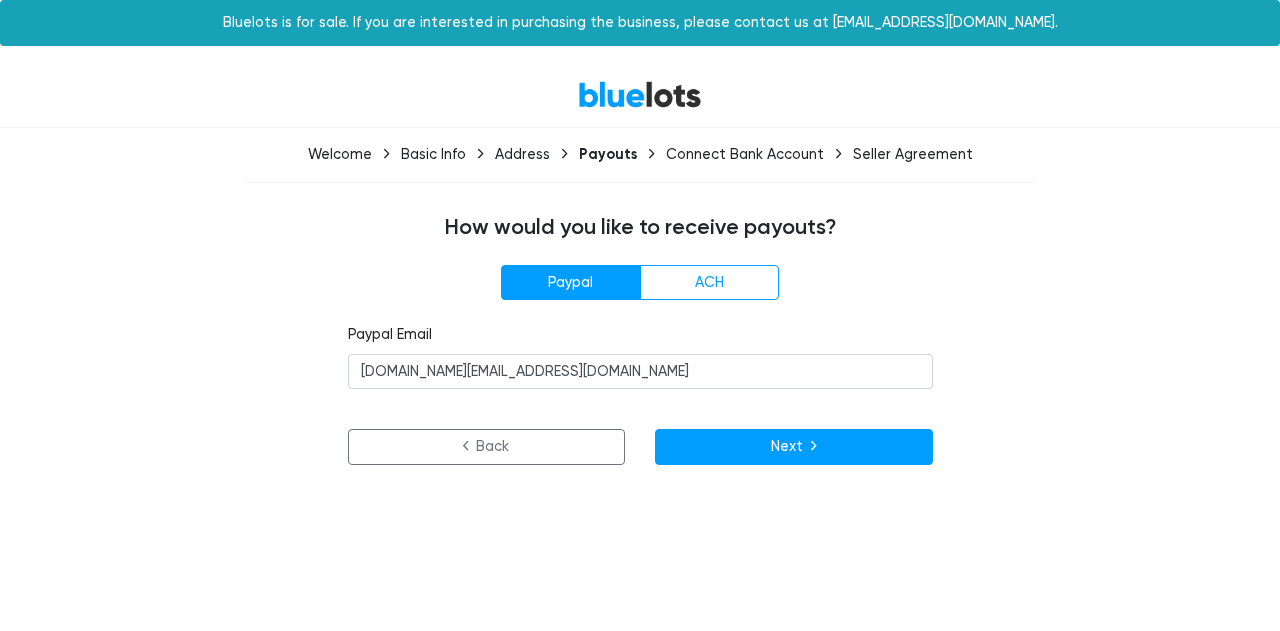 click on "Connect Bank Account" at bounding box center (745, 154) 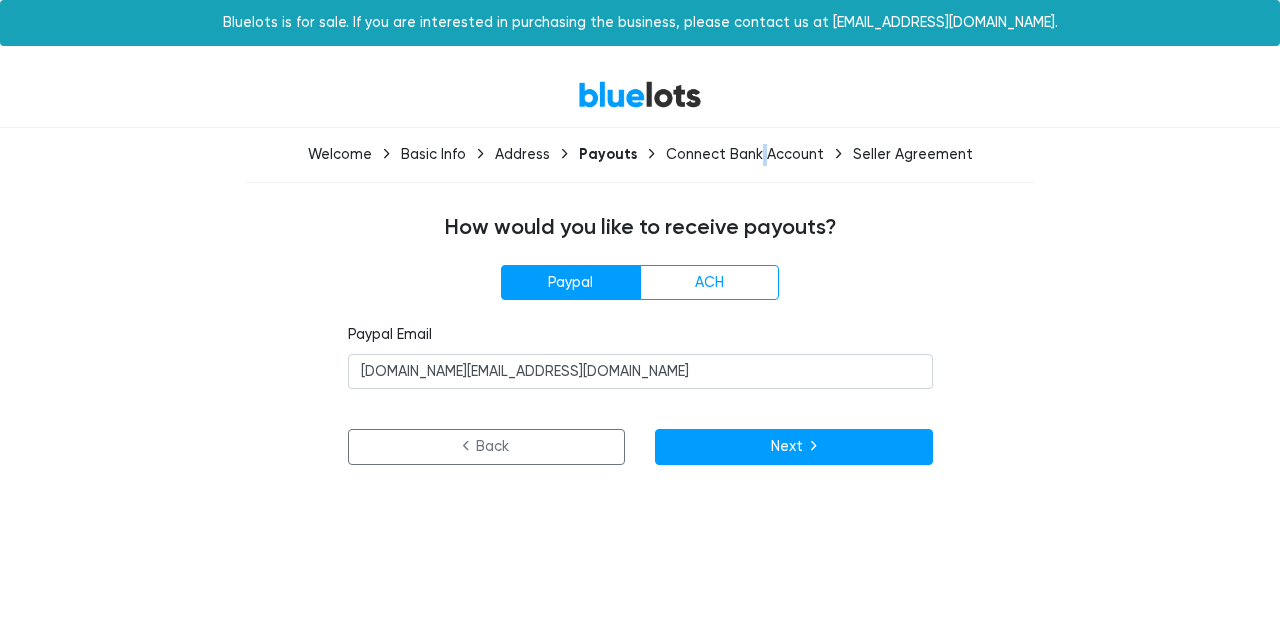 click on "Connect Bank Account" at bounding box center [745, 154] 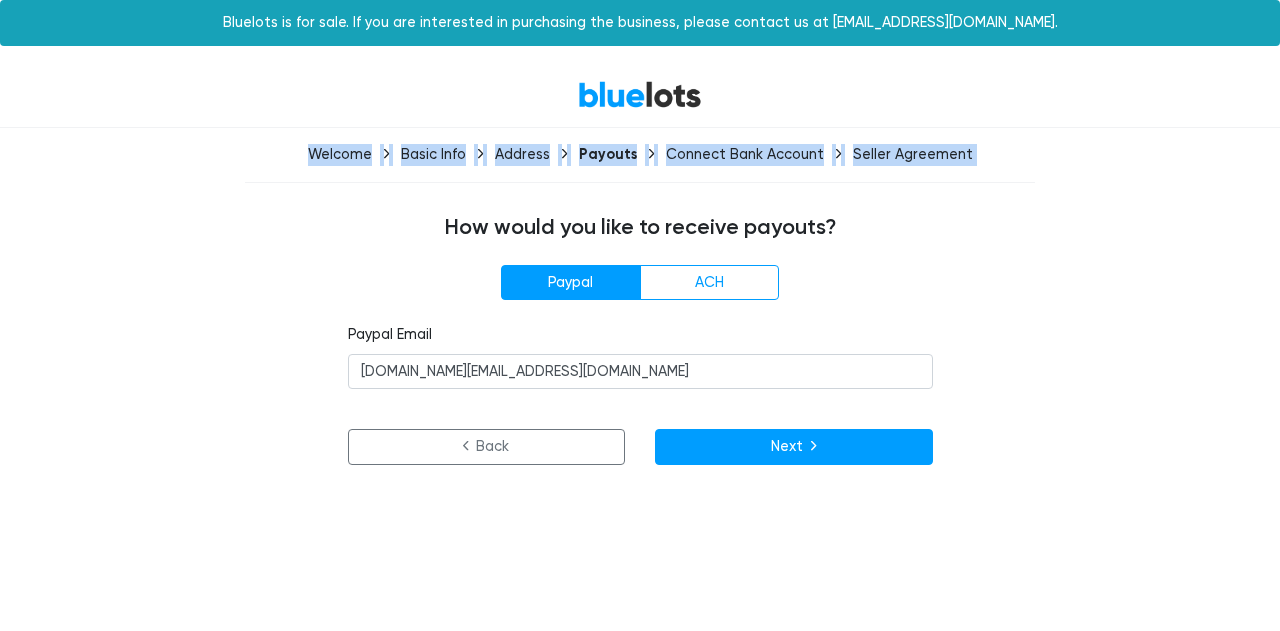 click on "Connect Bank Account" at bounding box center (745, 154) 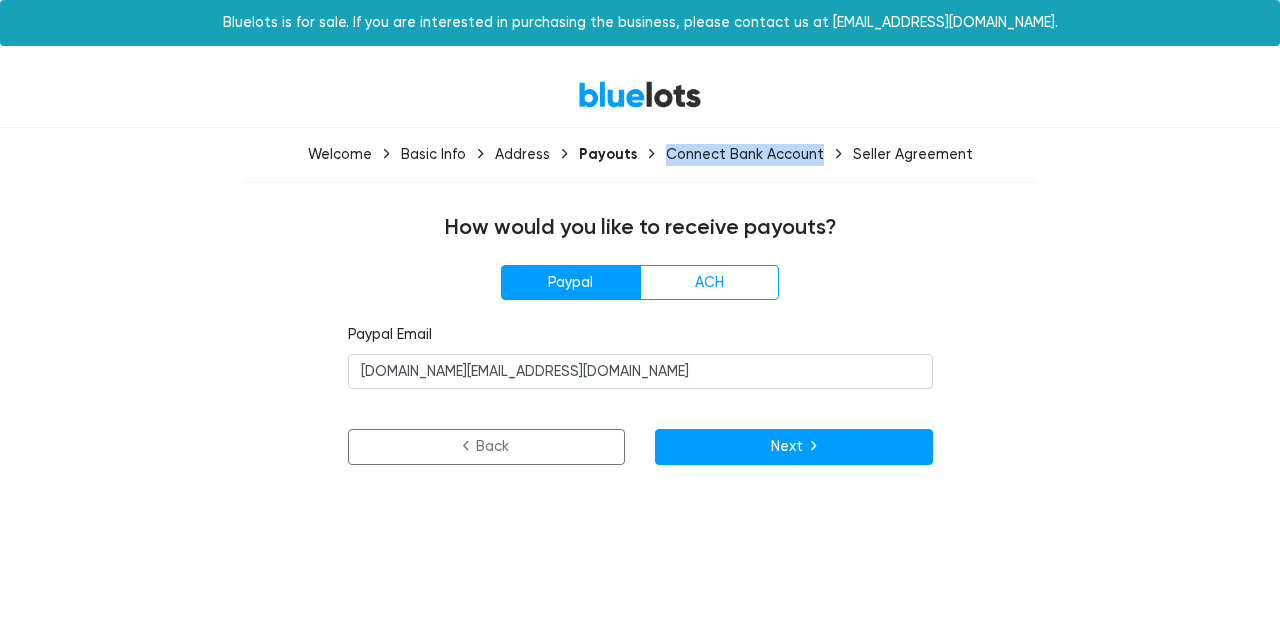 drag, startPoint x: 665, startPoint y: 153, endPoint x: 817, endPoint y: 162, distance: 152.26622 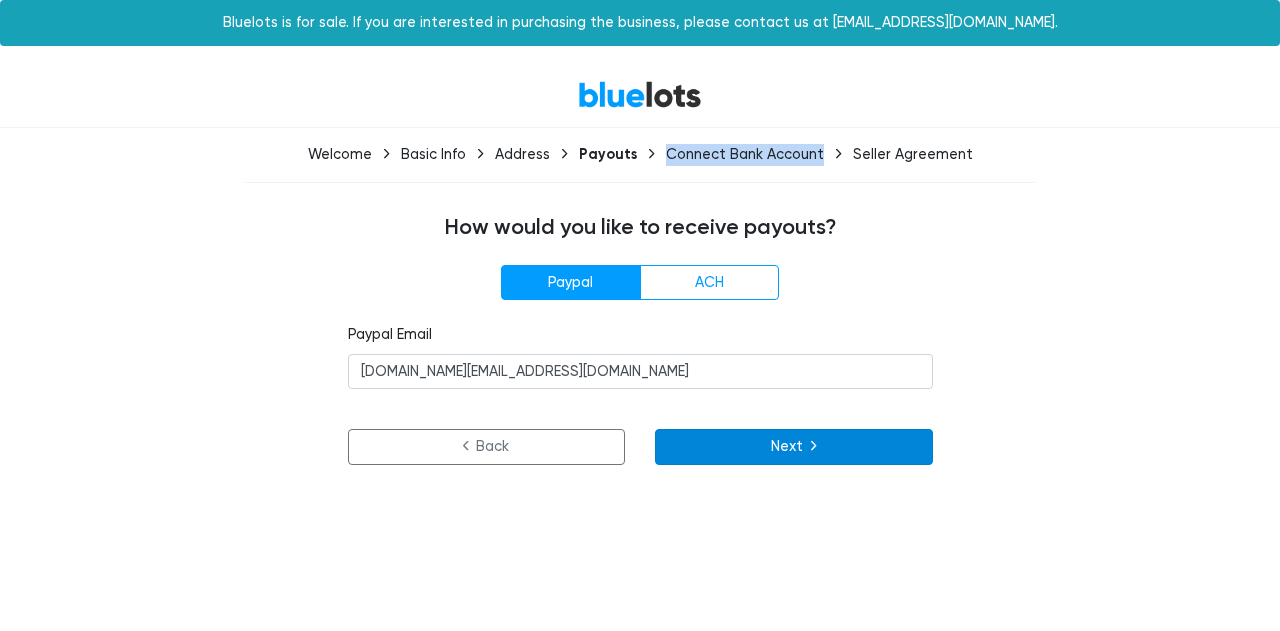 click on "Next" at bounding box center [794, 447] 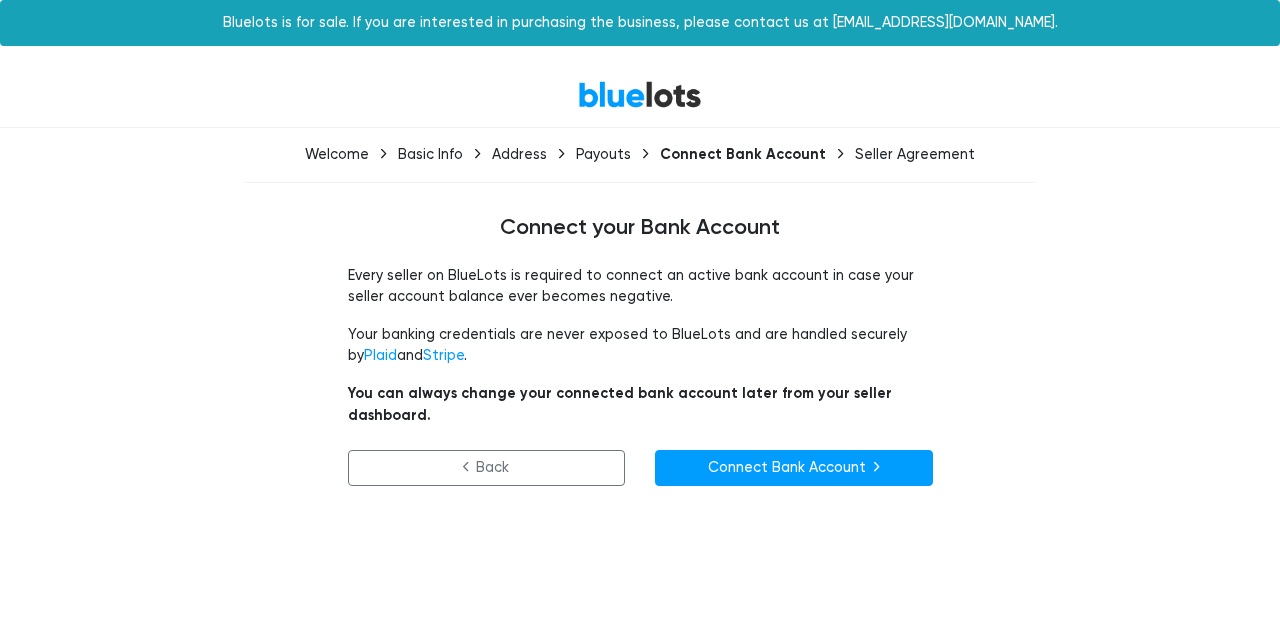 scroll, scrollTop: 0, scrollLeft: 0, axis: both 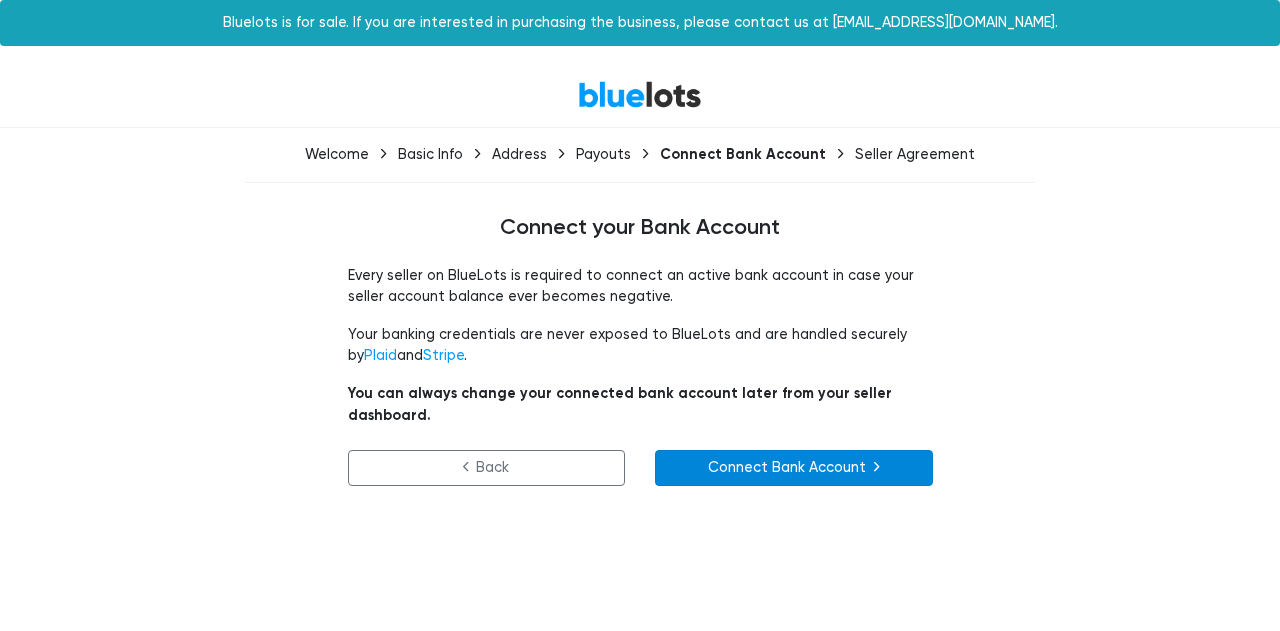 click on "Connect Bank Account" at bounding box center (794, 468) 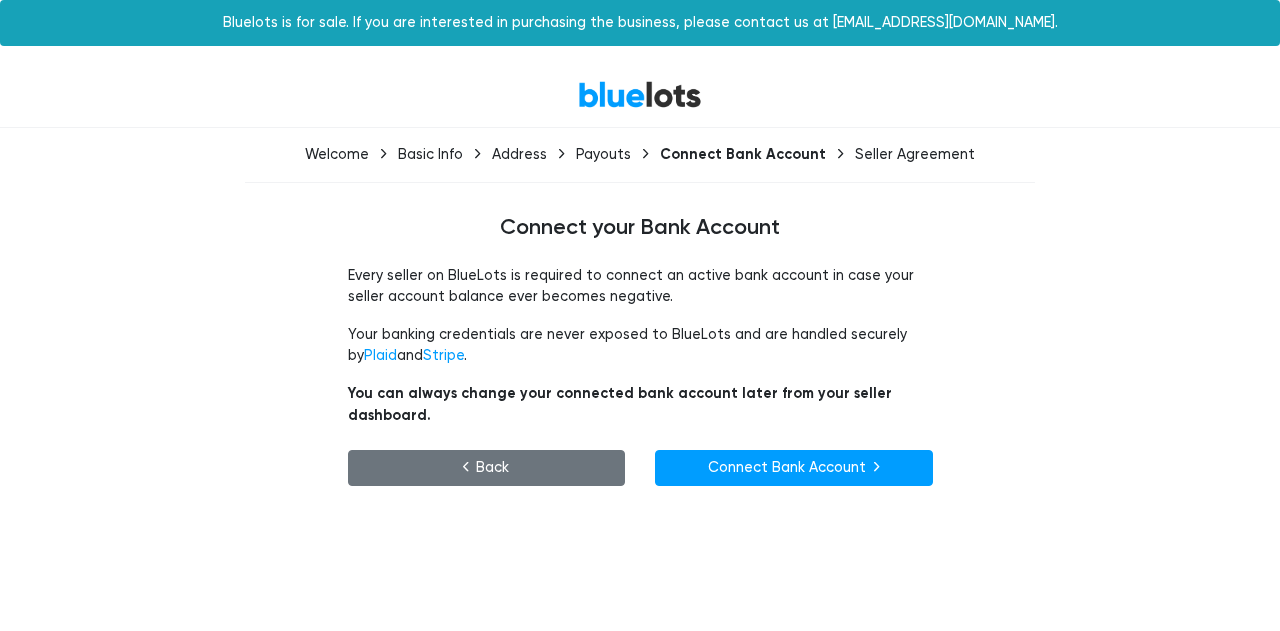 click on "Back" at bounding box center (487, 468) 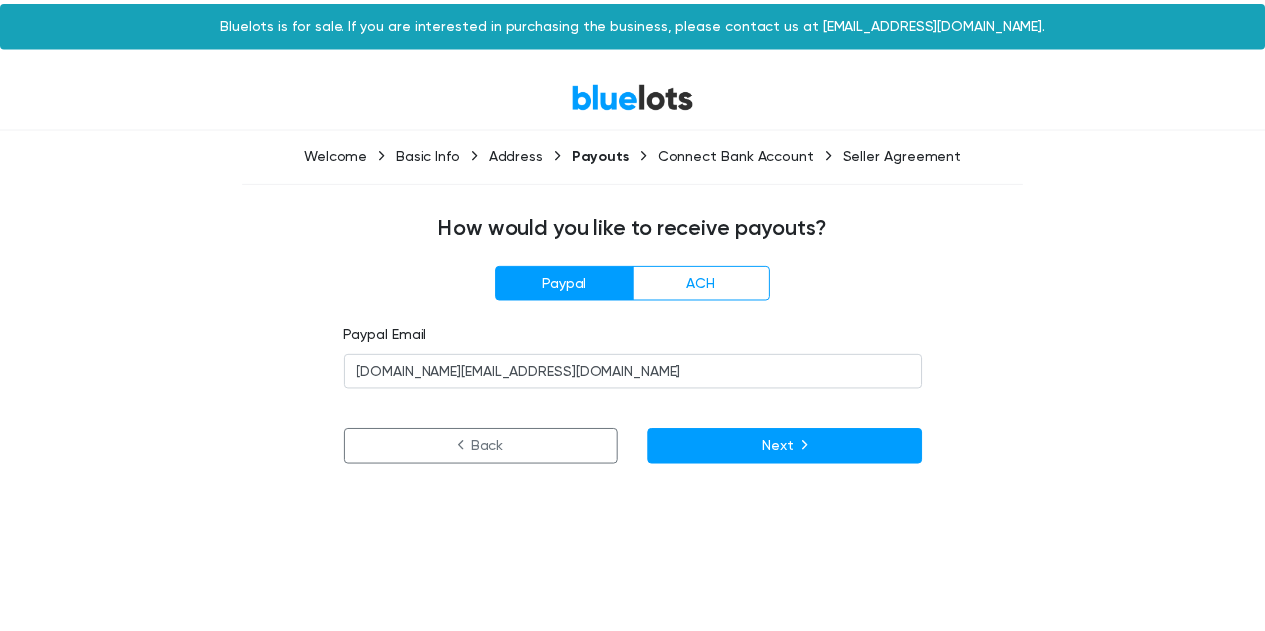 scroll, scrollTop: 0, scrollLeft: 0, axis: both 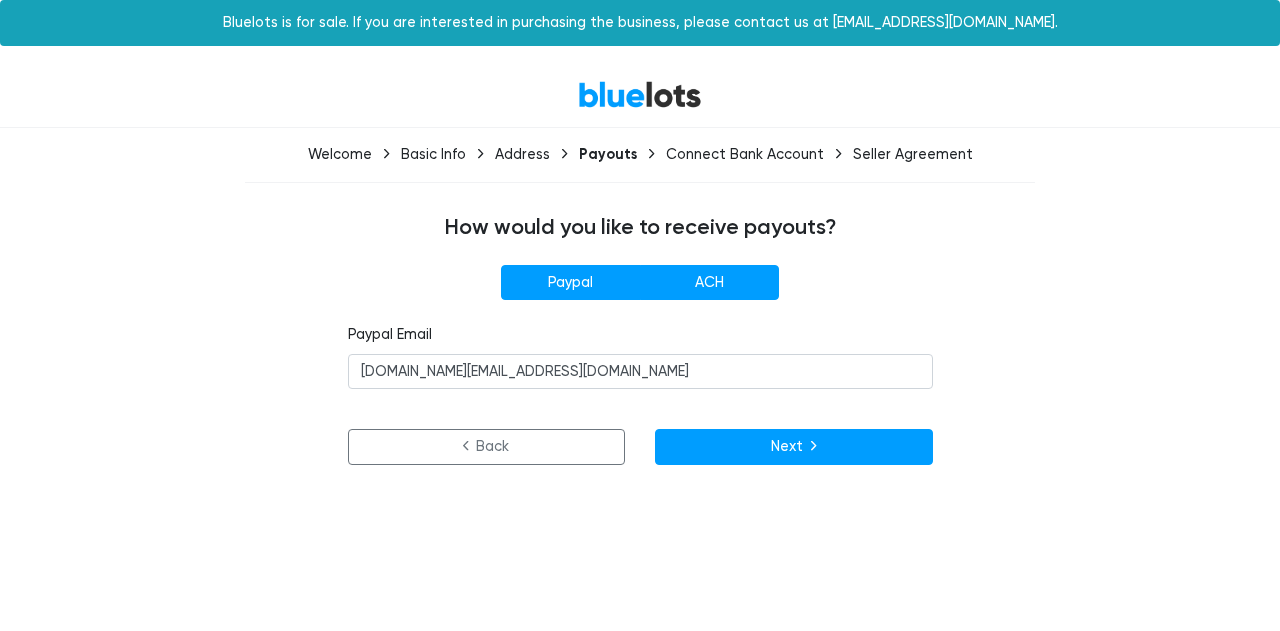 click on "ACH" at bounding box center [709, 283] 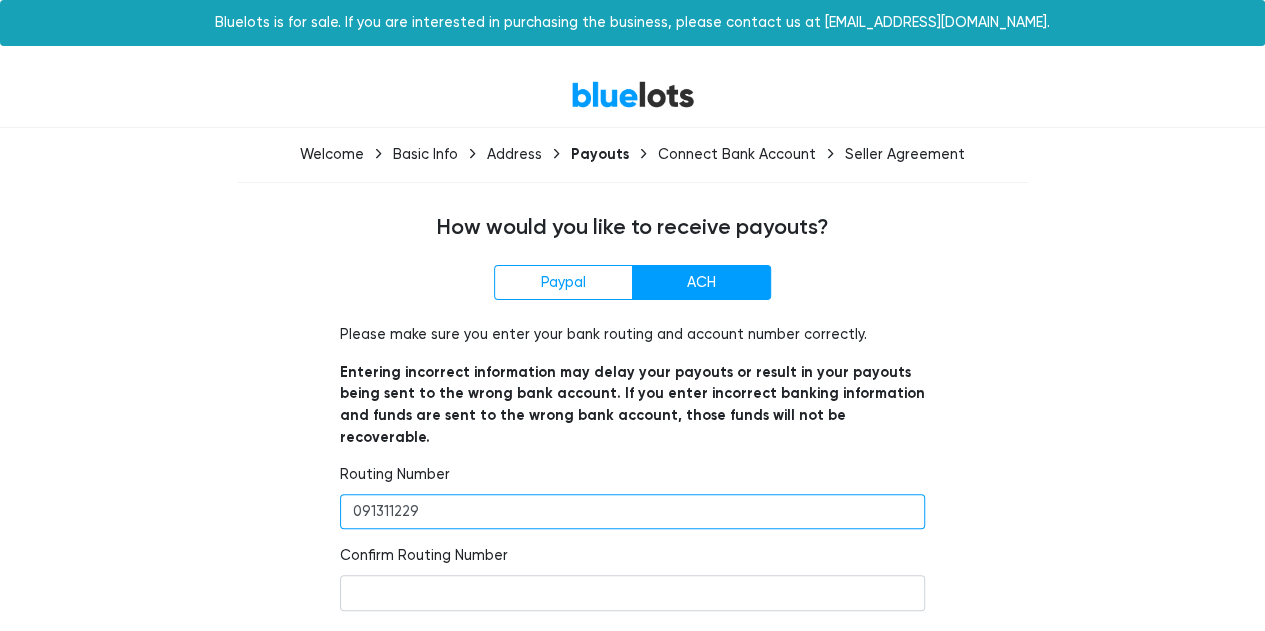 click on "091311229" at bounding box center [632, 512] 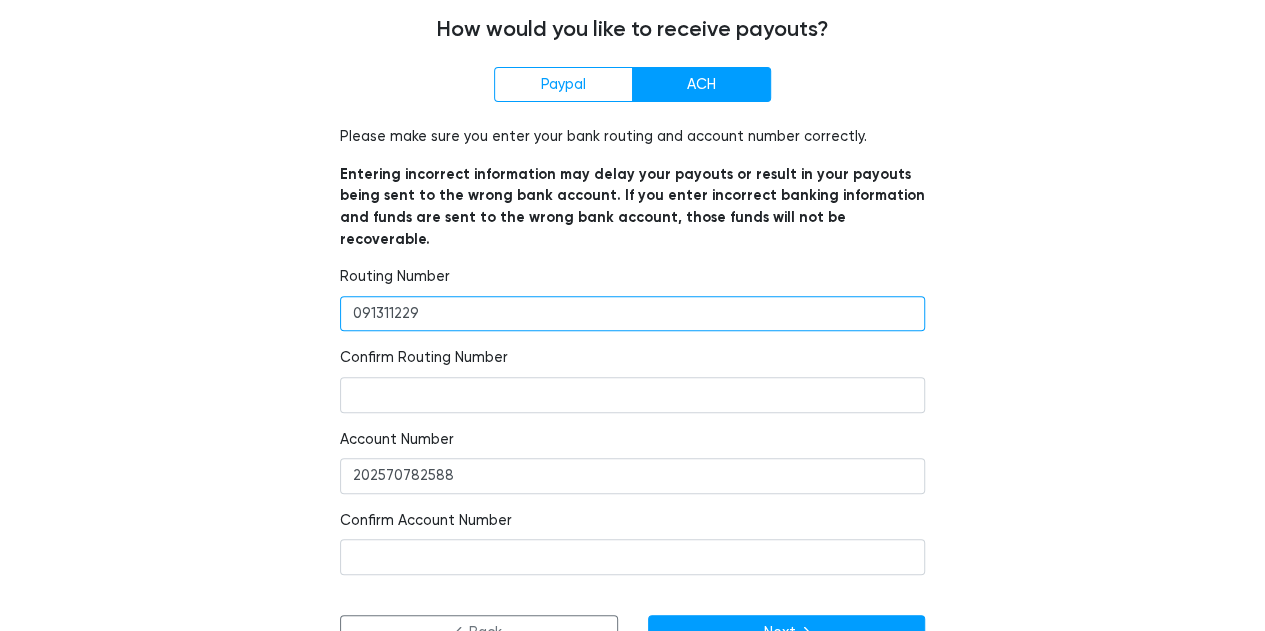 scroll, scrollTop: 200, scrollLeft: 0, axis: vertical 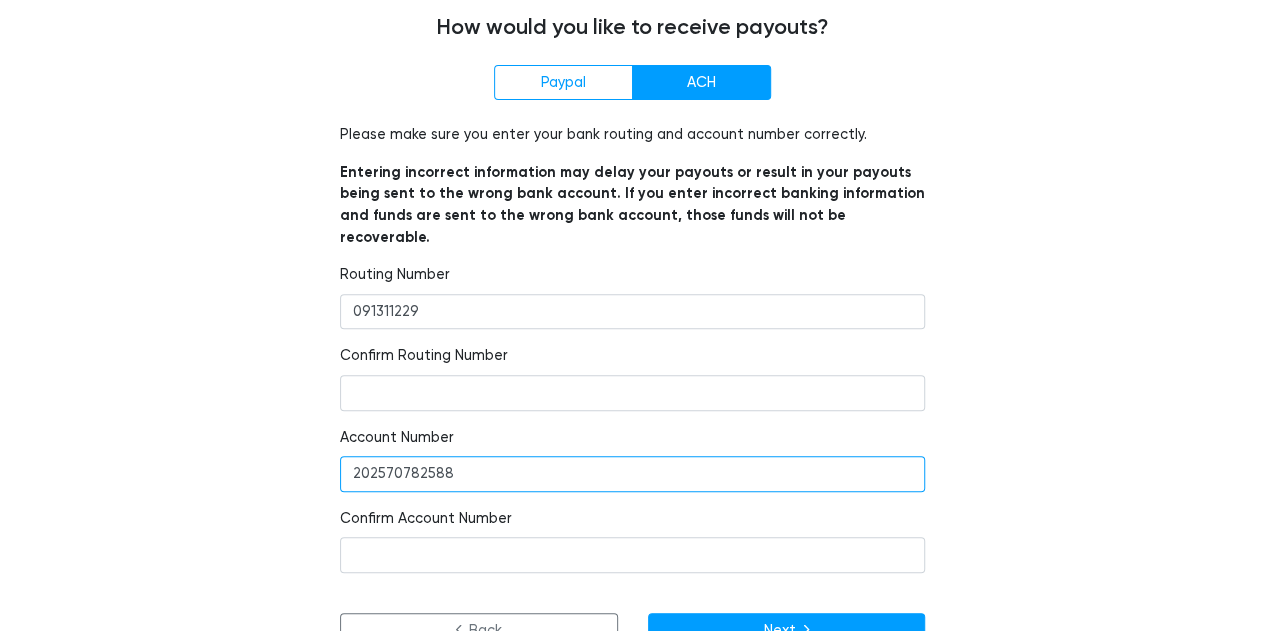 click on "202570782588" at bounding box center [632, 474] 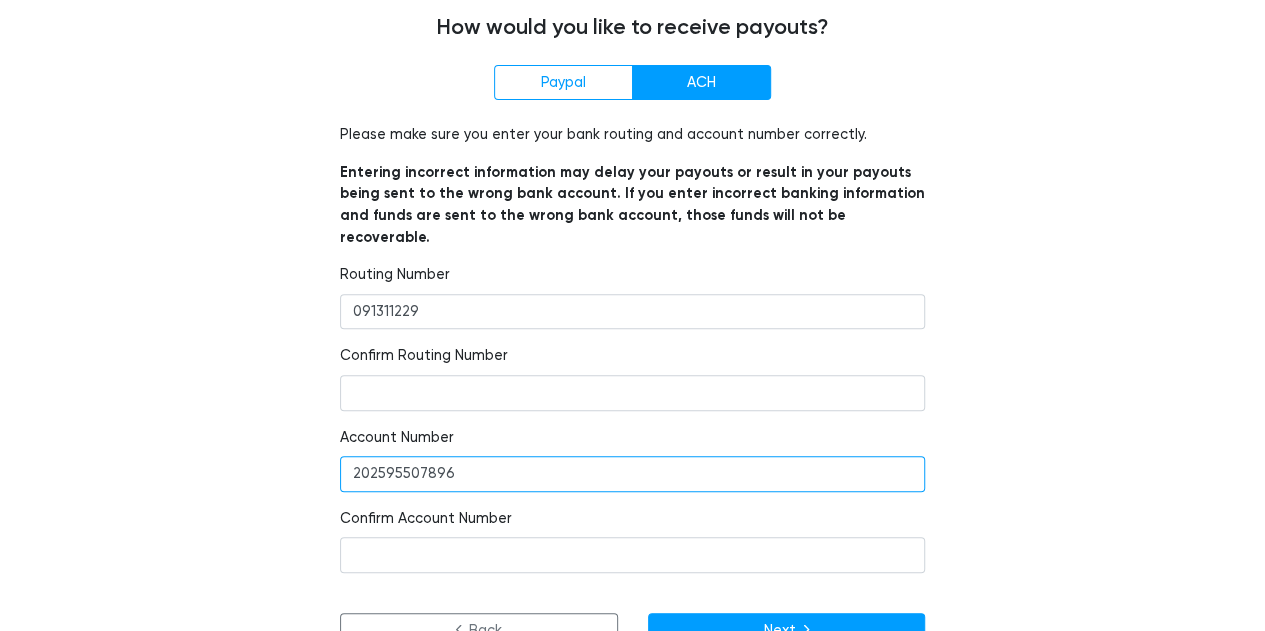 type on "202595507896" 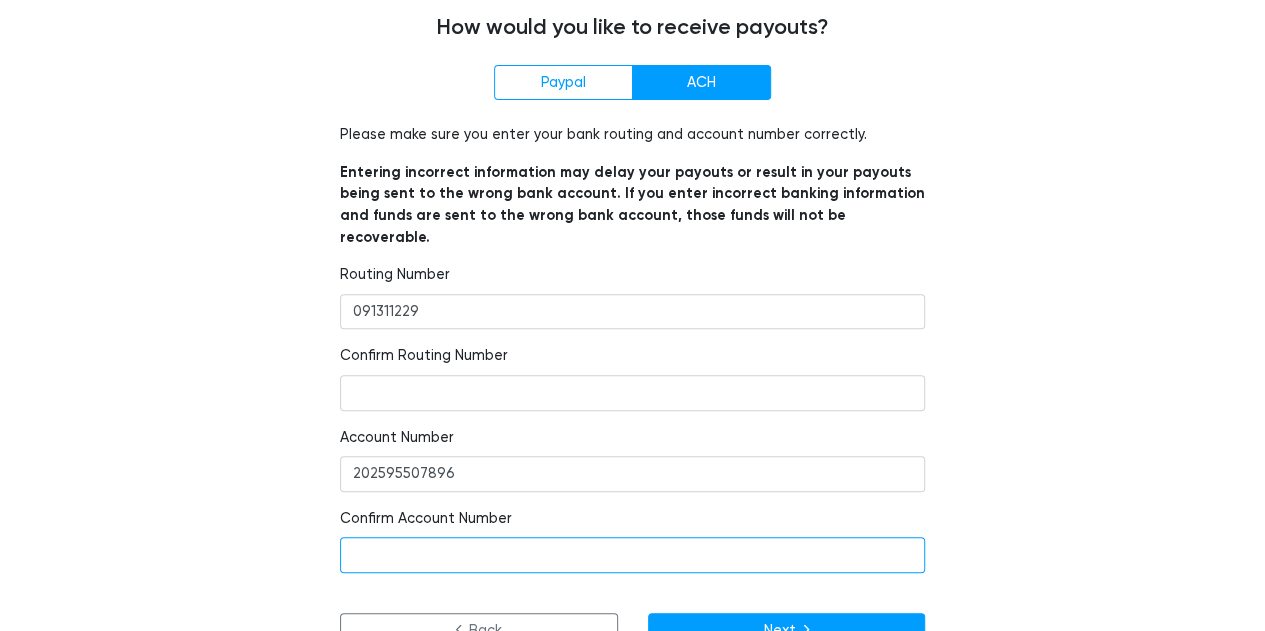 click at bounding box center (632, 555) 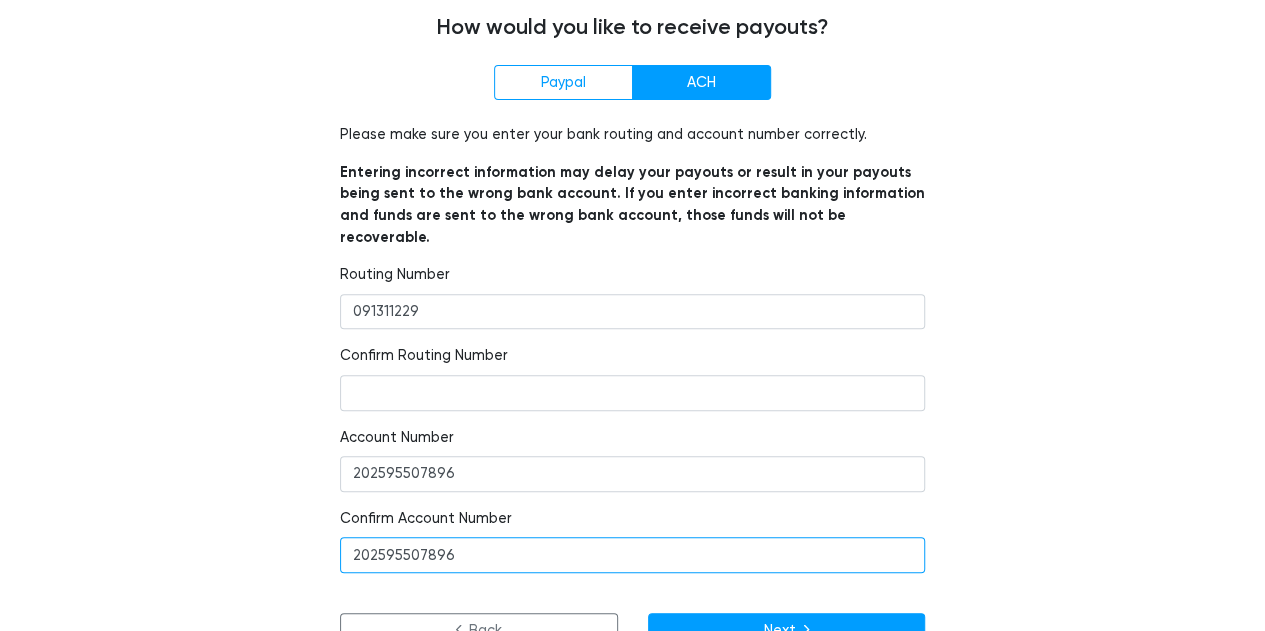 type on "202595507896" 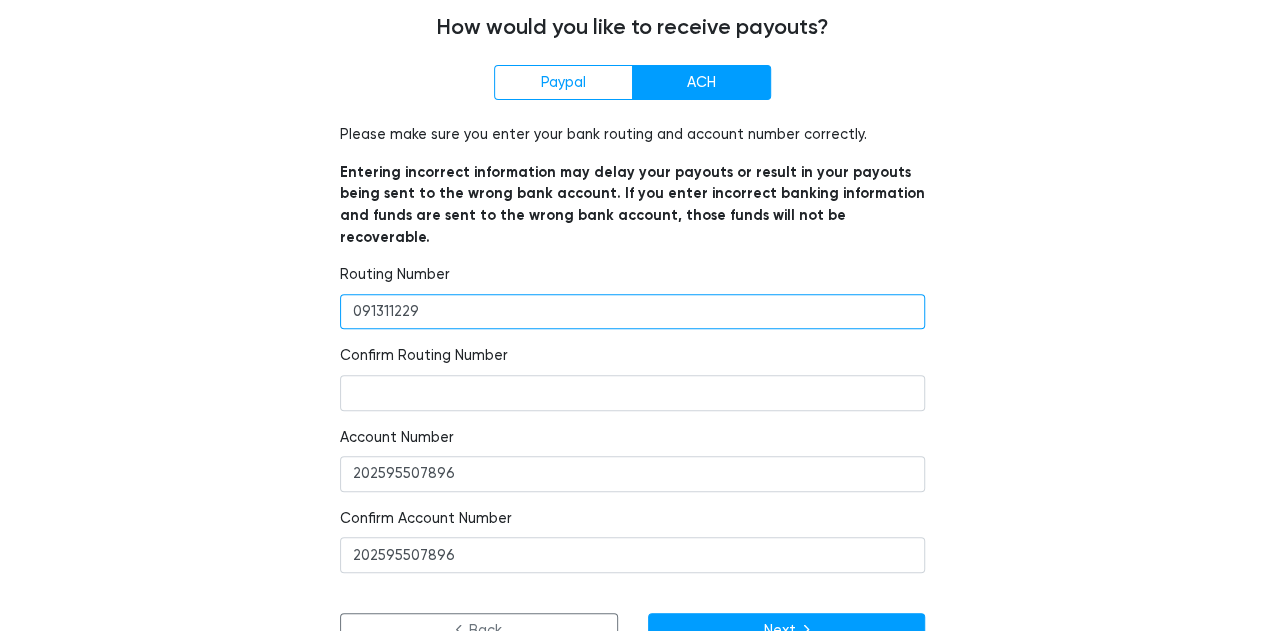 click on "091311229" at bounding box center [632, 312] 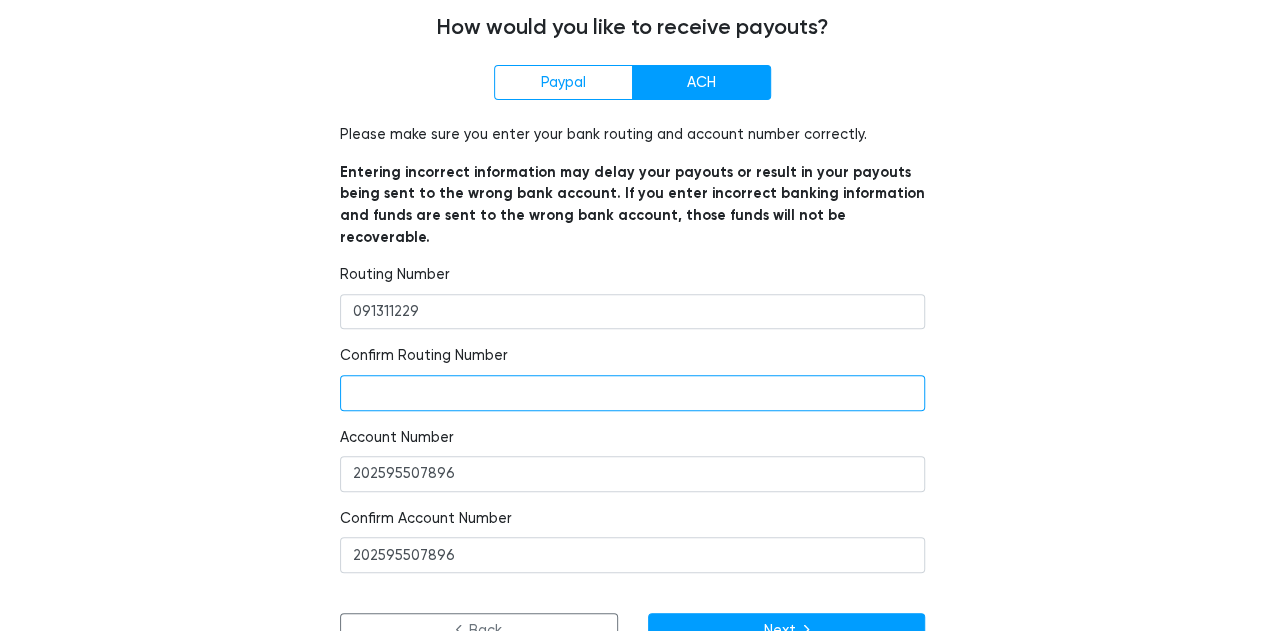 click at bounding box center (632, 393) 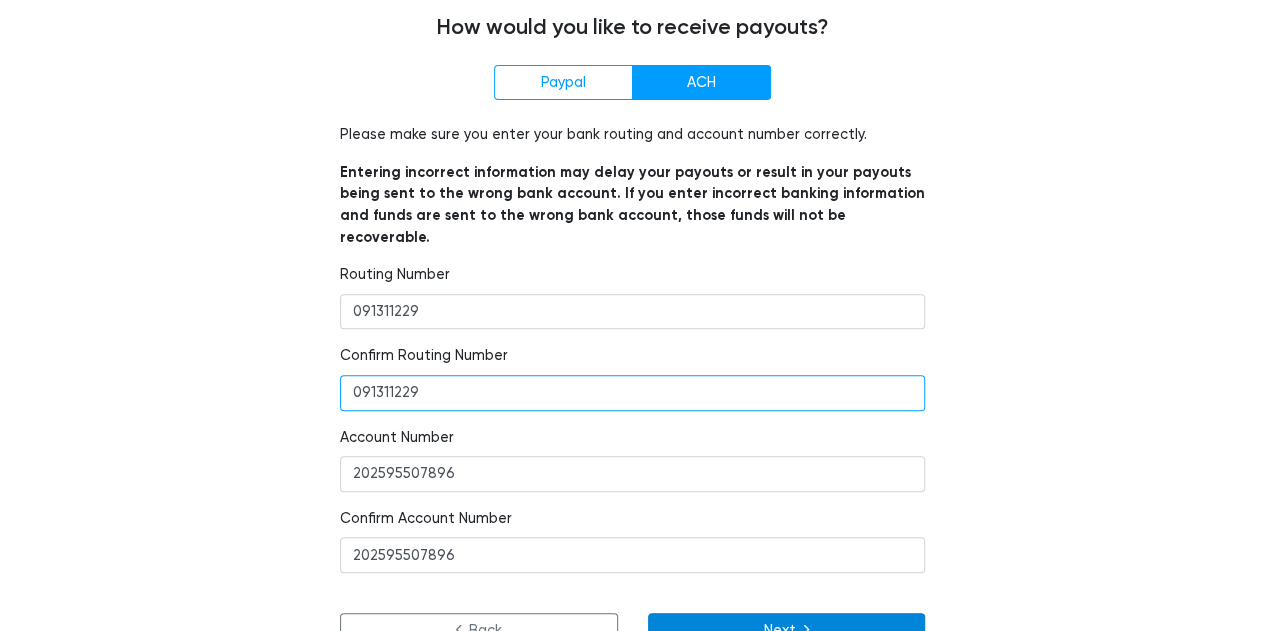 type on "091311229" 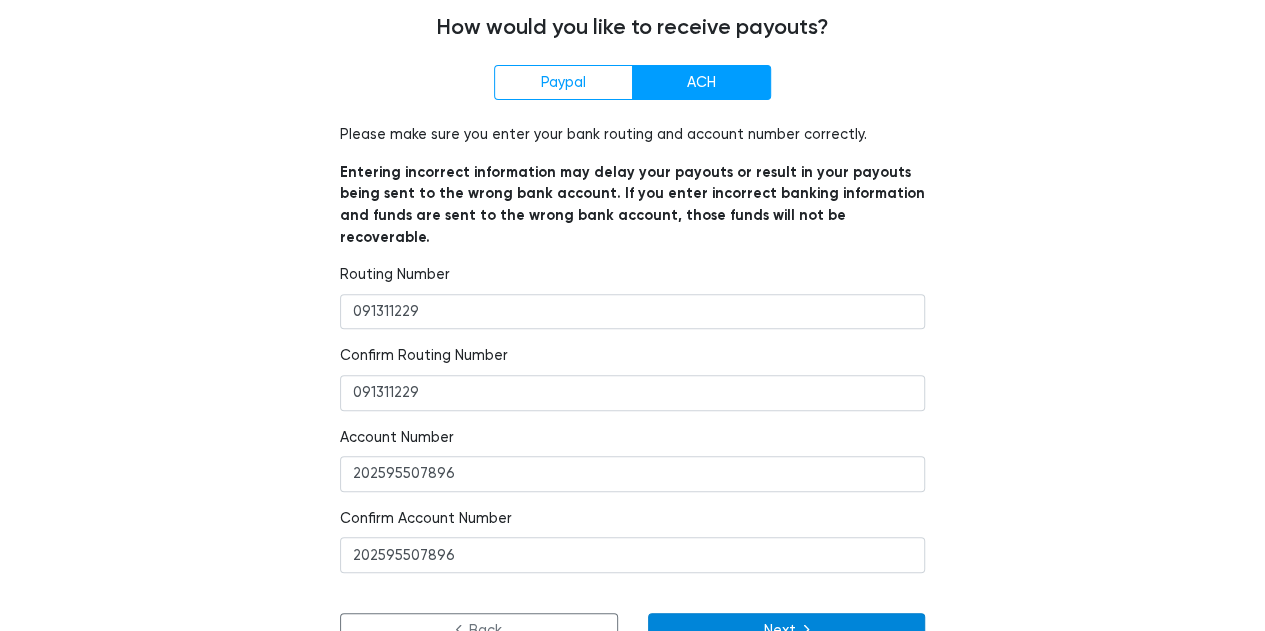 click on "Next" at bounding box center [787, 631] 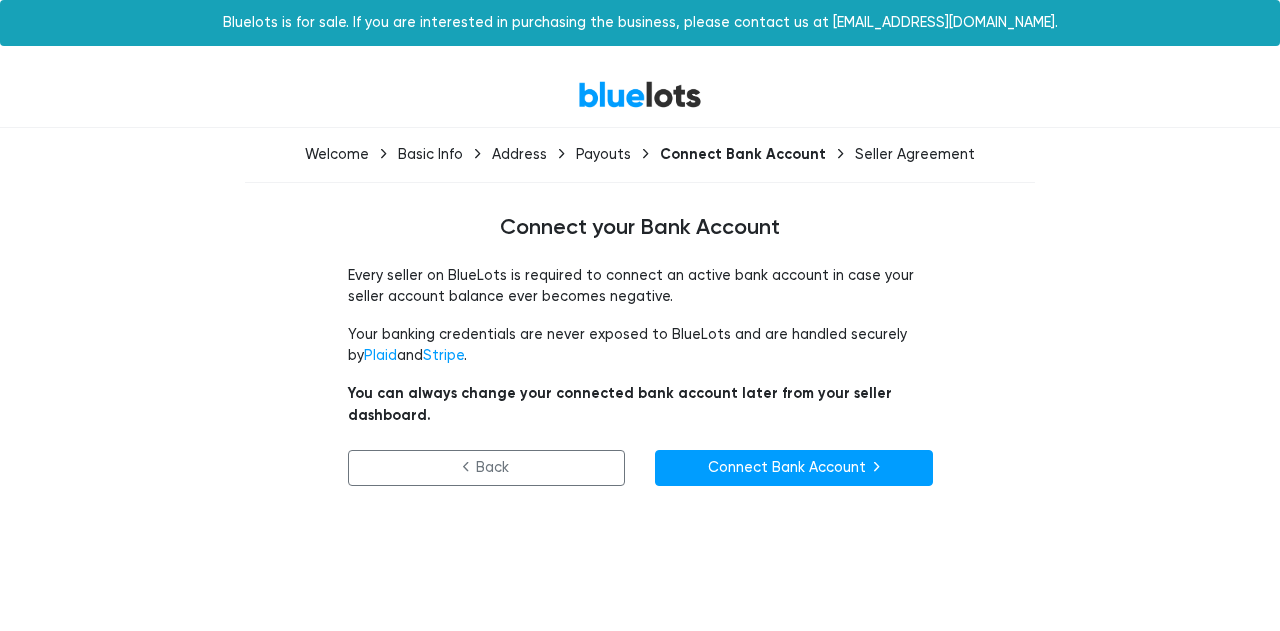 scroll, scrollTop: 0, scrollLeft: 0, axis: both 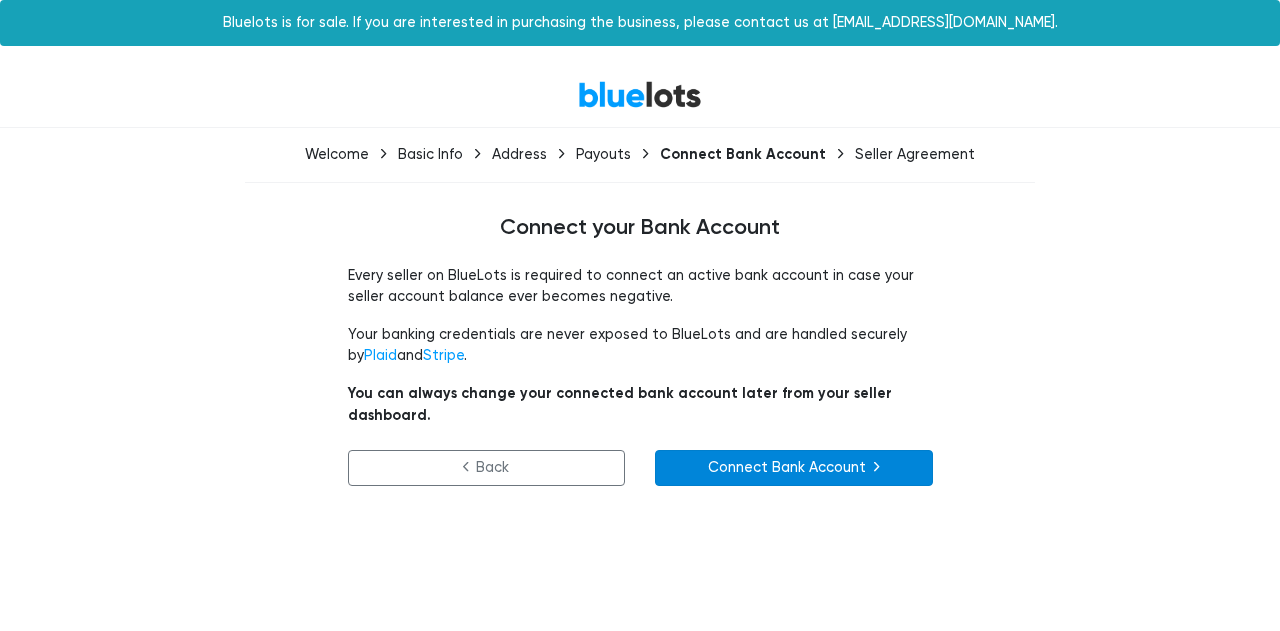 click on "Connect Bank Account" at bounding box center [794, 468] 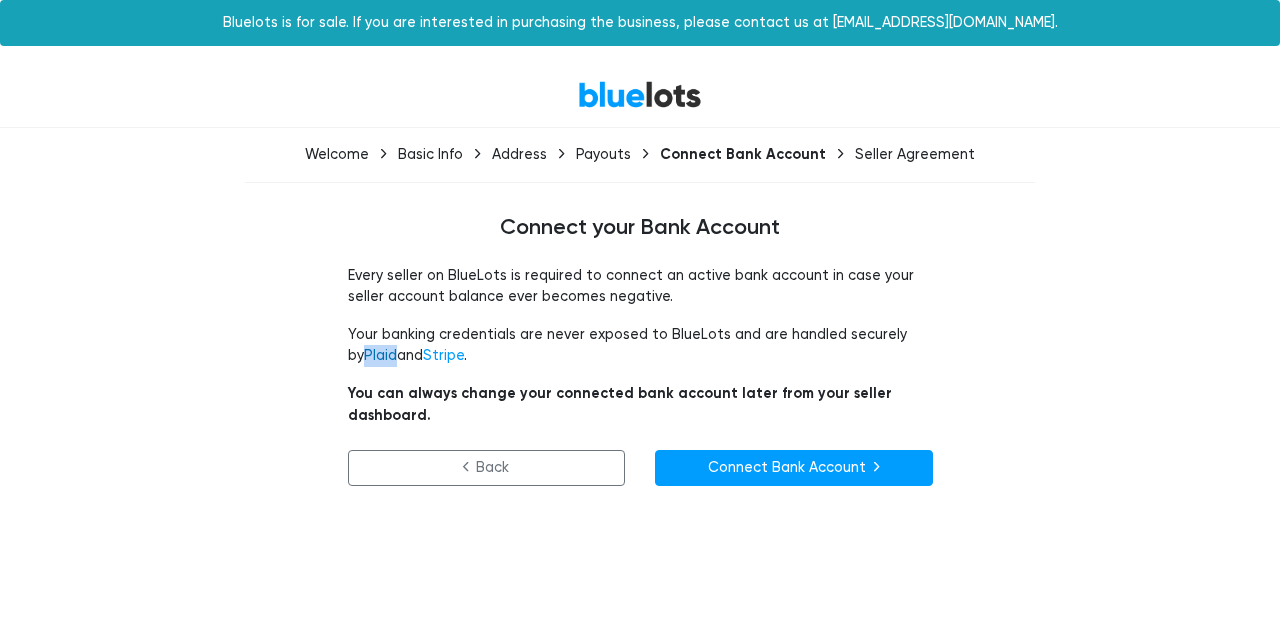 drag, startPoint x: 338, startPoint y: 360, endPoint x: 377, endPoint y: 359, distance: 39.012817 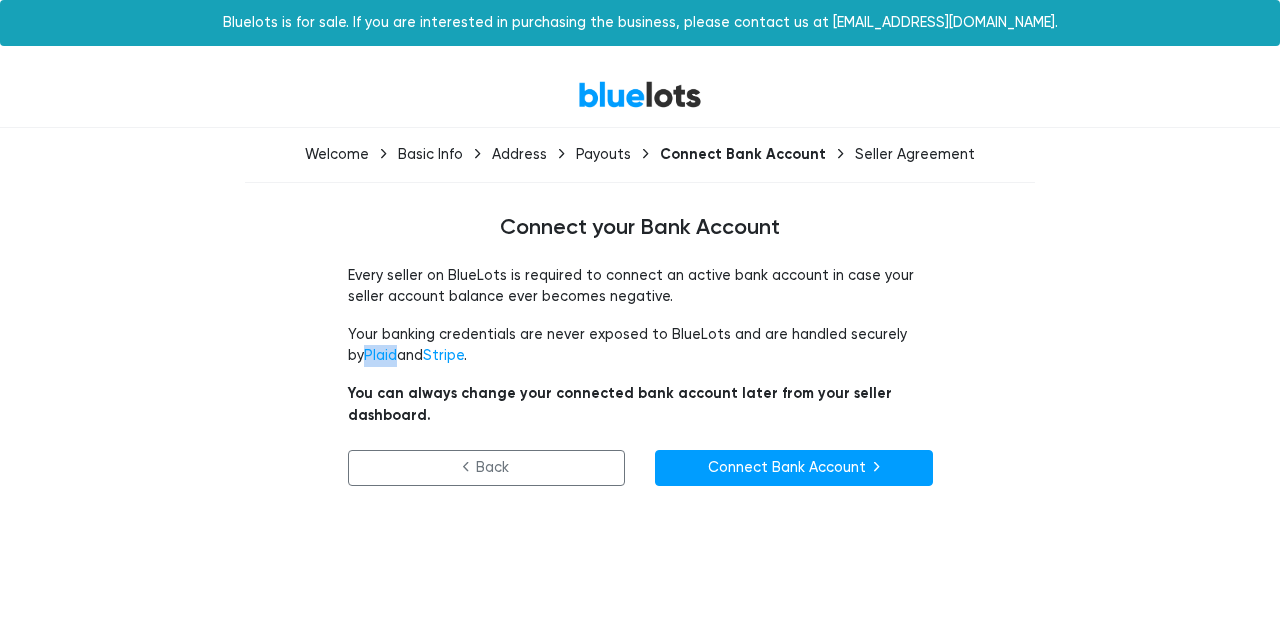 click on "Connect Bank Account" at bounding box center [794, 468] 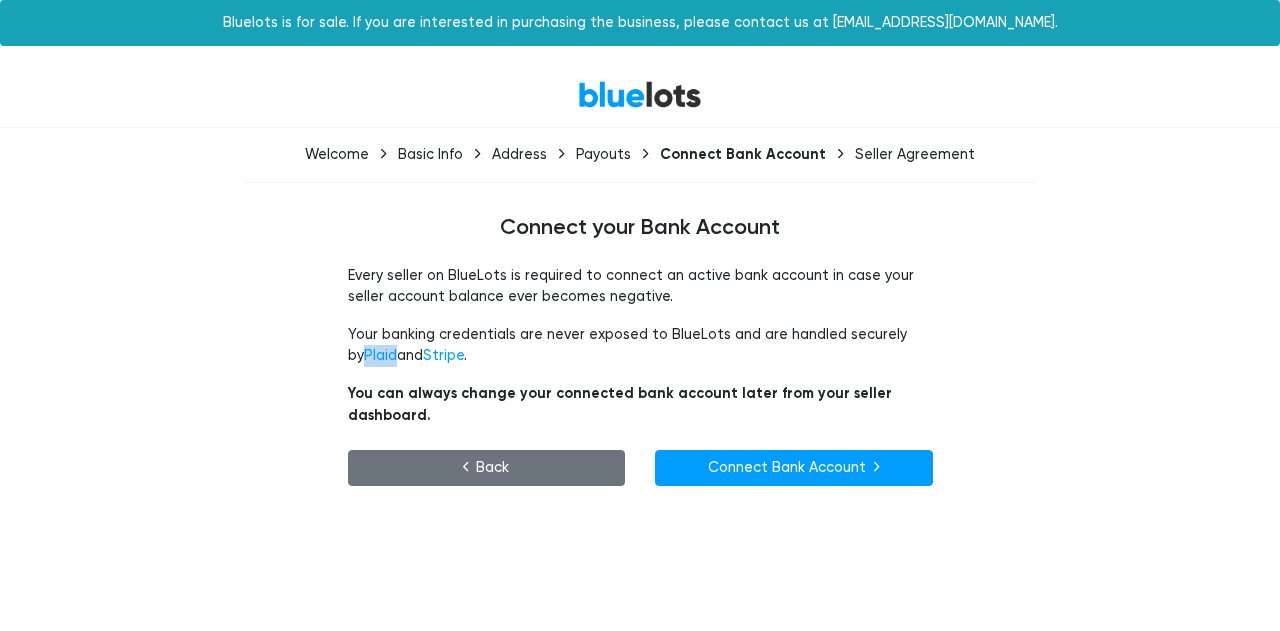 click on "Back" at bounding box center (487, 468) 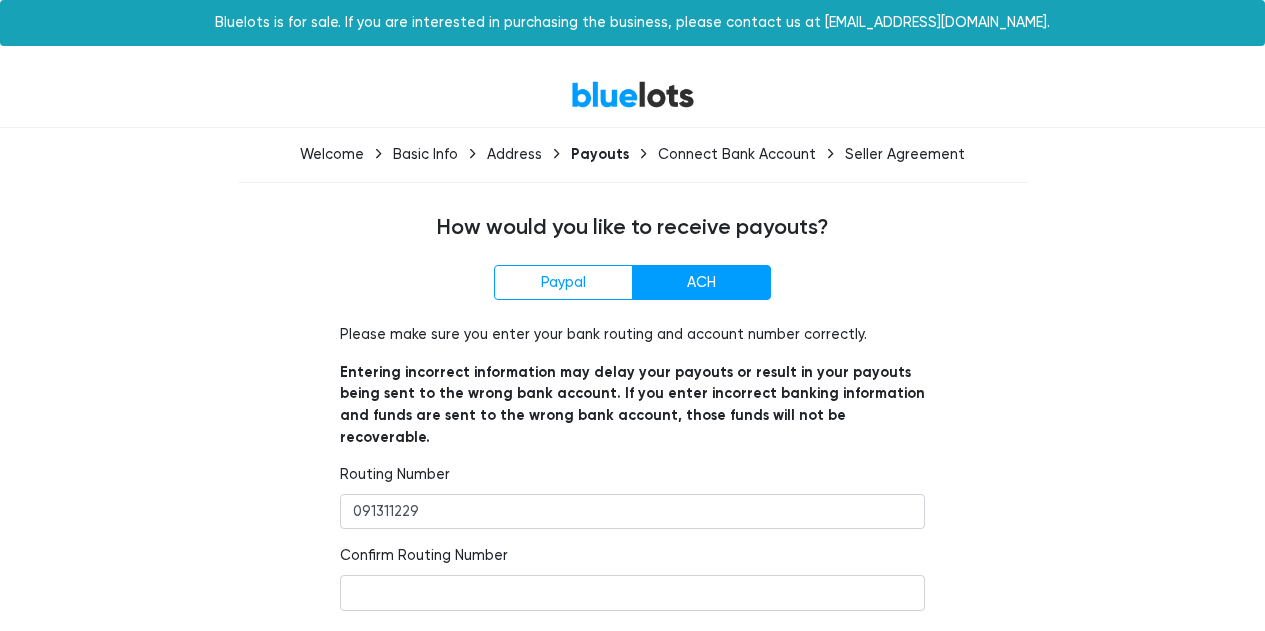 scroll, scrollTop: 0, scrollLeft: 0, axis: both 